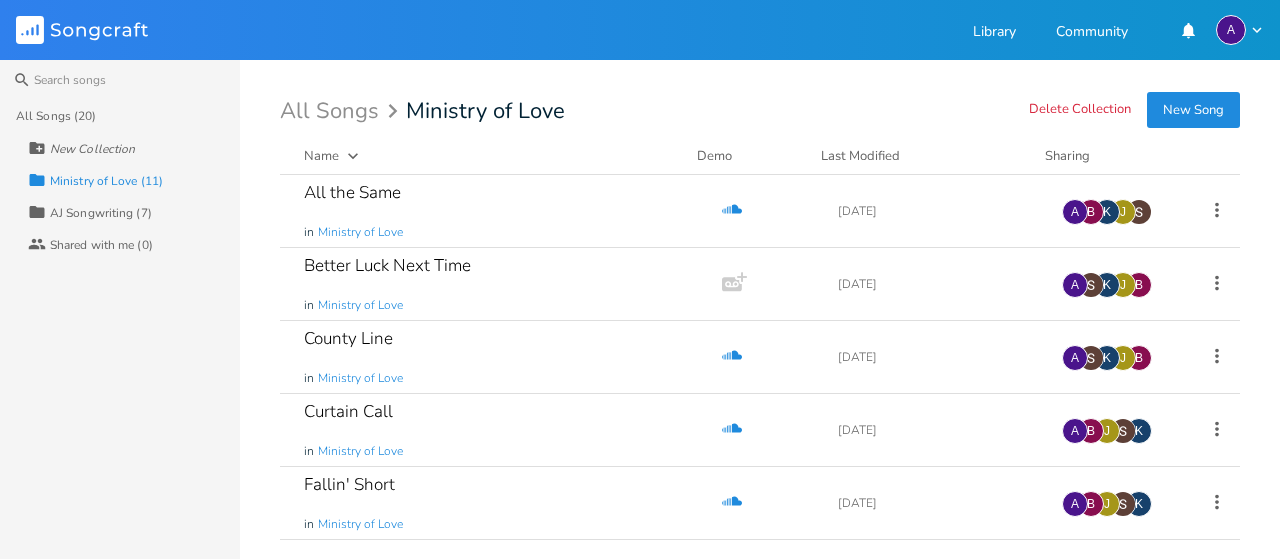 scroll, scrollTop: 0, scrollLeft: 0, axis: both 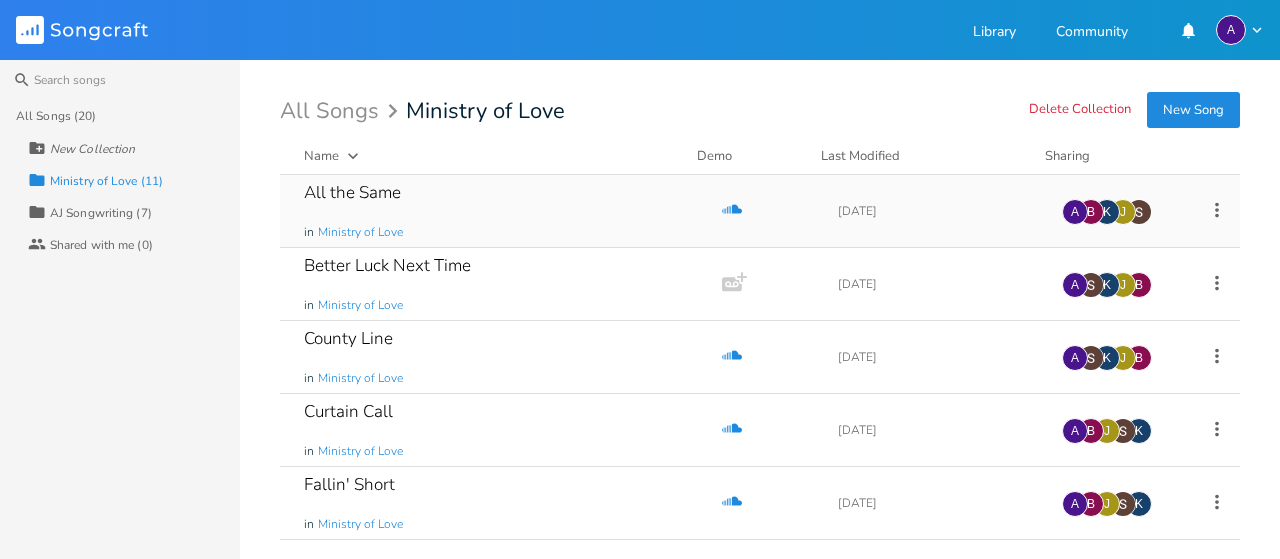 click 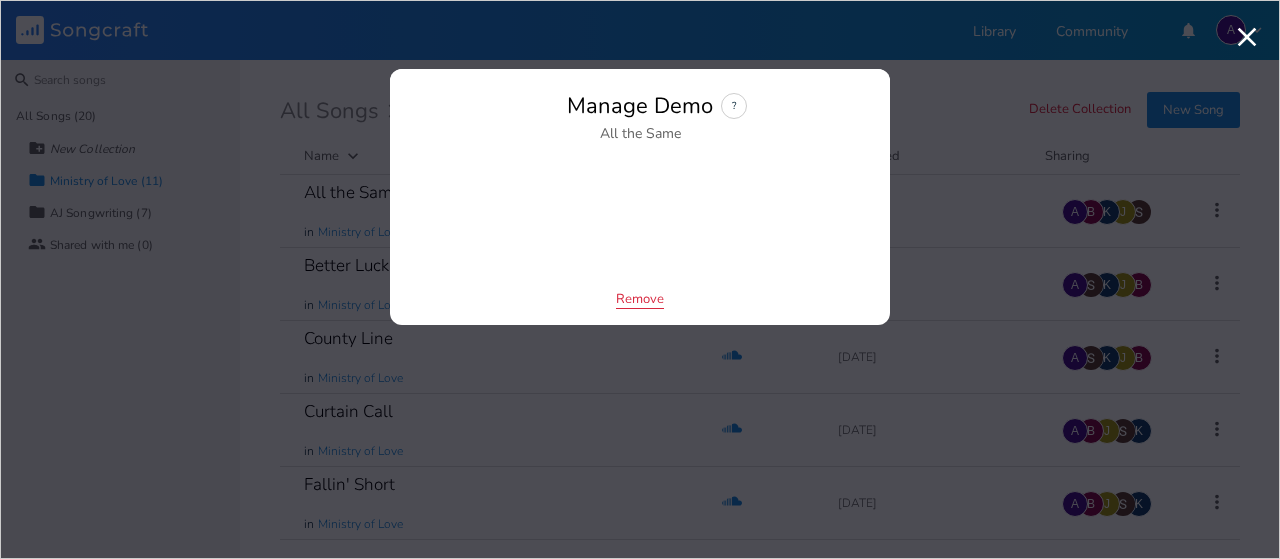 click on "Remove" at bounding box center [640, 300] 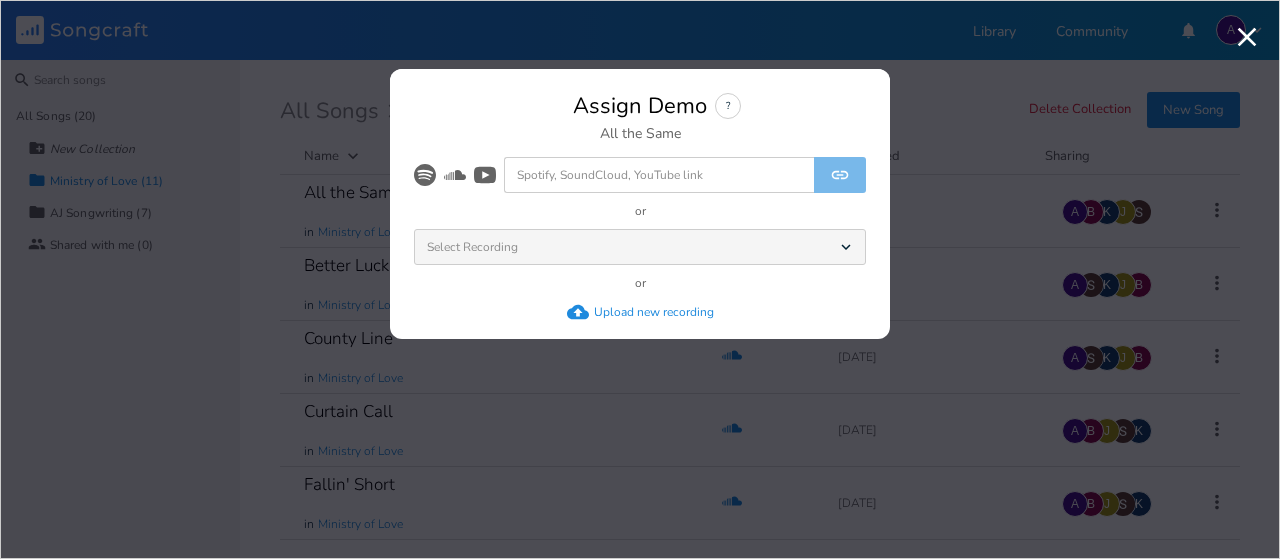 click at bounding box center (659, 175) 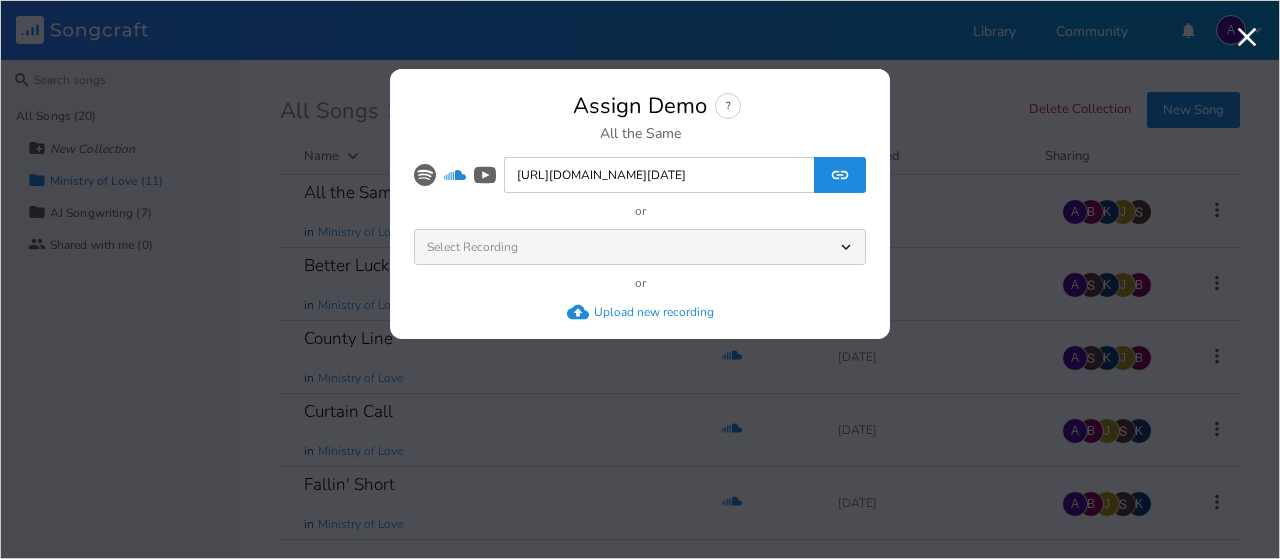 scroll, scrollTop: 0, scrollLeft: 1101, axis: horizontal 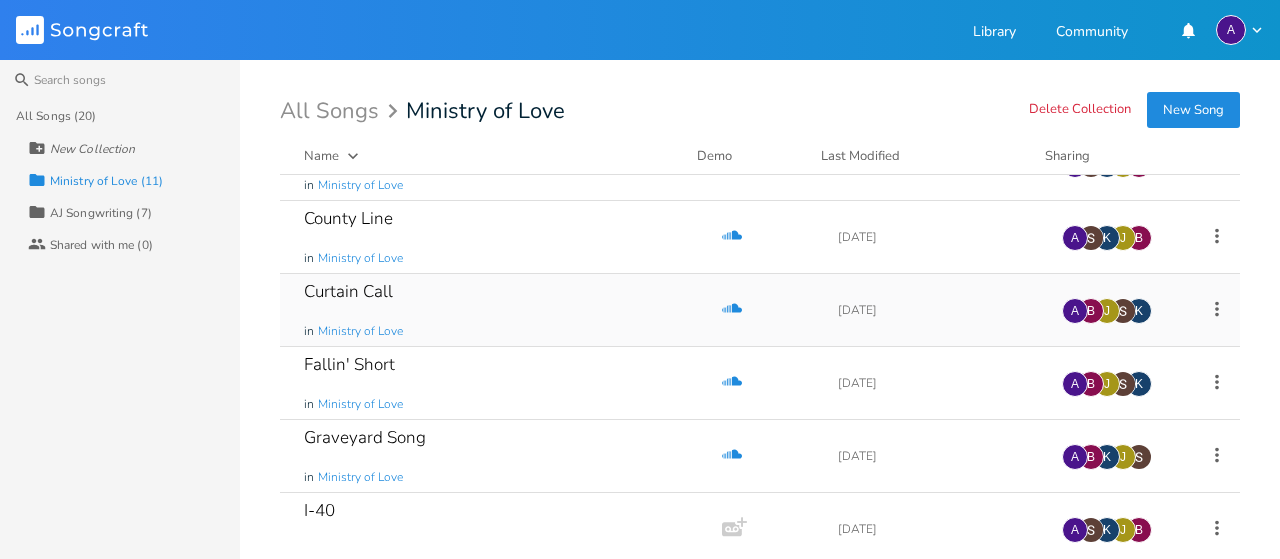 click on "SoundCloud" 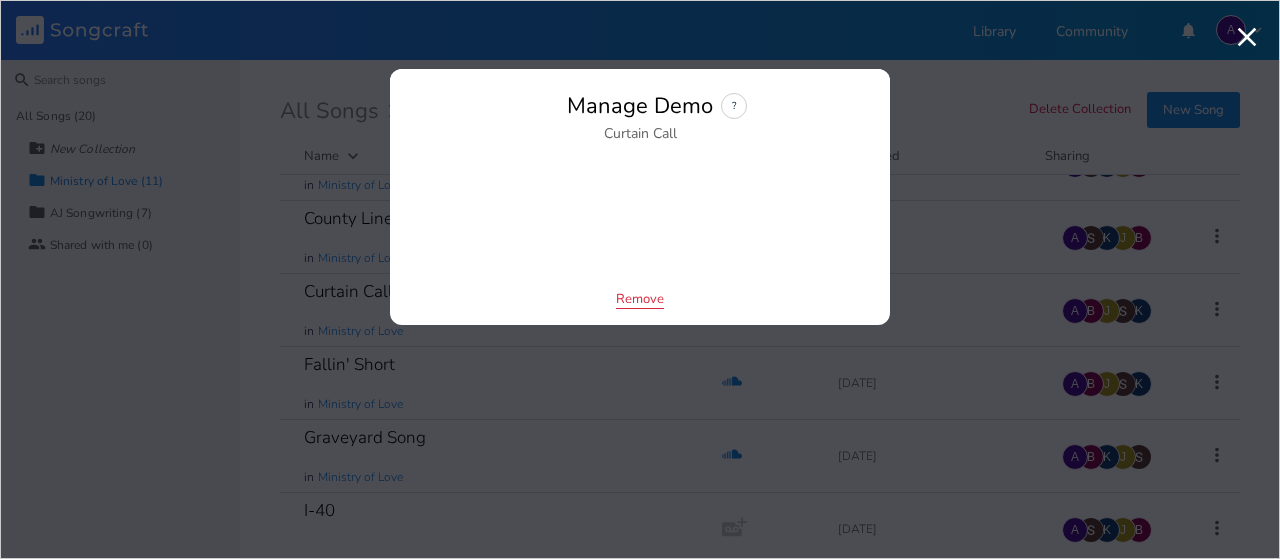 click on "Remove" at bounding box center (640, 300) 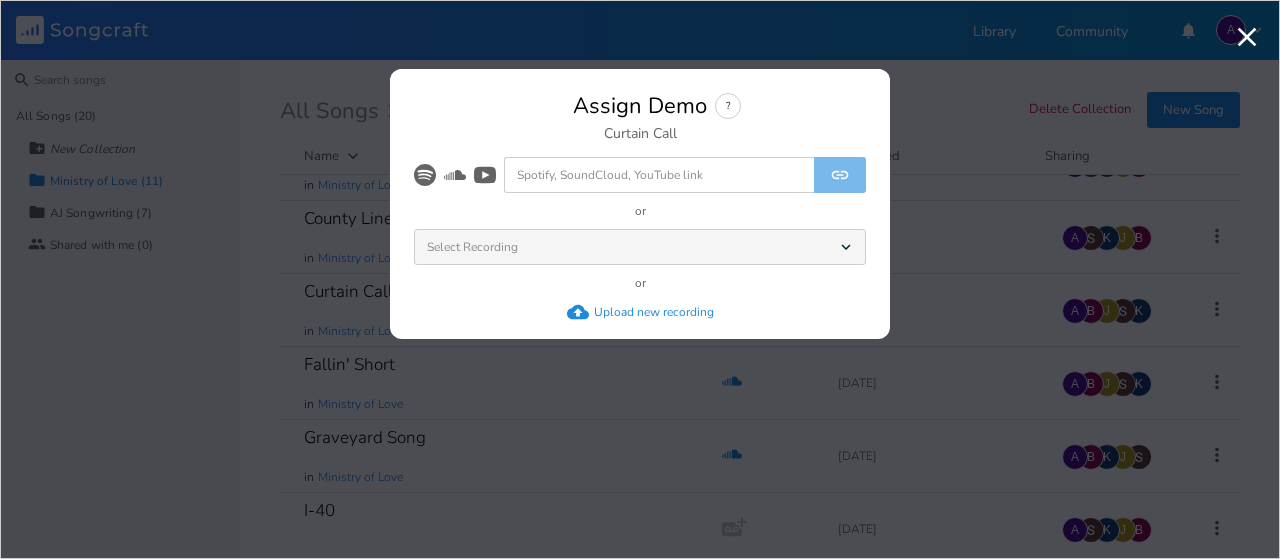 click at bounding box center [659, 175] 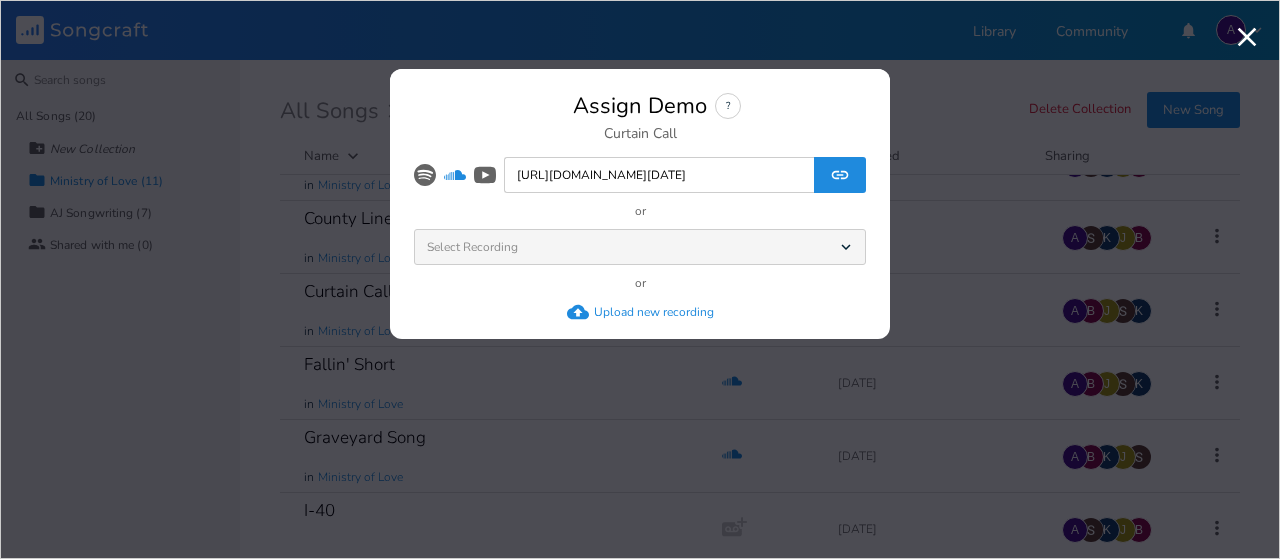 scroll, scrollTop: 0, scrollLeft: 1094, axis: horizontal 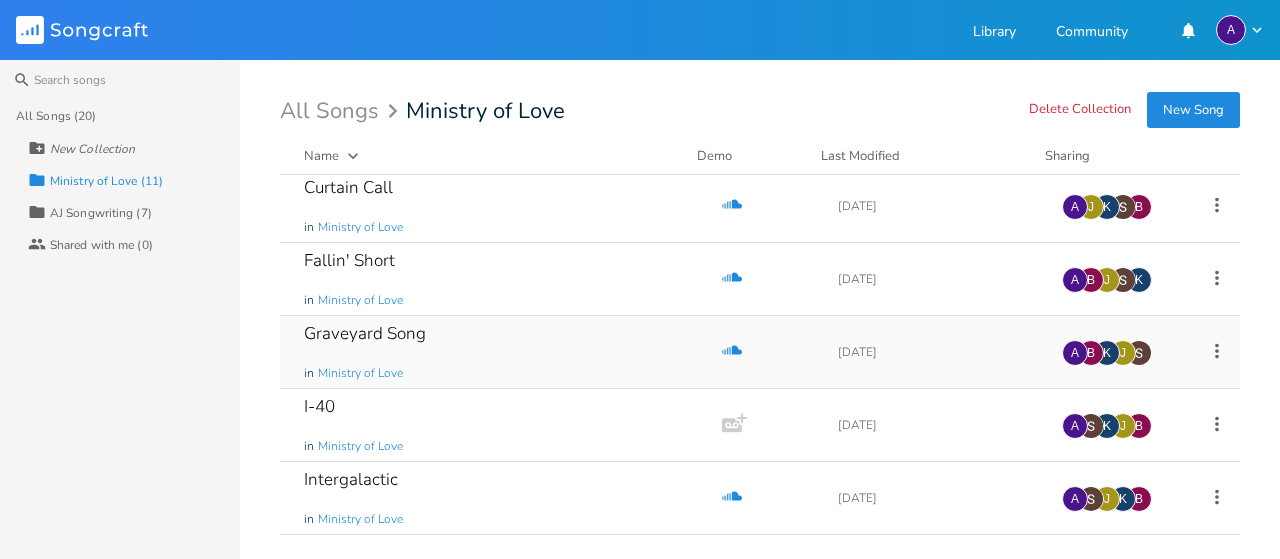 click 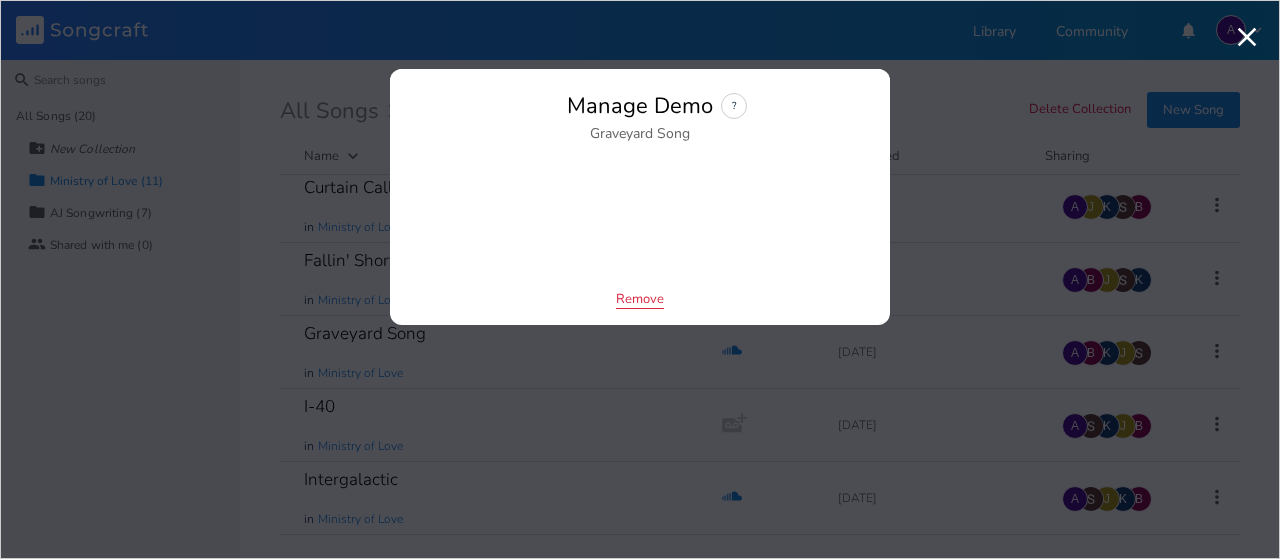 click on "Remove" at bounding box center (640, 300) 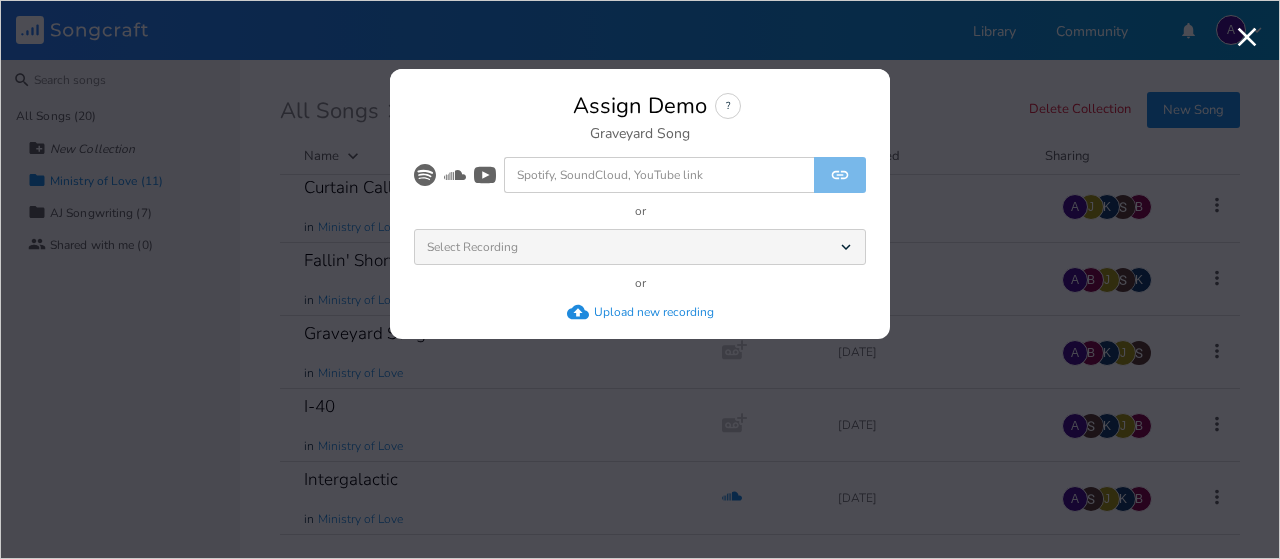 click at bounding box center [659, 175] 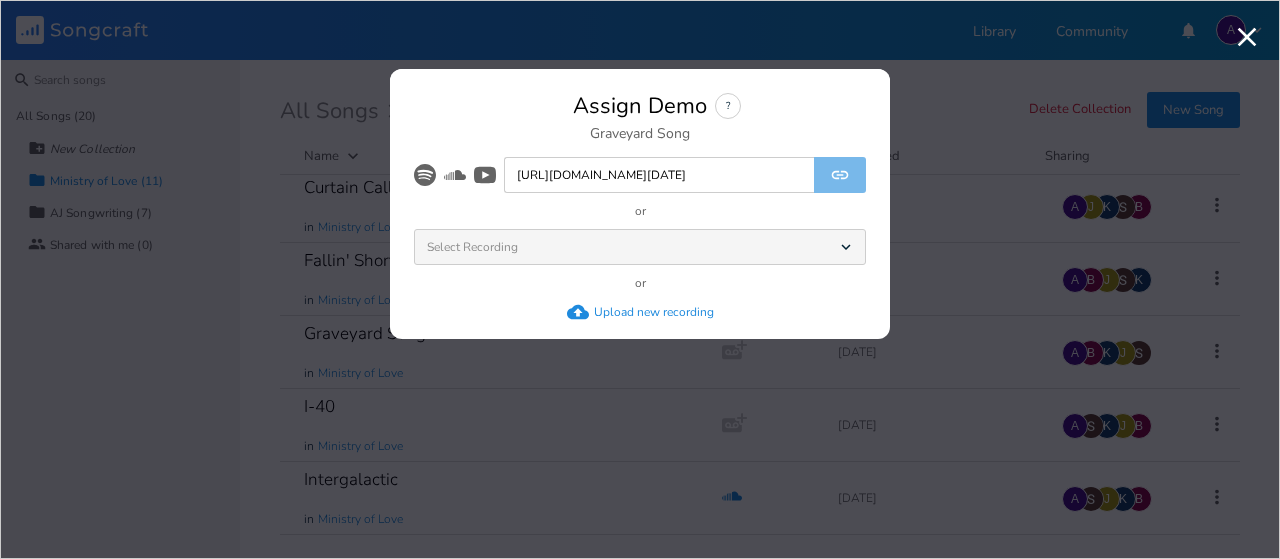 scroll, scrollTop: 0, scrollLeft: 1124, axis: horizontal 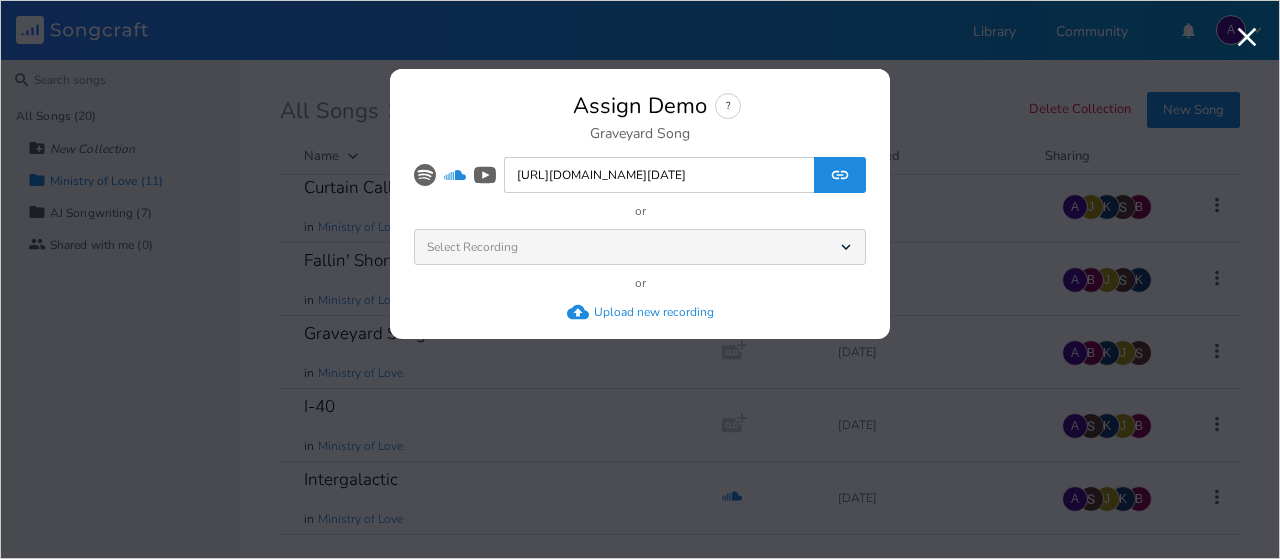 type on "[URL][DOMAIN_NAME][DATE]" 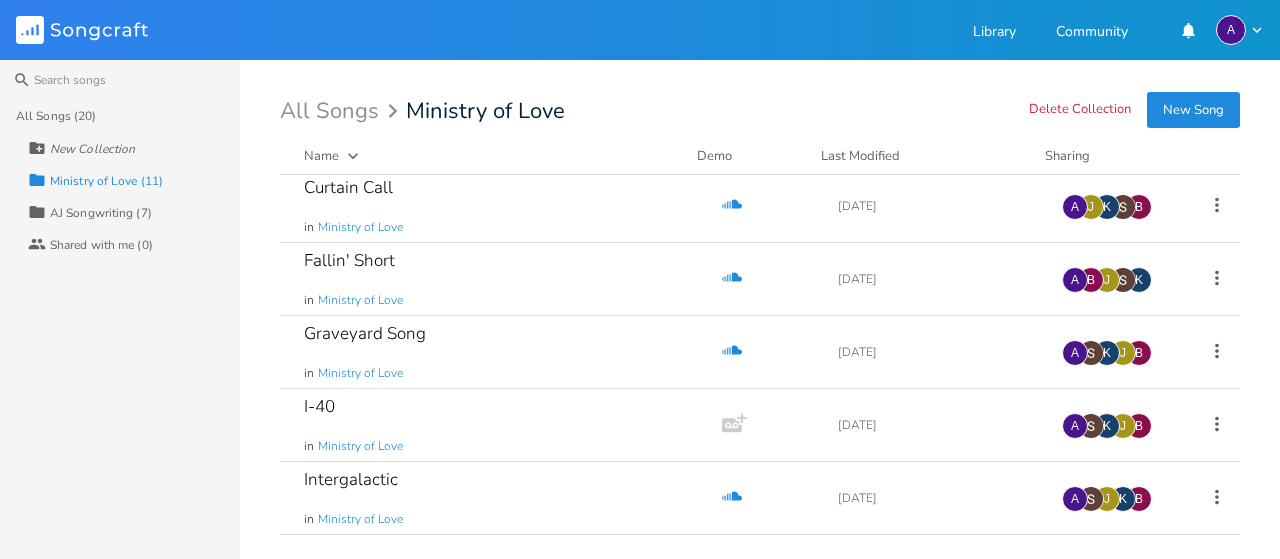 click on "New Song" at bounding box center (1193, 110) 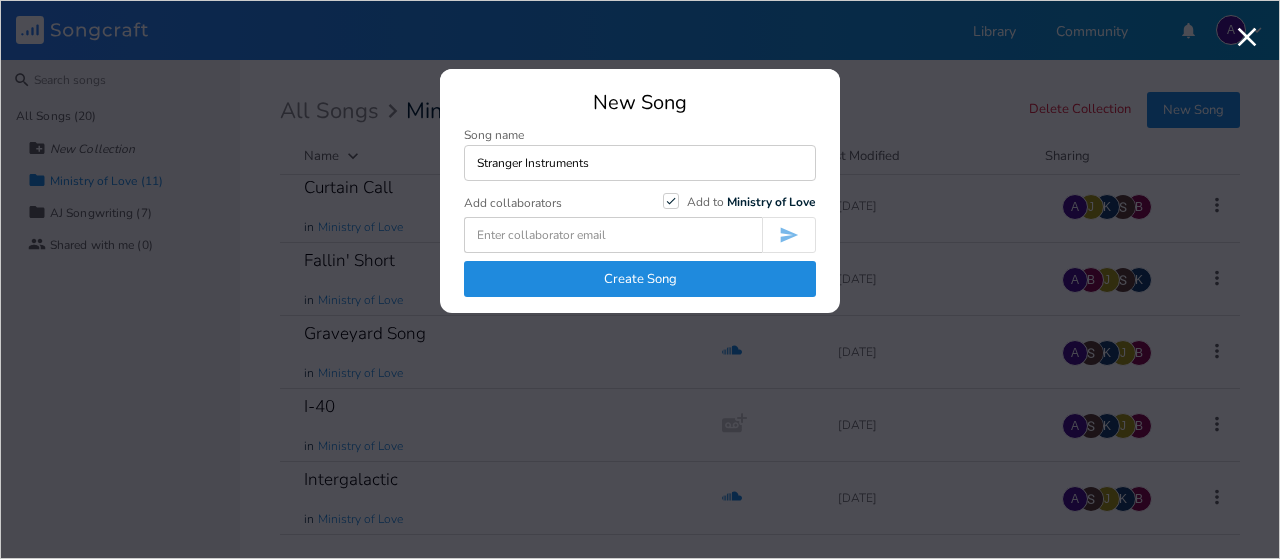 type on "Stranger Instruments" 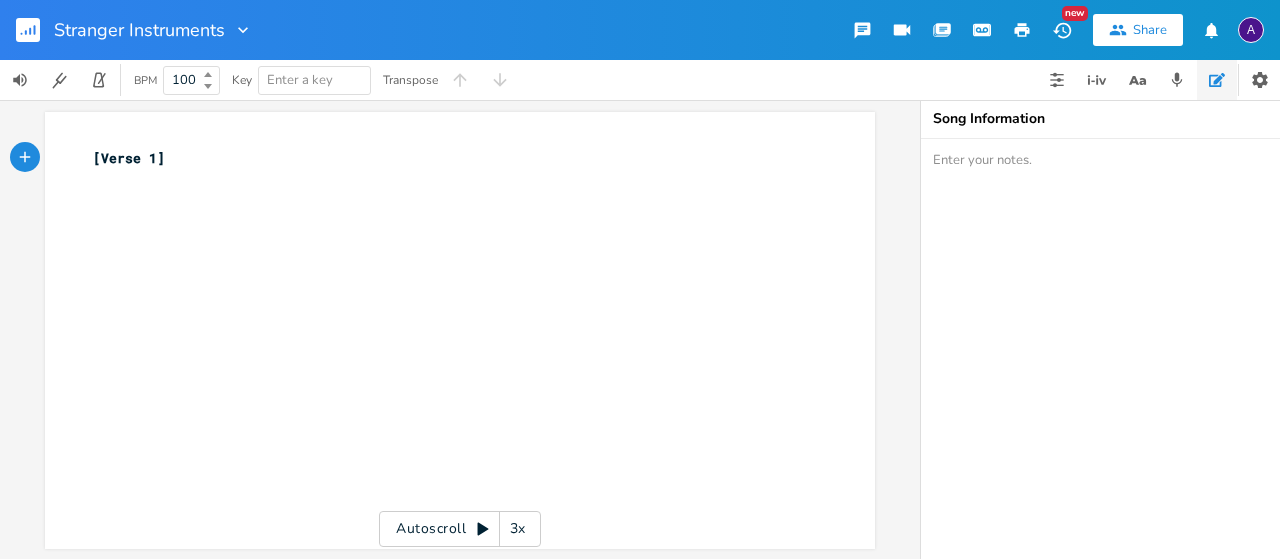 click 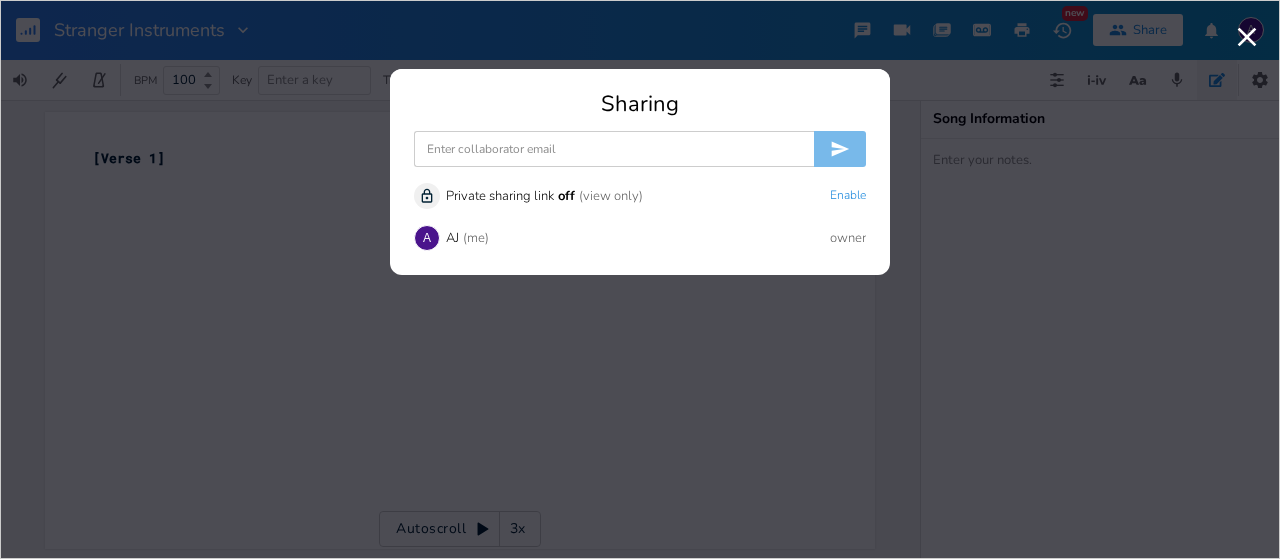 click at bounding box center (614, 149) 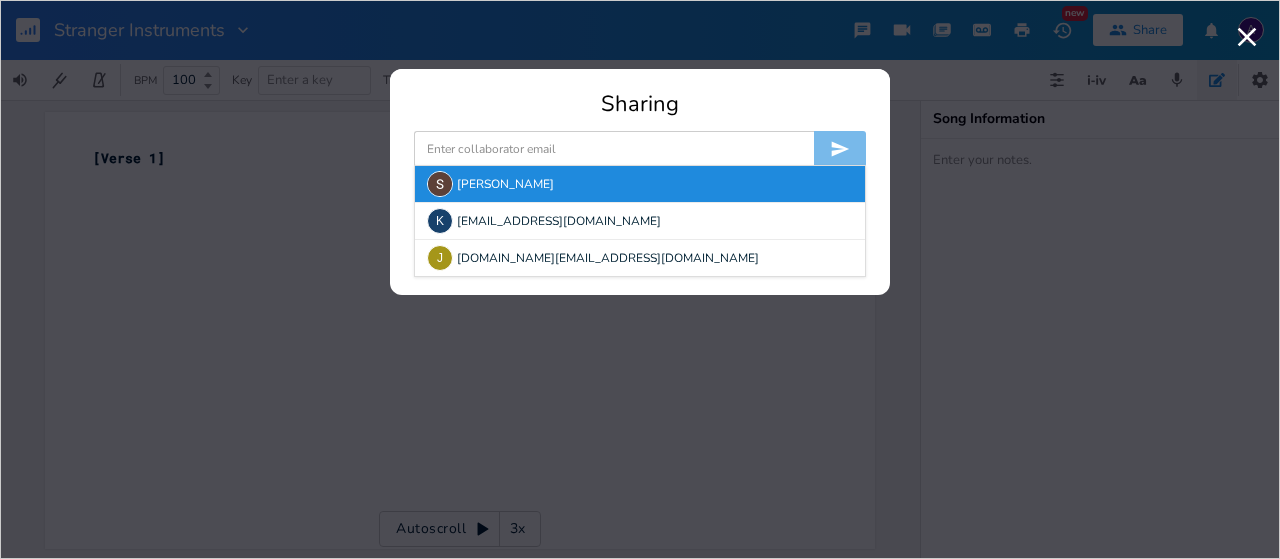 click on "[PERSON_NAME]" at bounding box center [640, 184] 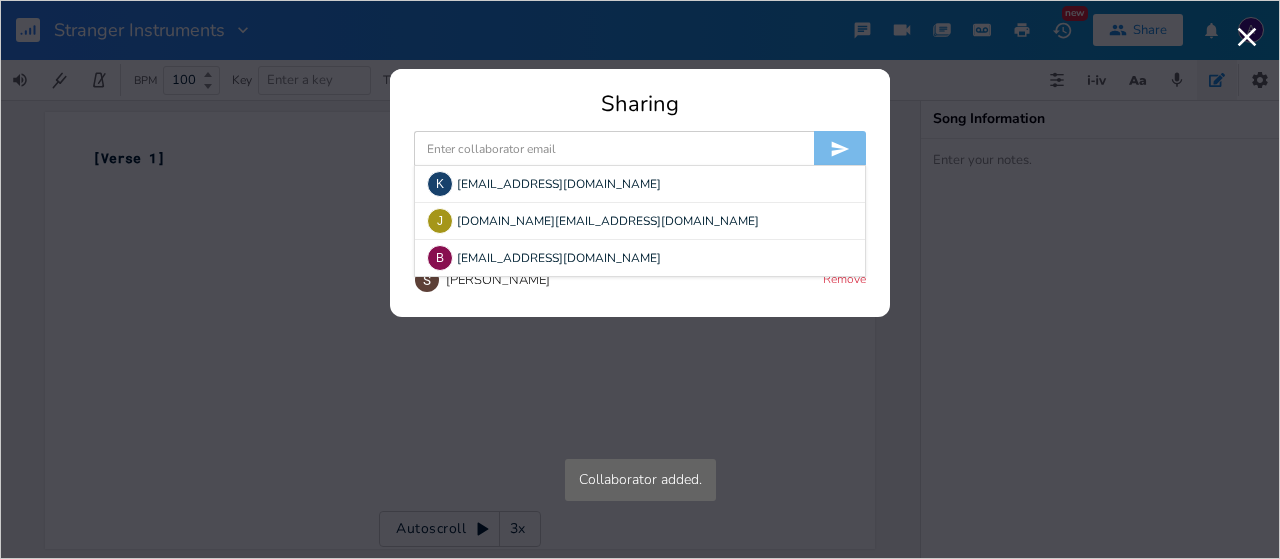 click at bounding box center [614, 149] 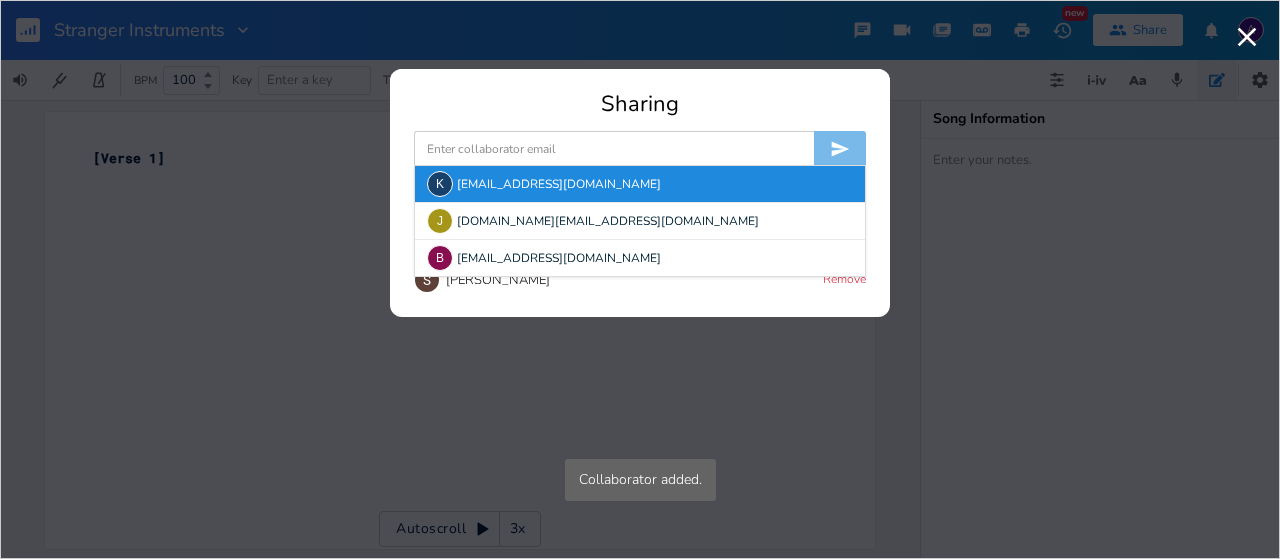 click on "K [EMAIL_ADDRESS][DOMAIN_NAME]" at bounding box center (640, 184) 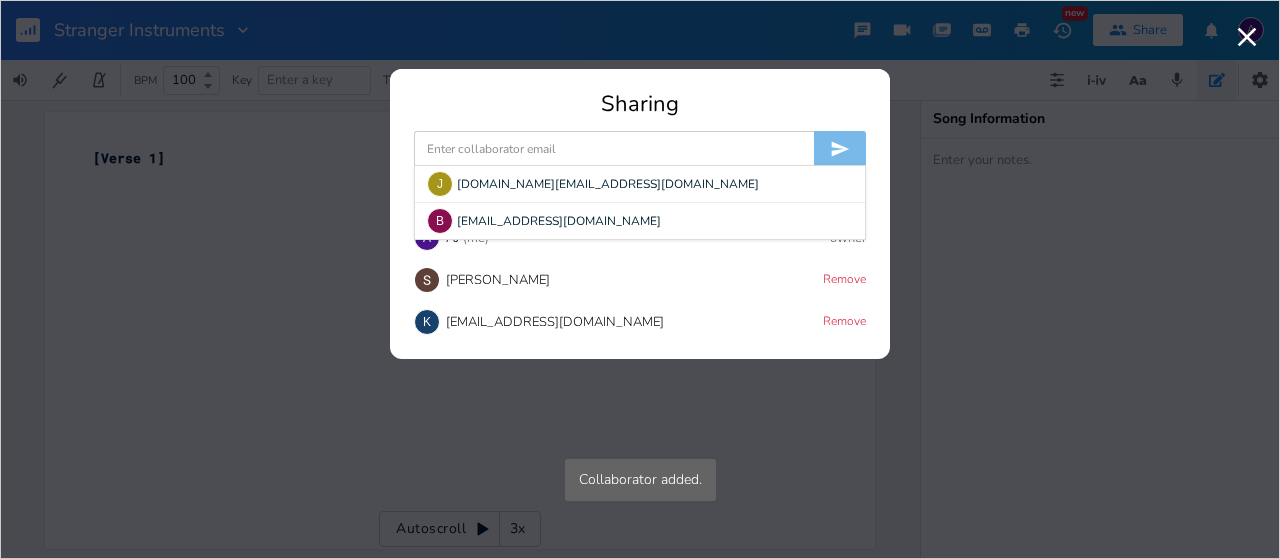 click at bounding box center (614, 149) 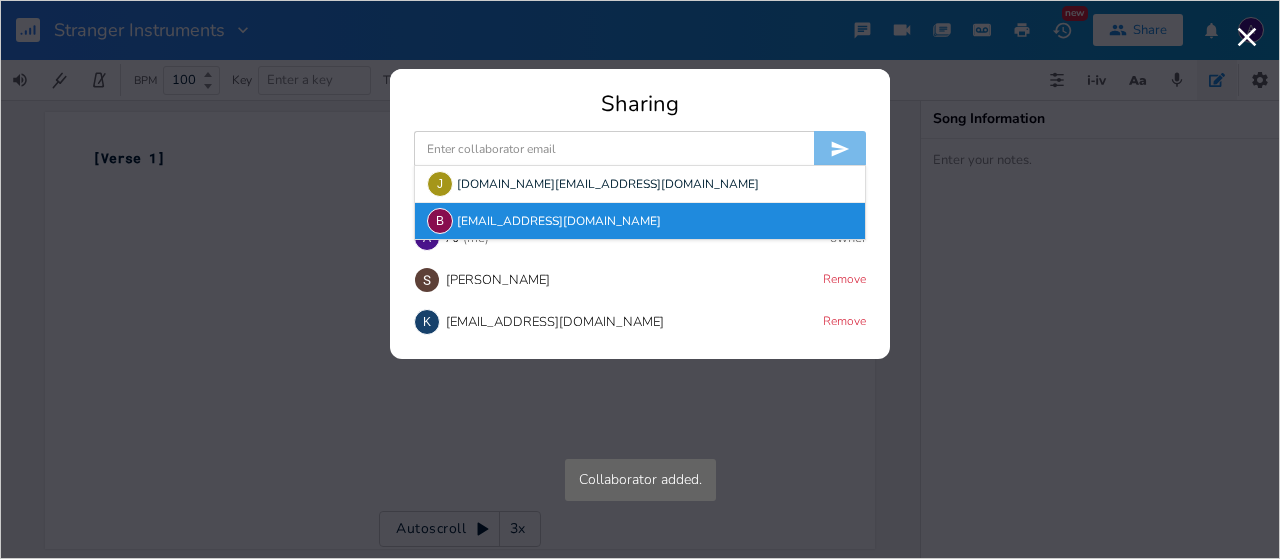 click on "B [EMAIL_ADDRESS][DOMAIN_NAME]" at bounding box center [640, 221] 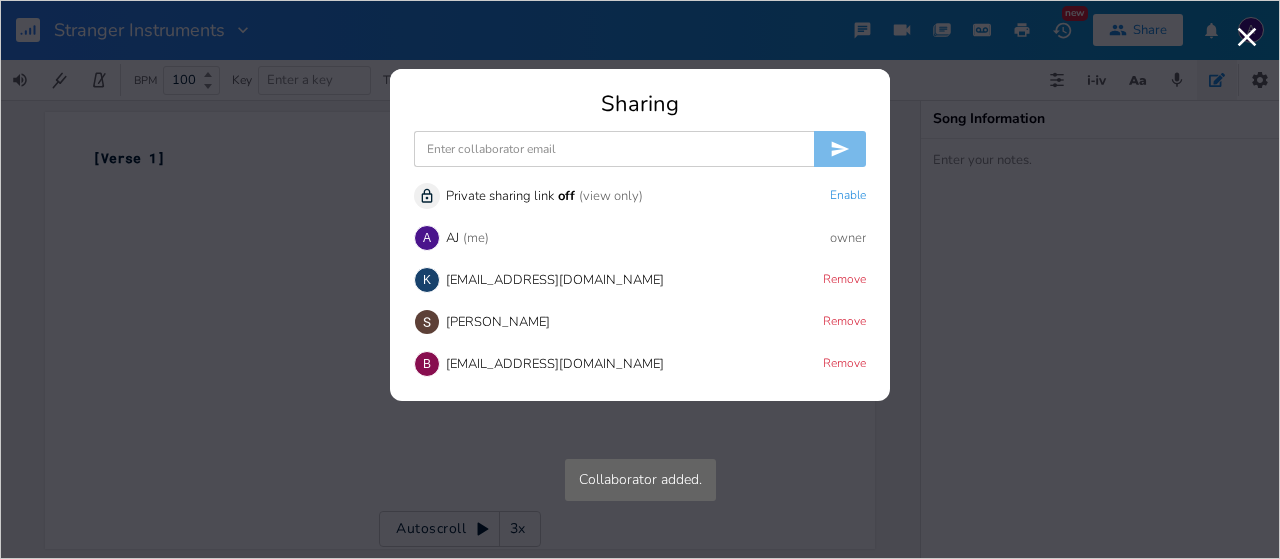 click at bounding box center (614, 149) 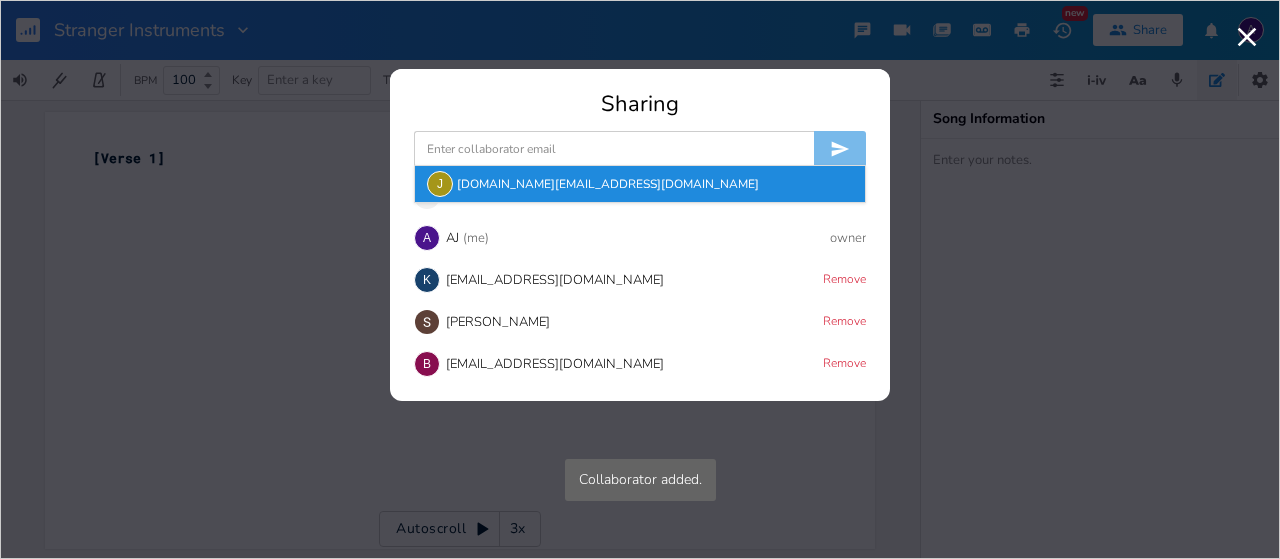 click on "[PERSON_NAME] [DOMAIN_NAME][EMAIL_ADDRESS][DOMAIN_NAME]" at bounding box center [640, 184] 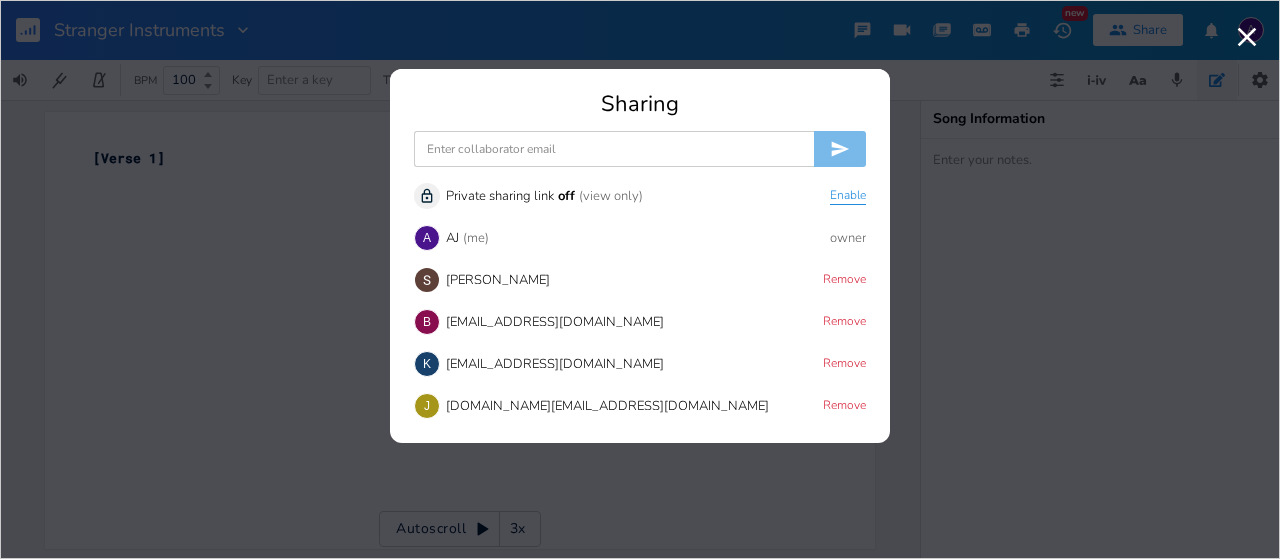 click on "Enable" at bounding box center [848, 196] 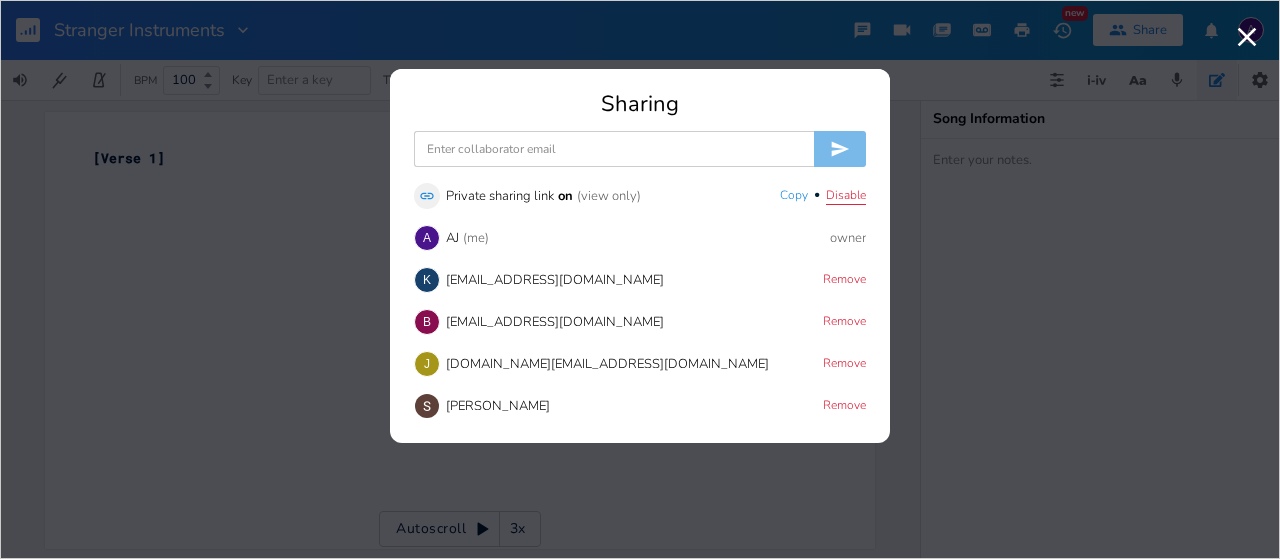 click on "Disable" at bounding box center [846, 196] 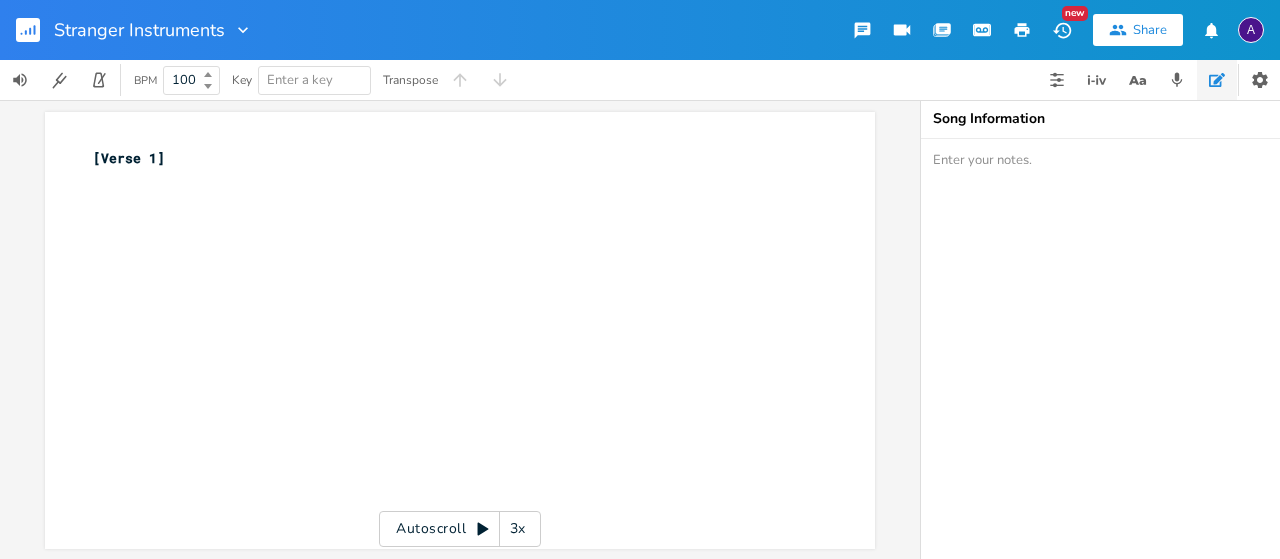 click on "xxxxxxxxxx   [Verse 1] ​" at bounding box center [475, 349] 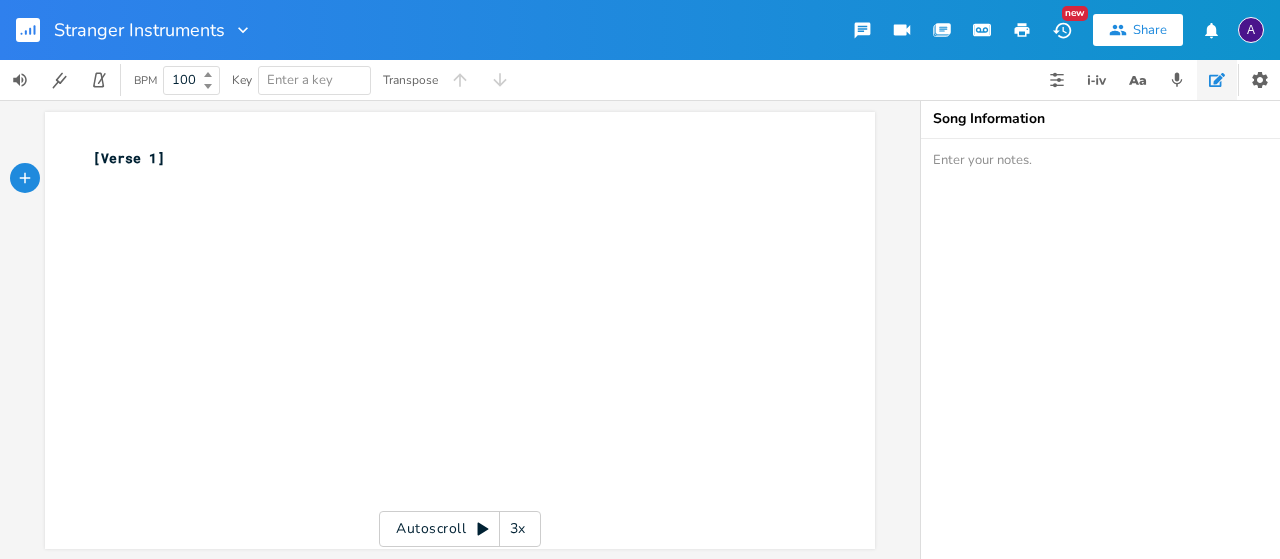 click on "​" at bounding box center [450, 179] 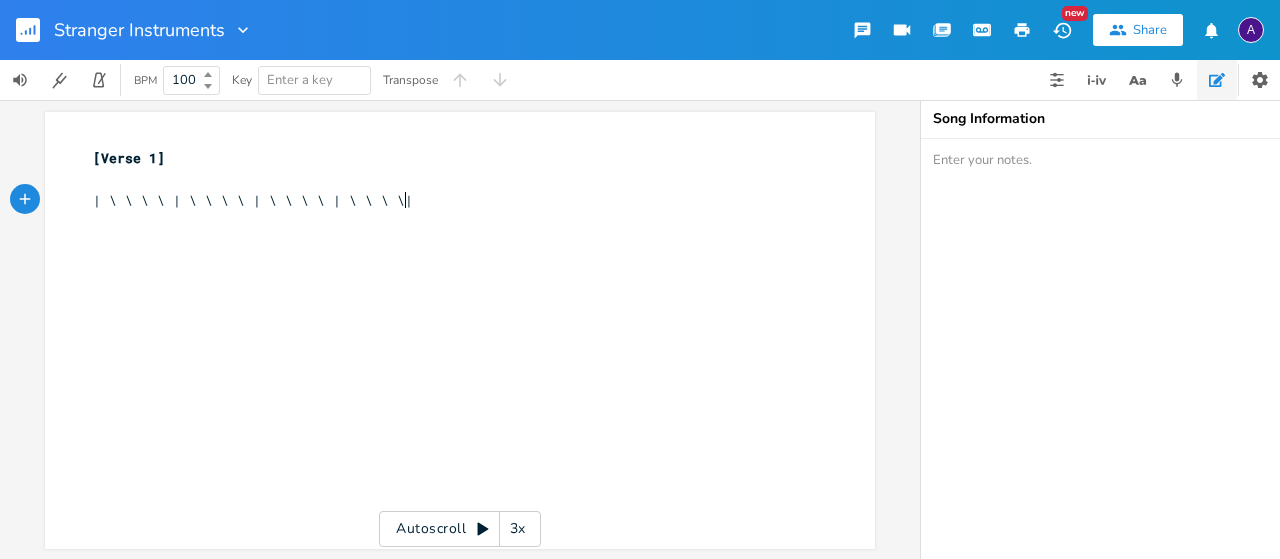 type on "| \ \ \ \ | \ \ \ \ | \ \ \ \ | \ \ \ \|" 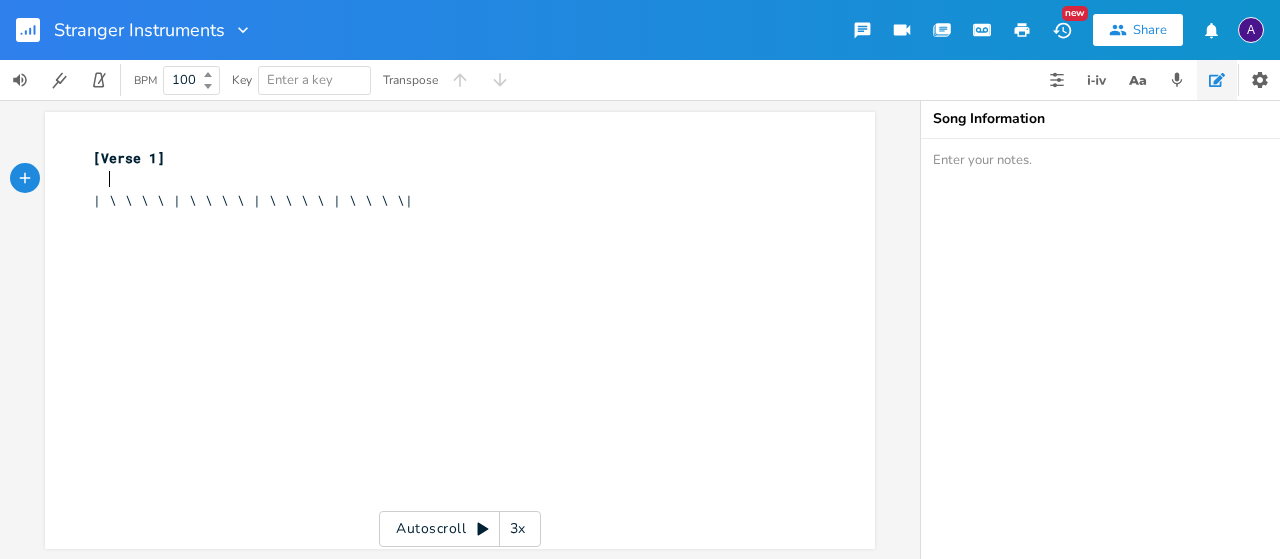 scroll, scrollTop: 0, scrollLeft: 6, axis: horizontal 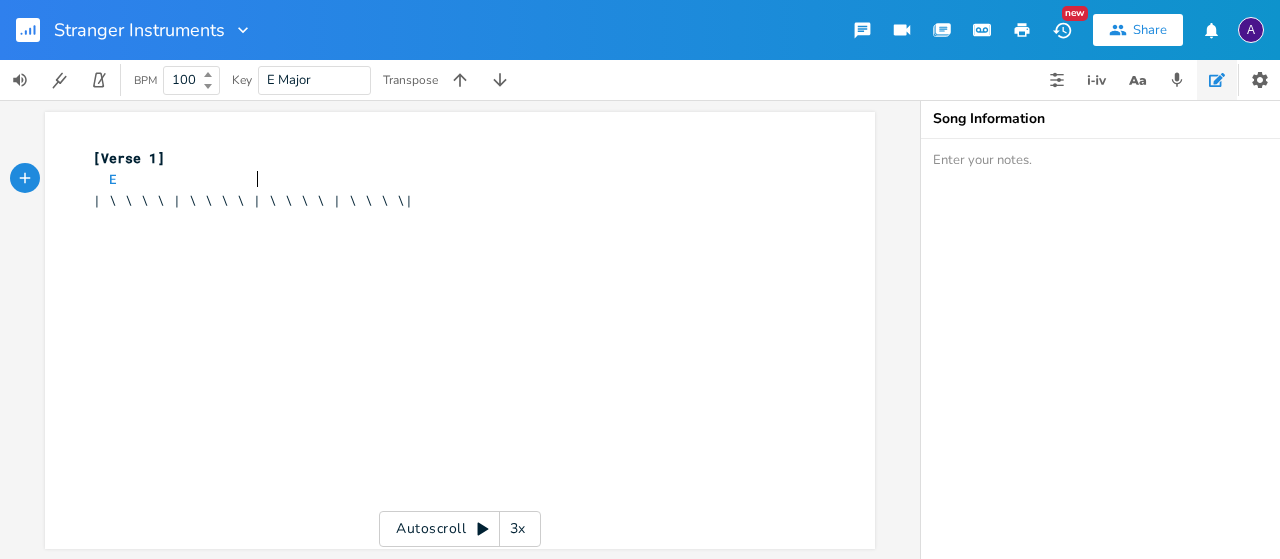 type on "E" 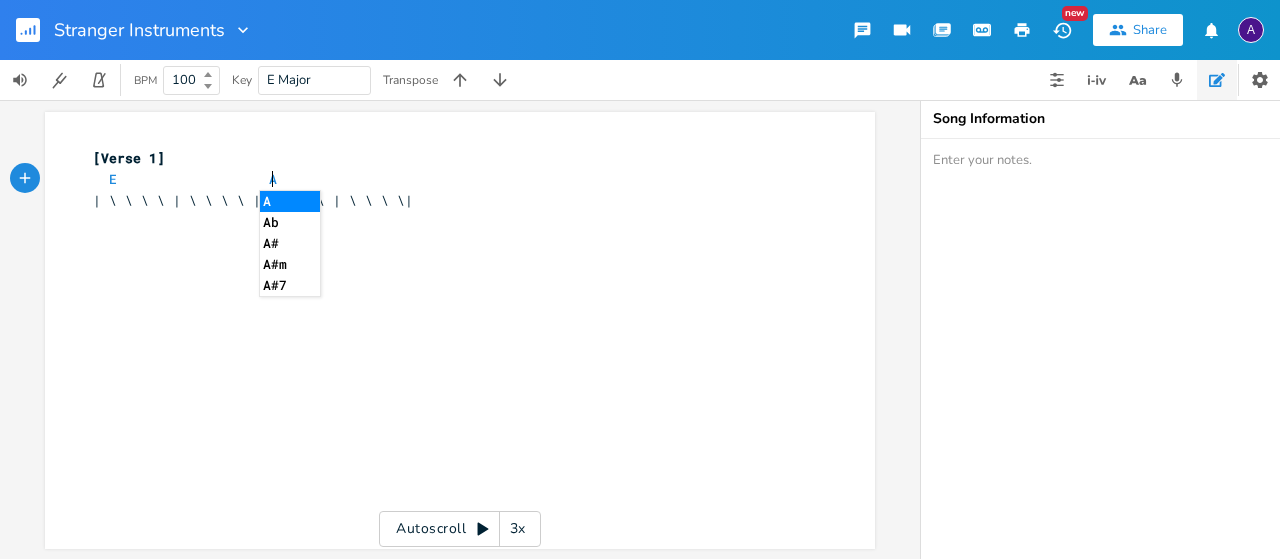type on "A" 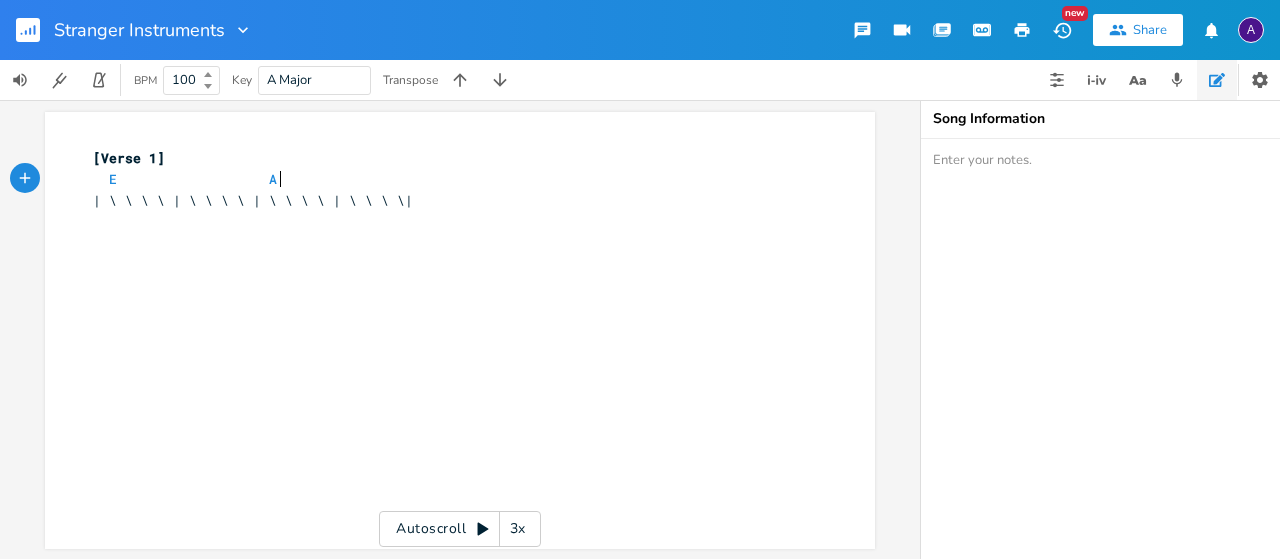 scroll, scrollTop: 0, scrollLeft: 11, axis: horizontal 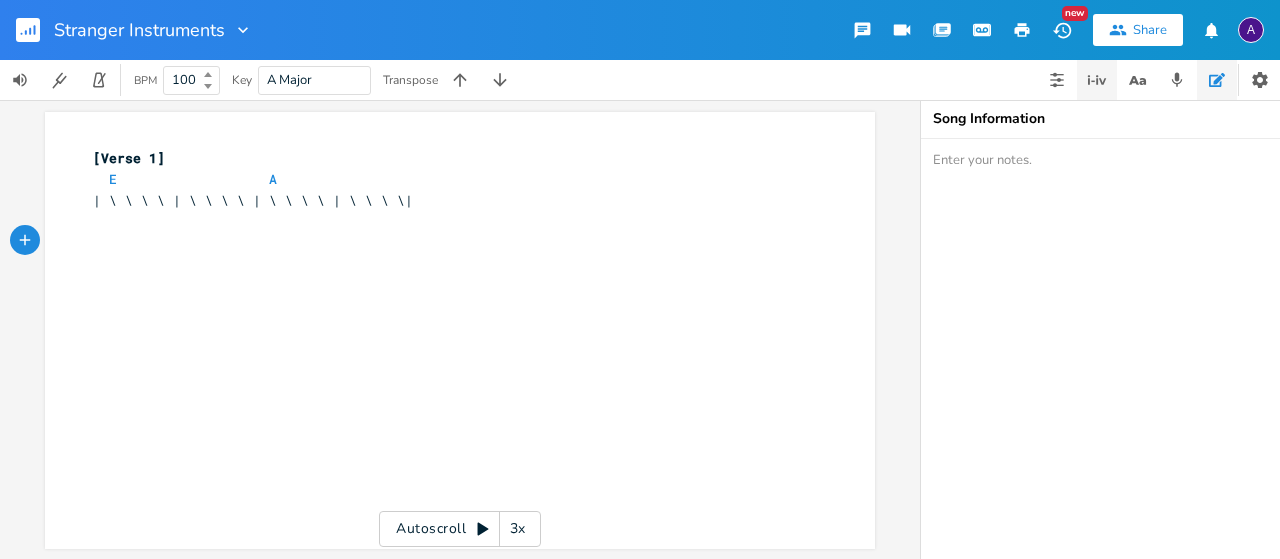 click 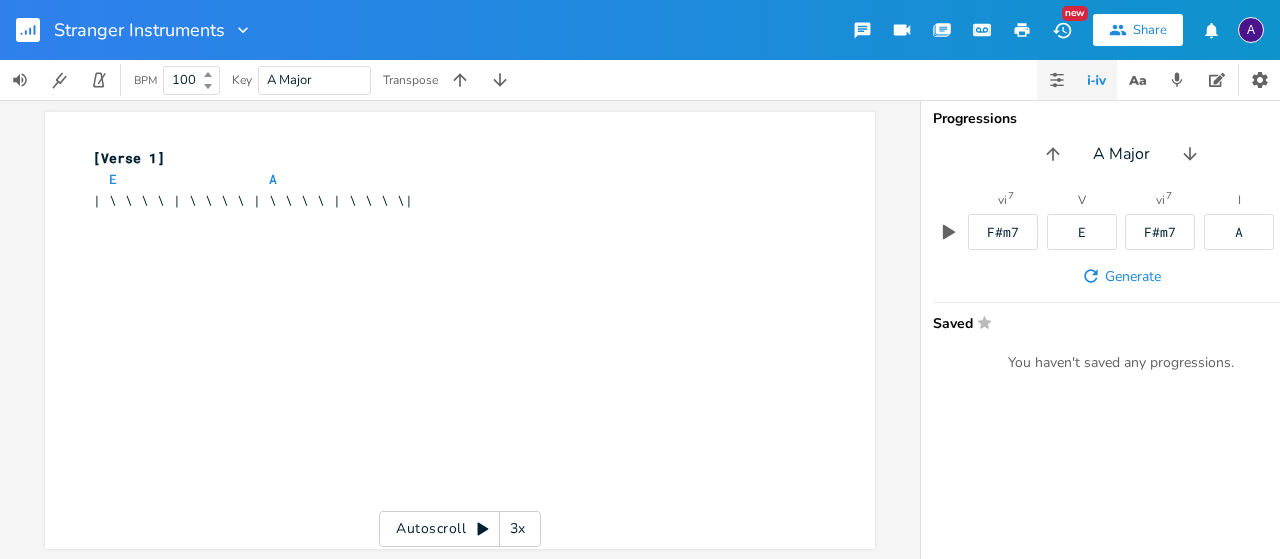 click at bounding box center [1057, 80] 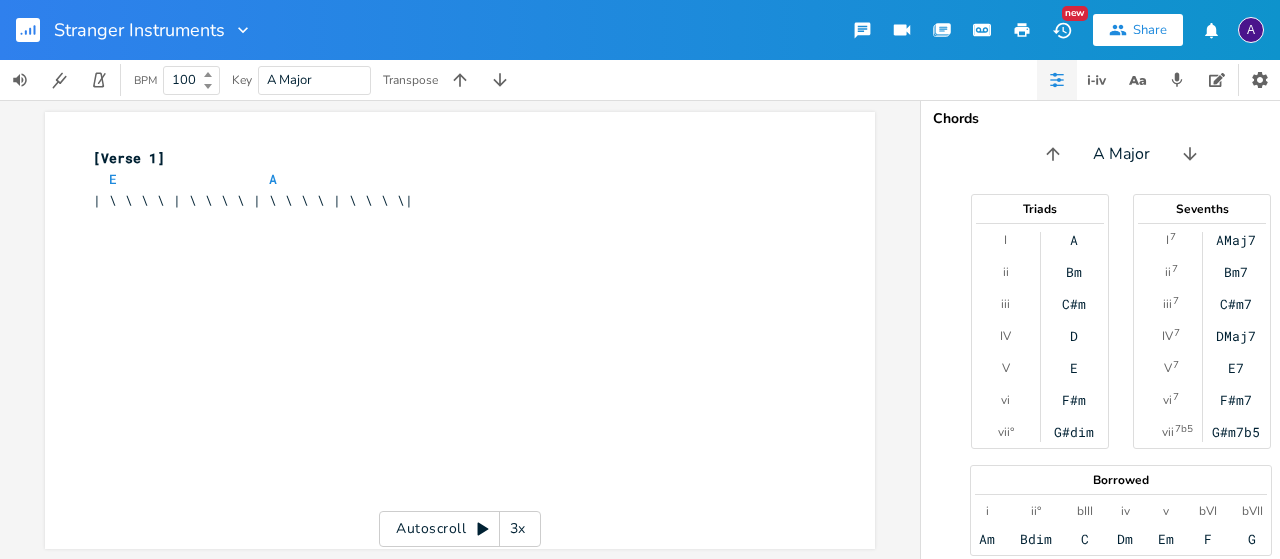 click on "xxxxxxxxxx   [Verse 1]    E                     A   | \ \ \ \ | \ \ \ \ | \ \ \ \ | \ \ \ \| ​ ​" at bounding box center [450, 200] 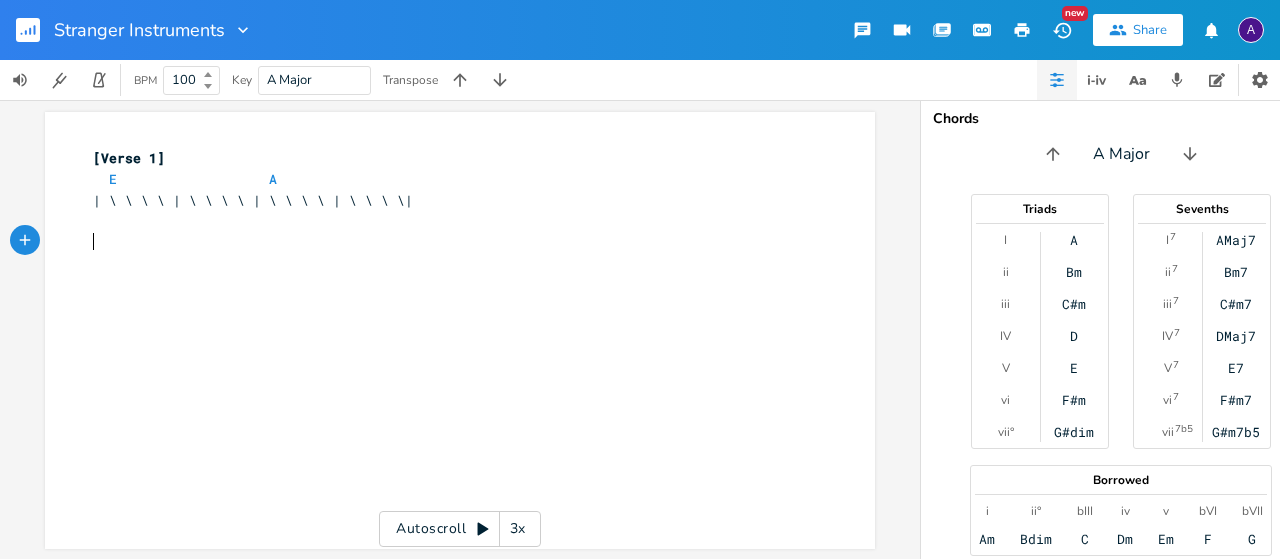 scroll, scrollTop: 0, scrollLeft: 0, axis: both 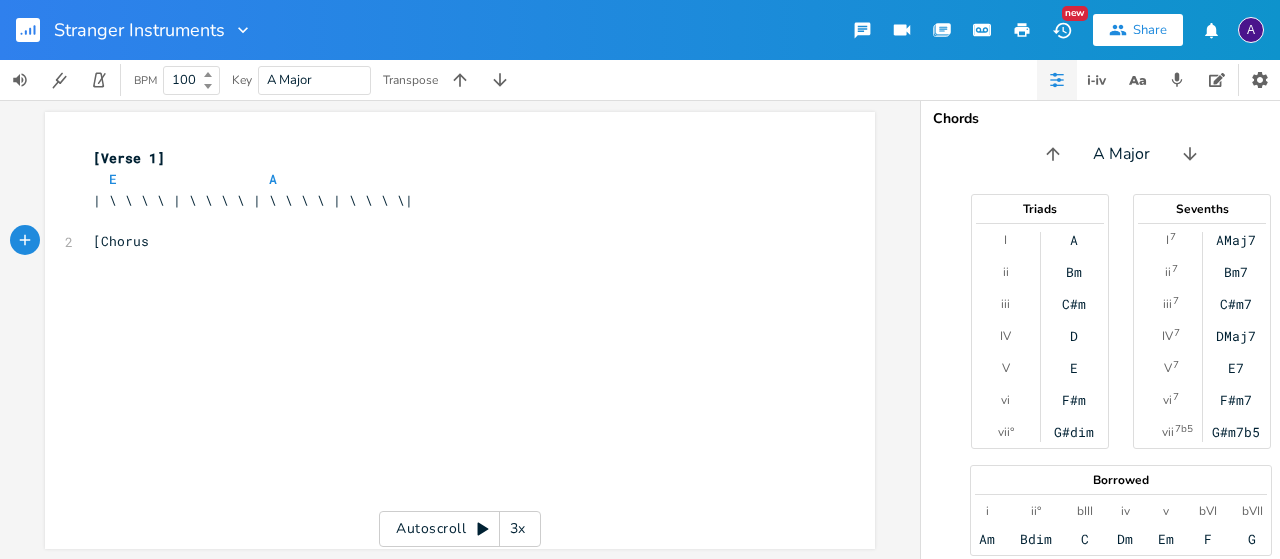 type on "[Chorus]" 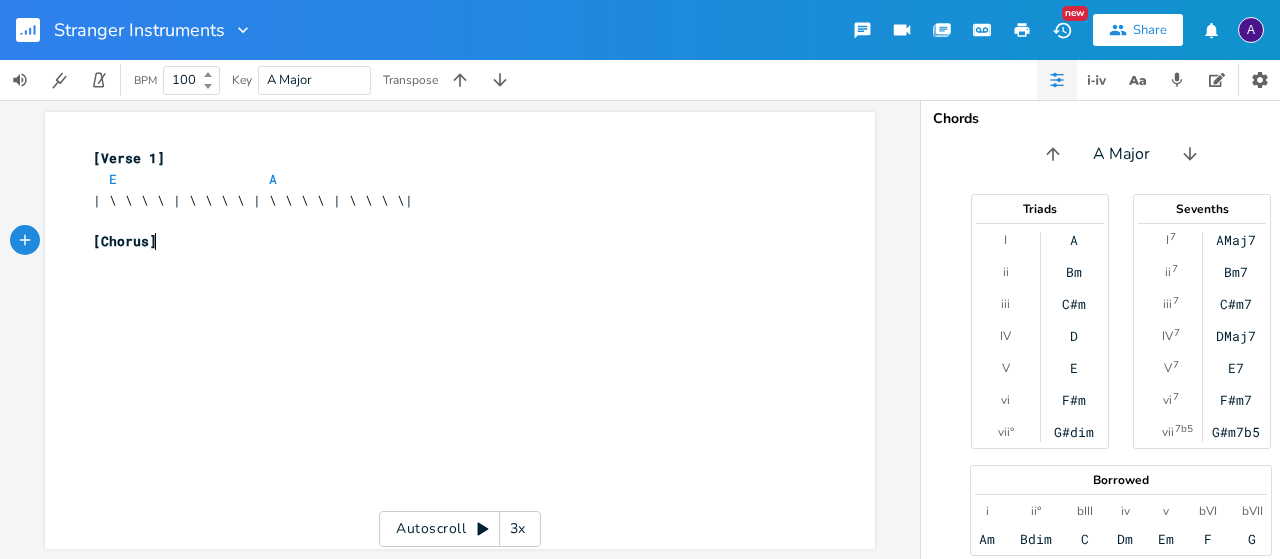scroll, scrollTop: 0, scrollLeft: 49, axis: horizontal 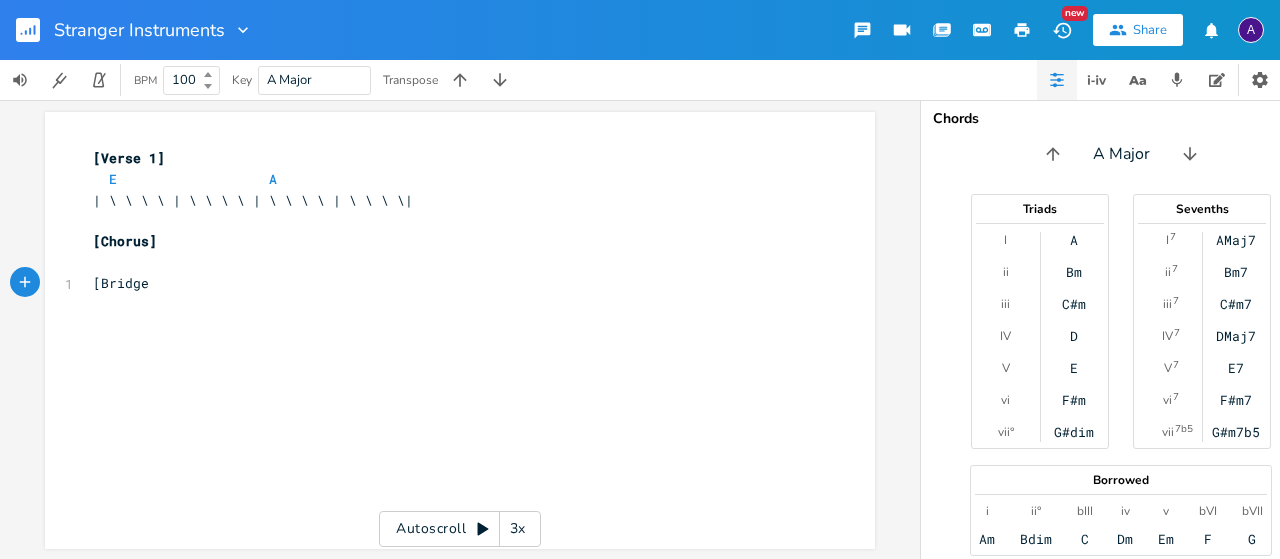 type on "[Bridge]" 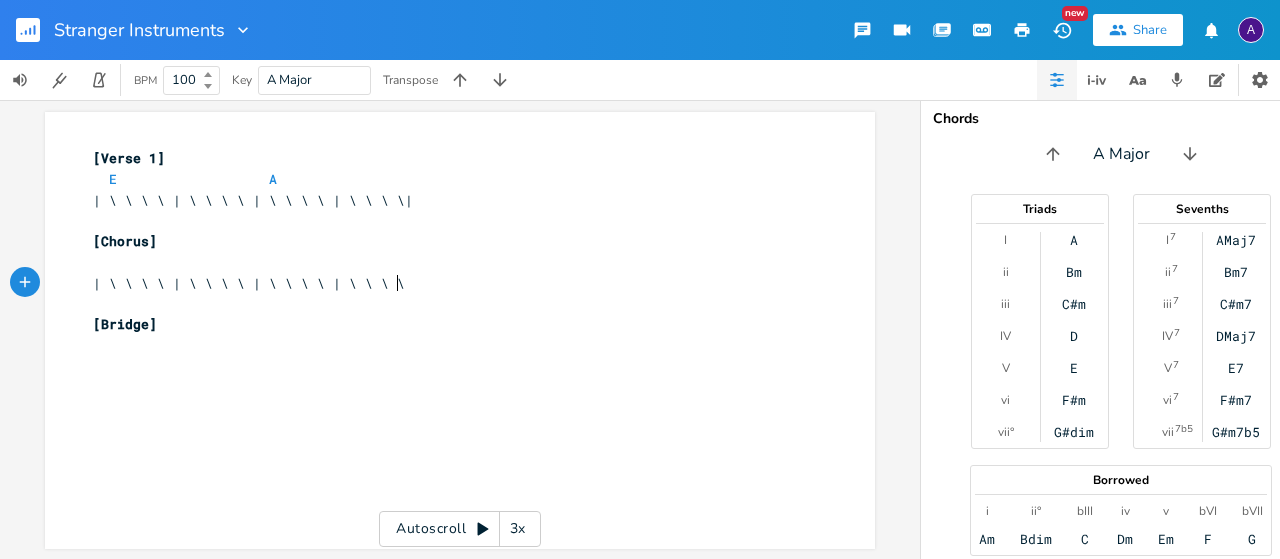 type on "| \ \ \ \ | \ \ \ \ | \ \ \ \ | \ \ \ \ |" 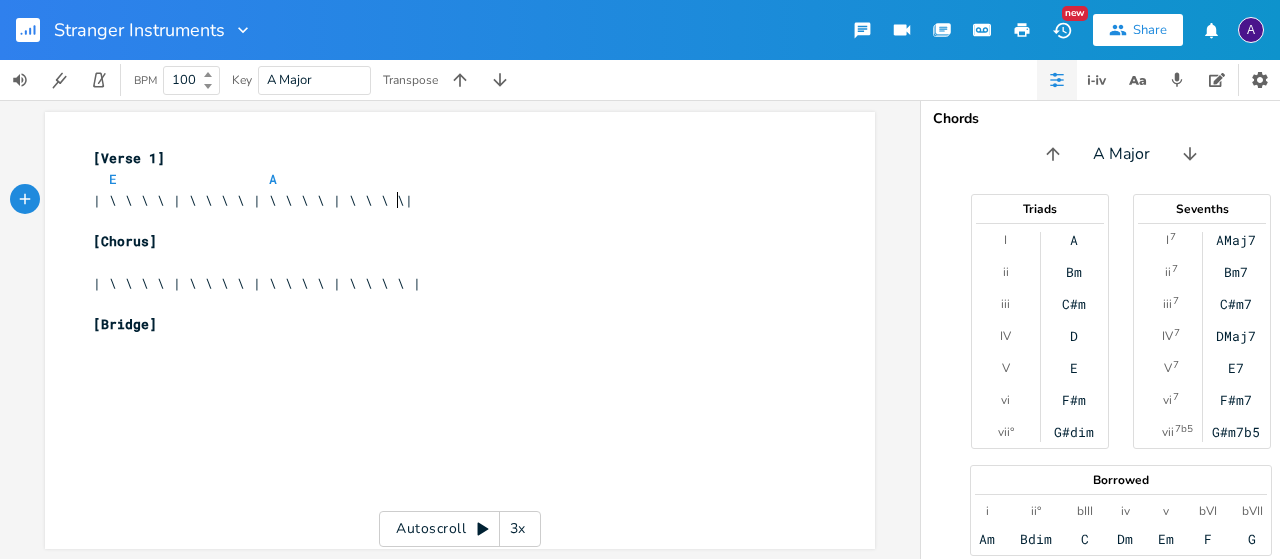 scroll, scrollTop: 0, scrollLeft: 2, axis: horizontal 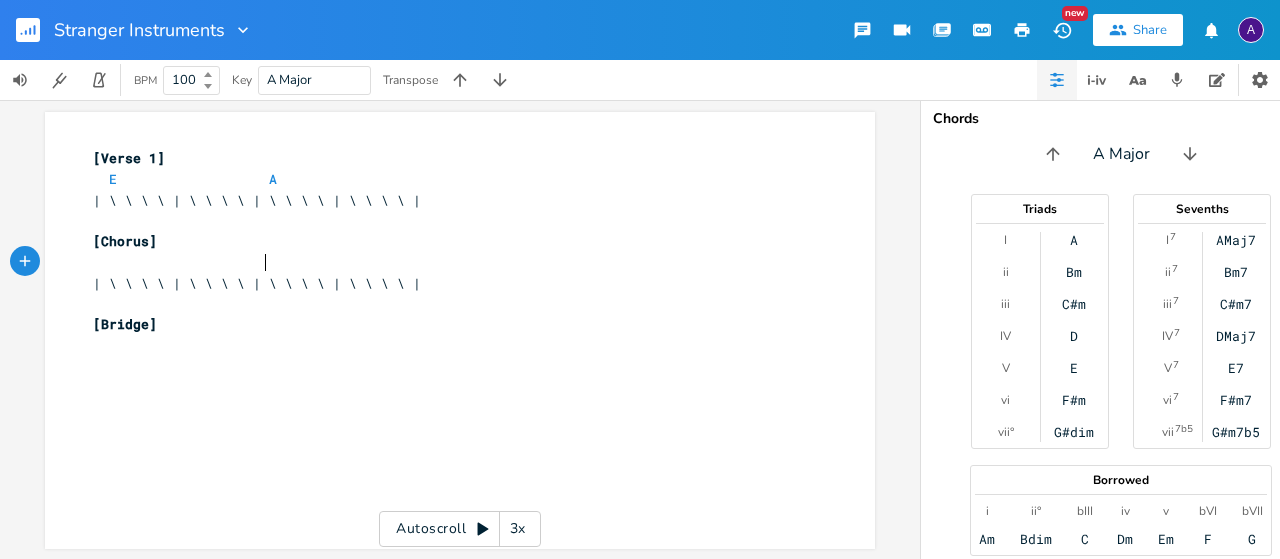 type on "D" 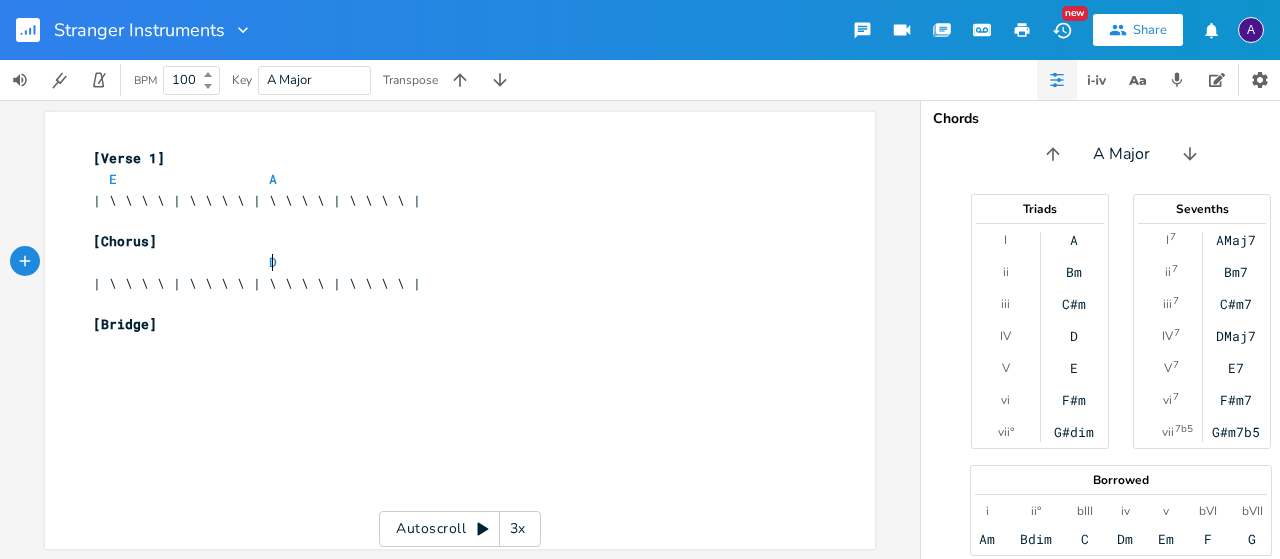 scroll, scrollTop: 0, scrollLeft: 84, axis: horizontal 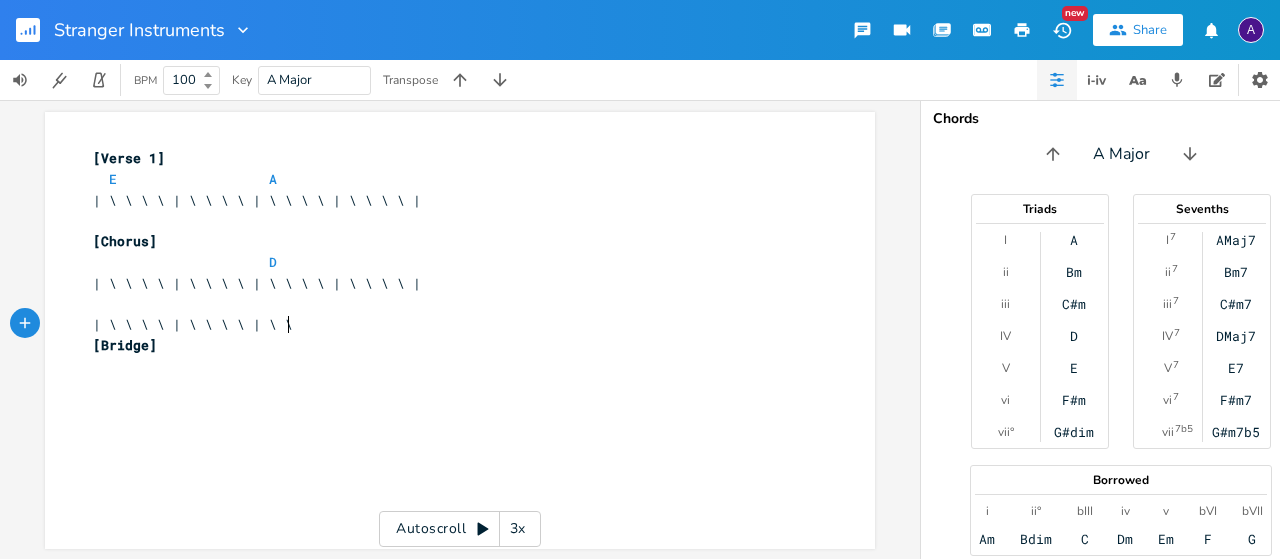 type on "| \ \ \ \ | \ \ \ \ | \ \ \\" 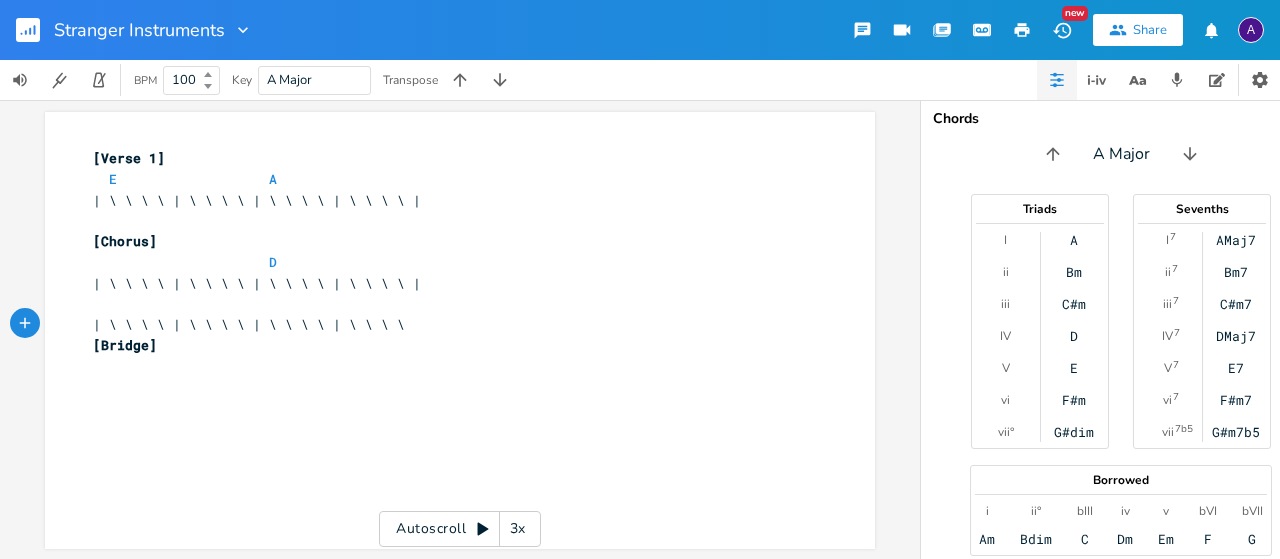 scroll, scrollTop: 0, scrollLeft: 48, axis: horizontal 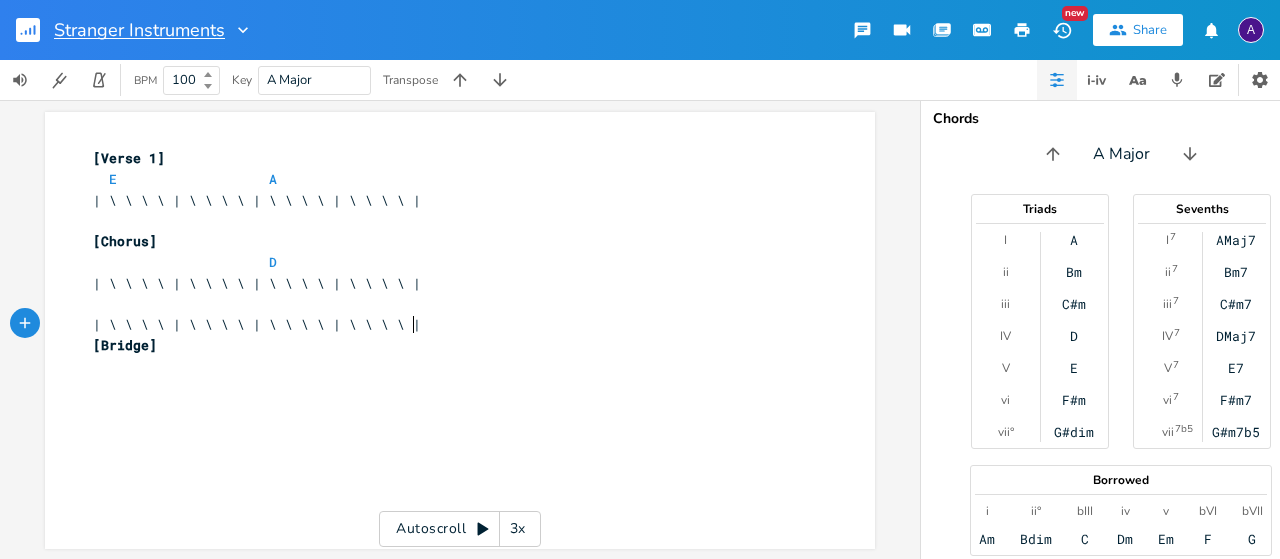 type on "\ | \ \ \ \ |" 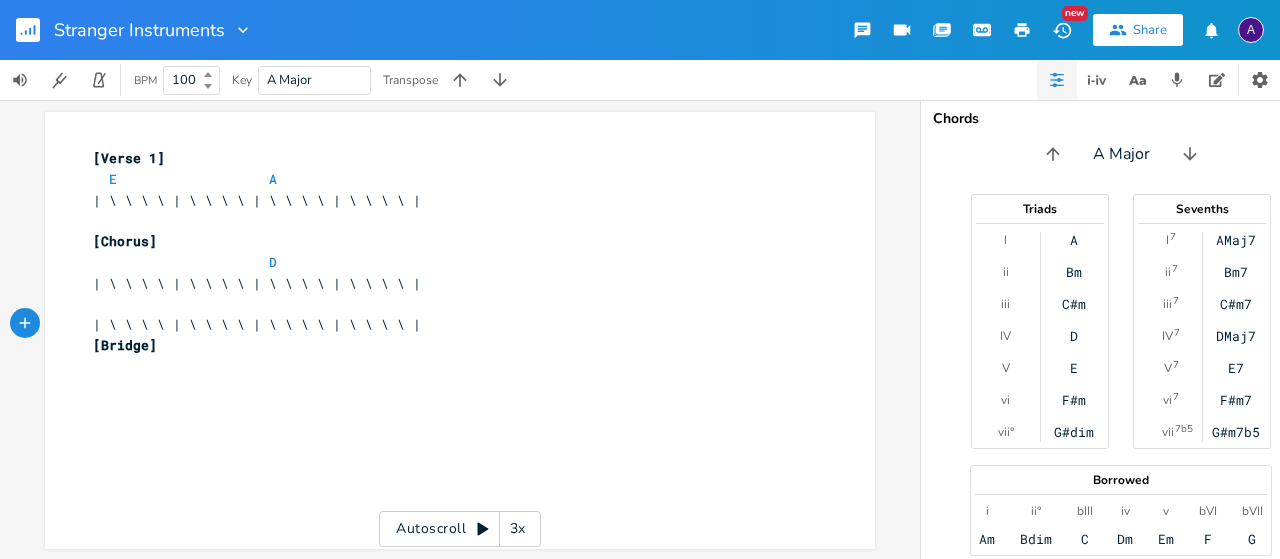 click on "D" at bounding box center [185, 262] 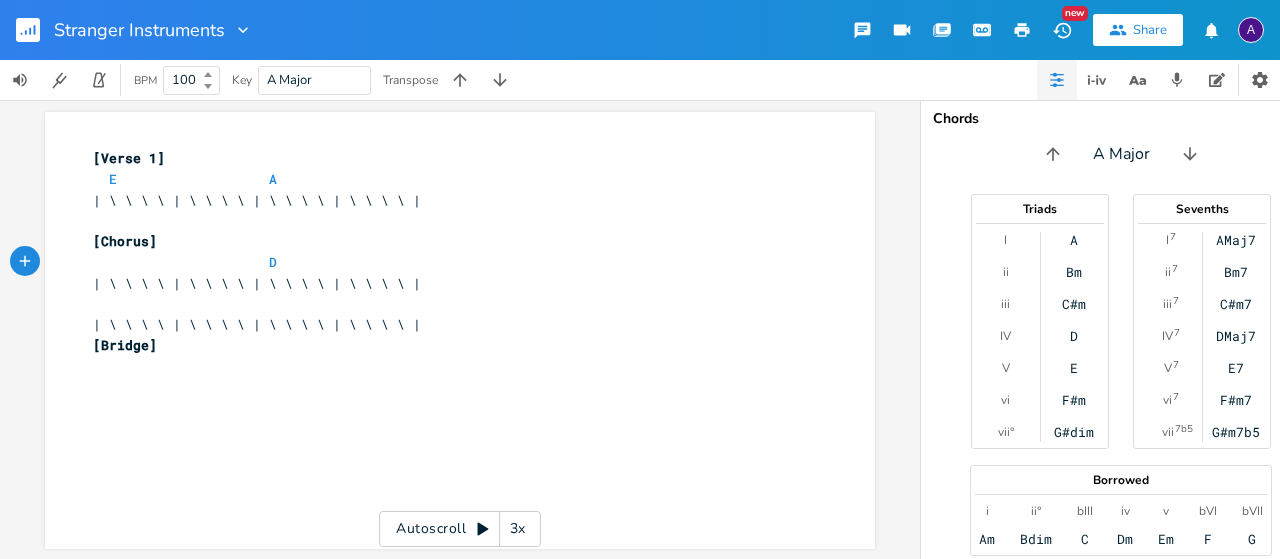 click on "D" at bounding box center [185, 262] 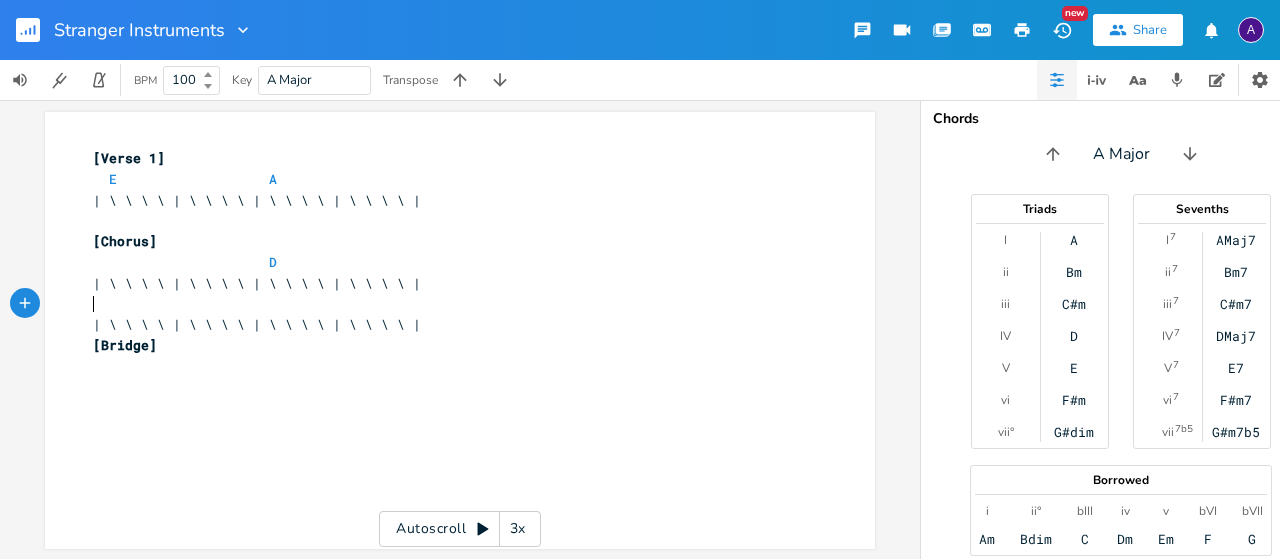 click on "​" at bounding box center [450, 304] 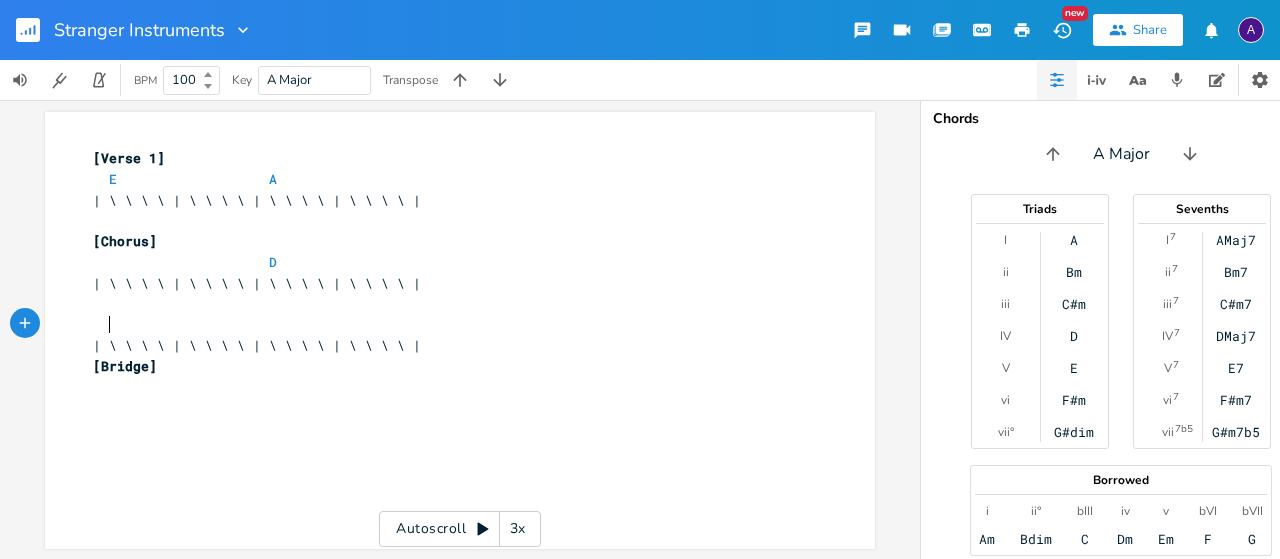 scroll, scrollTop: 0, scrollLeft: 2, axis: horizontal 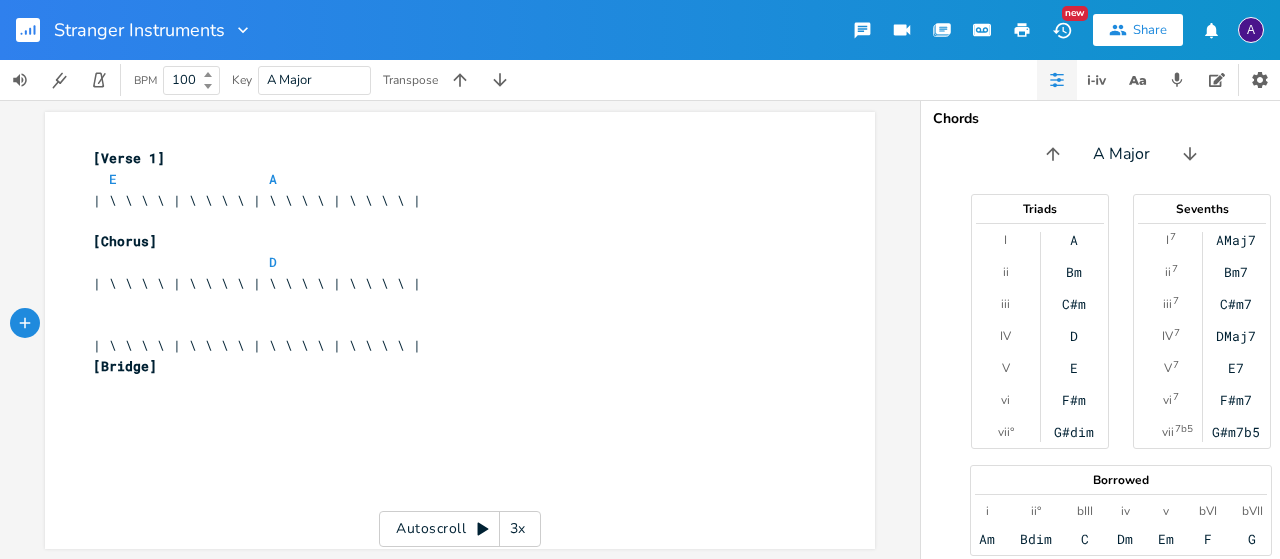 type on "E" 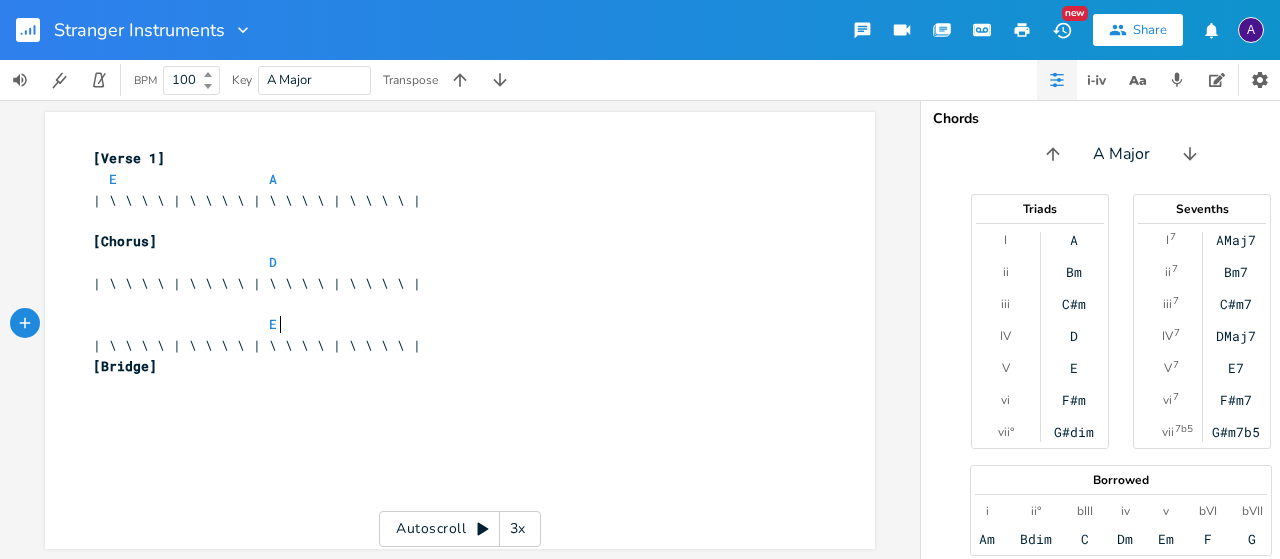 scroll, scrollTop: 0, scrollLeft: 81, axis: horizontal 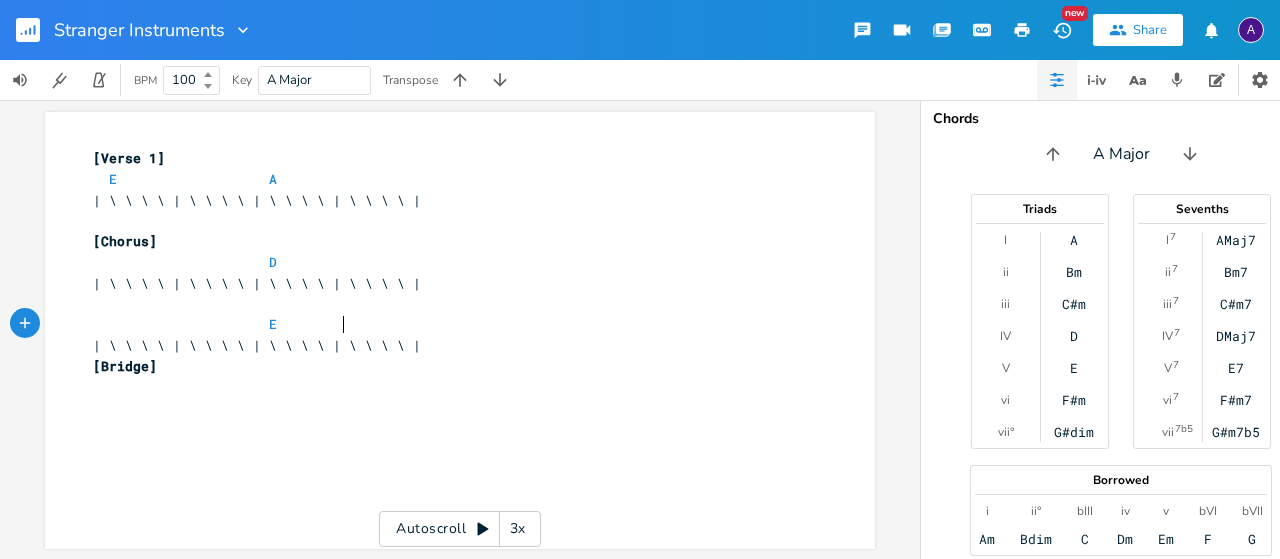 type on "D" 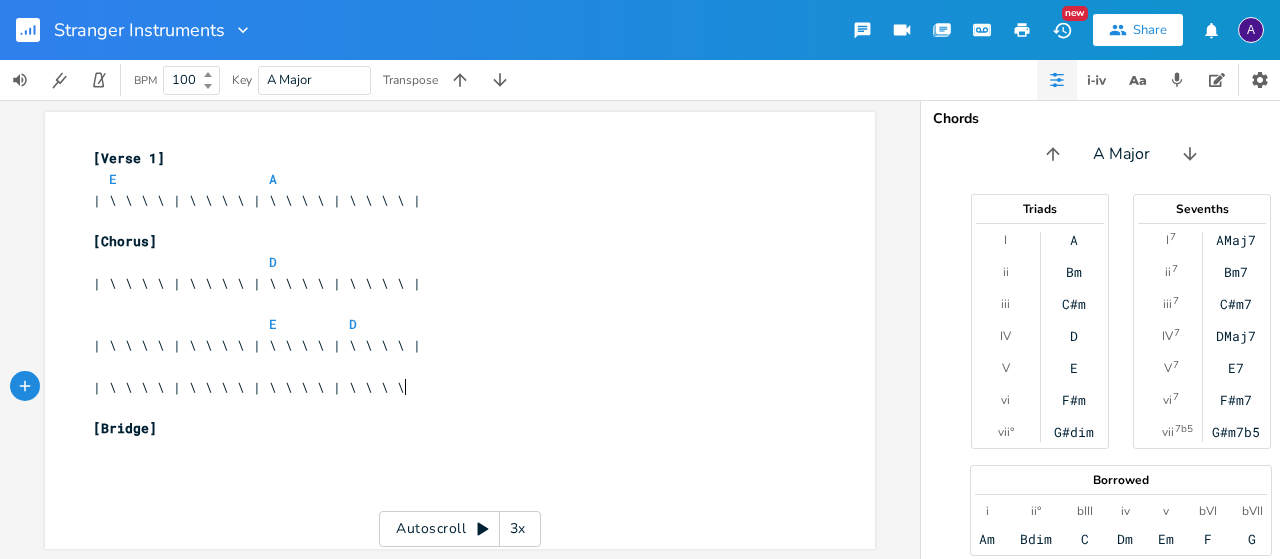 type on "| \ \ \ \ | \ \ \ \ | \ \ \ \ | \ \ \ \ |" 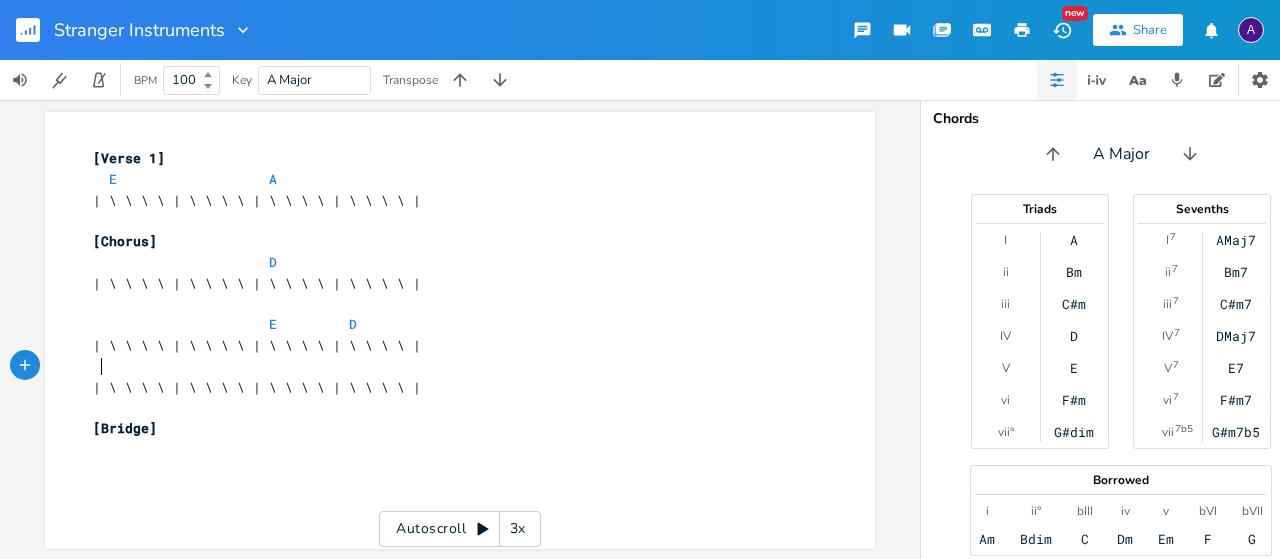 scroll, scrollTop: 0, scrollLeft: 6, axis: horizontal 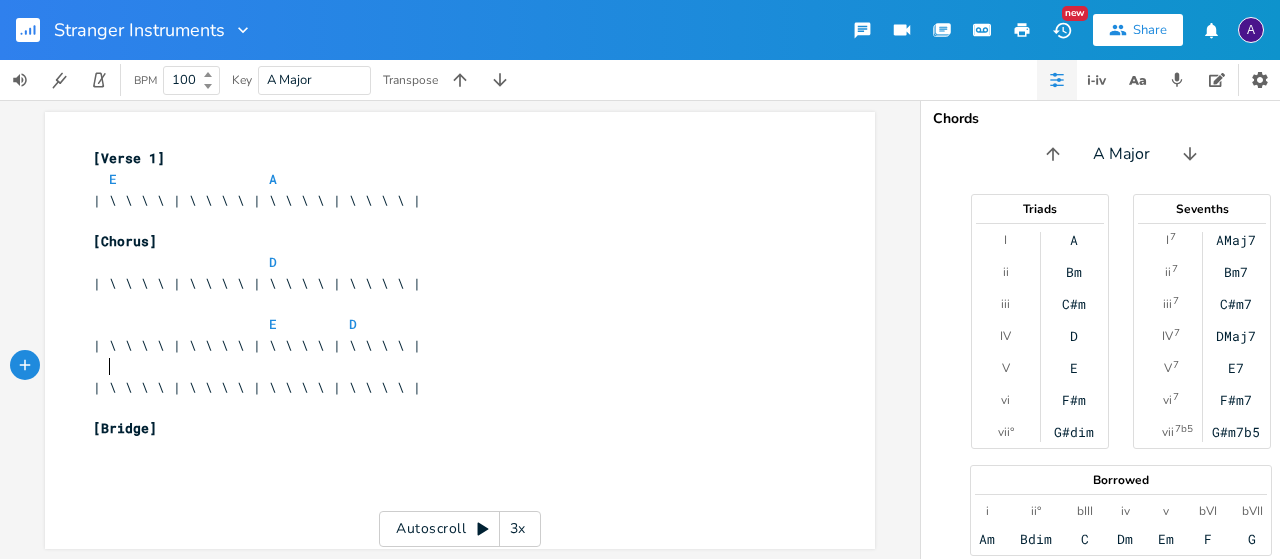 click at bounding box center (101, 366) 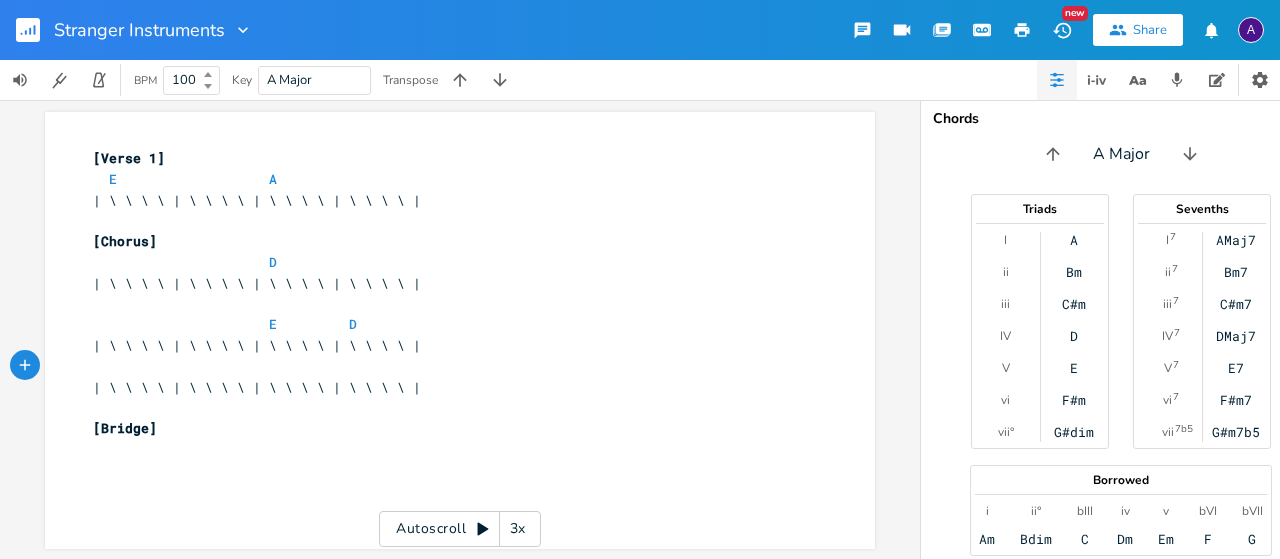 click on "D" at bounding box center (185, 262) 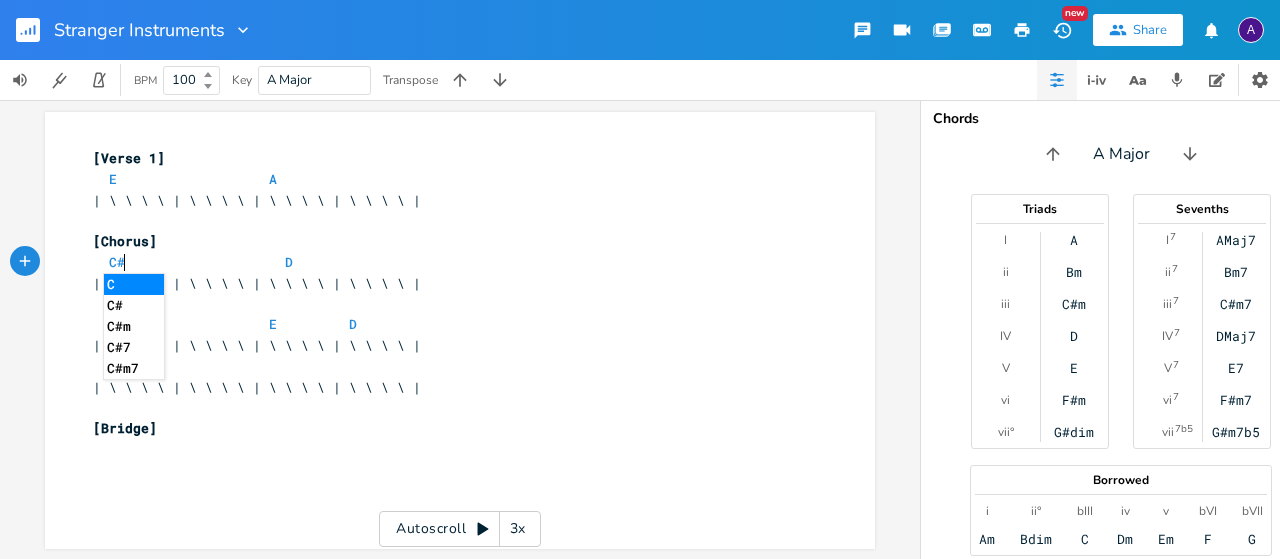 type on "C#m" 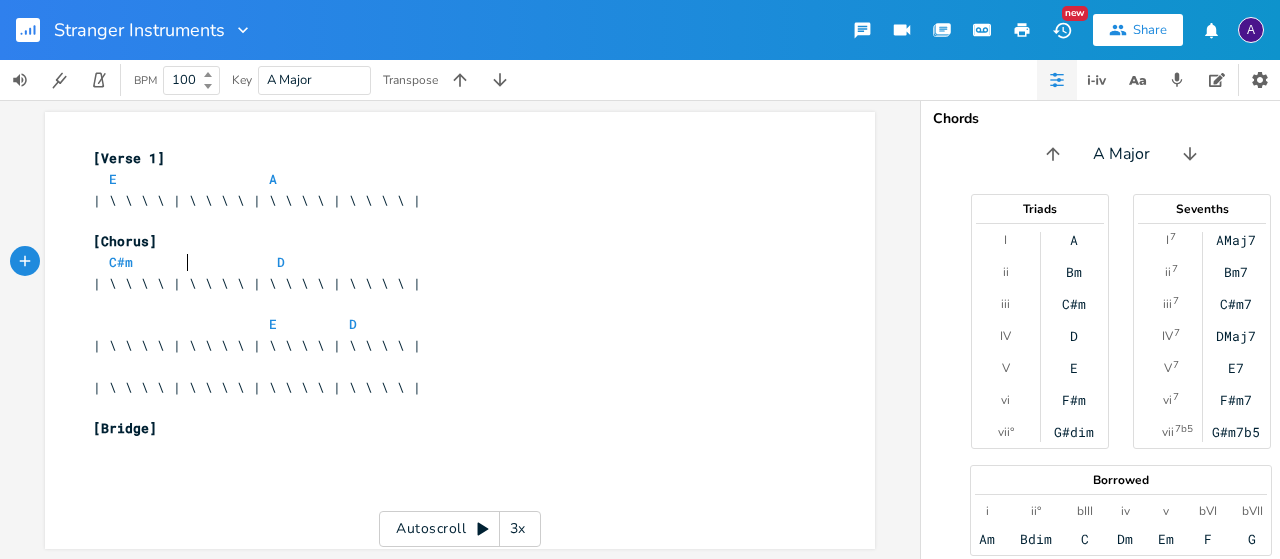 type on "E" 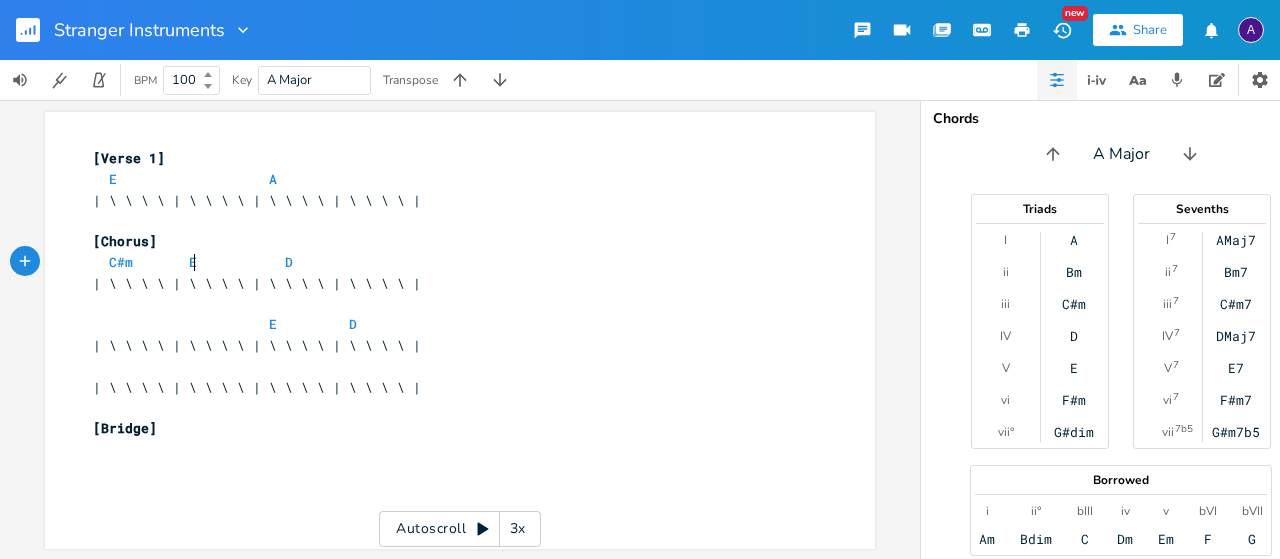 scroll, scrollTop: 0, scrollLeft: 7, axis: horizontal 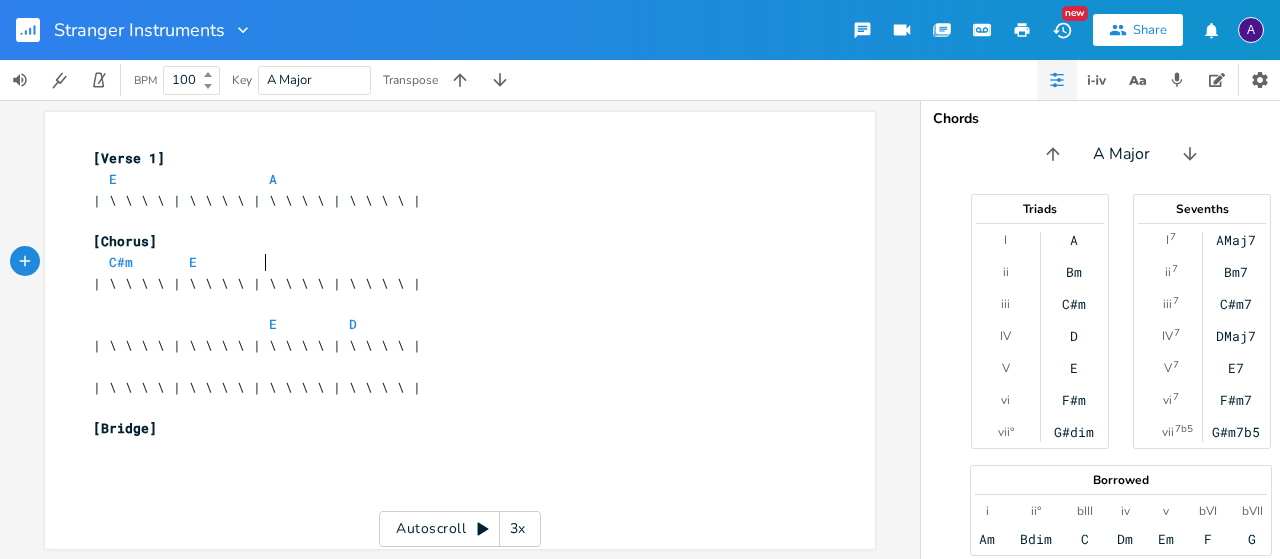 type on "A" 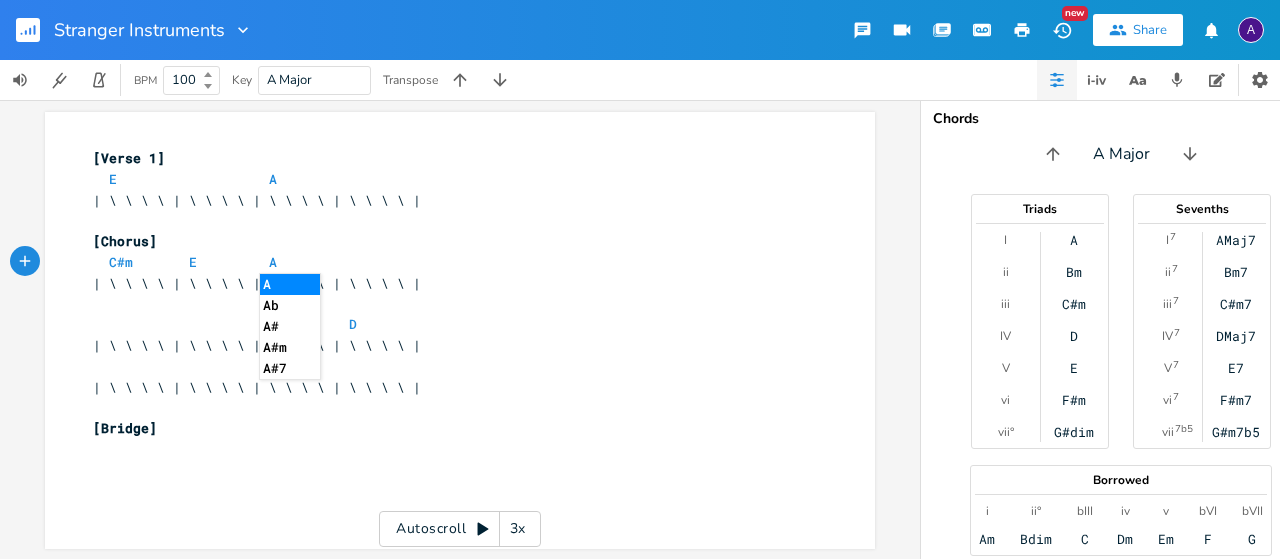 click on "| \ \ \ \ | \ \ \ \ | \ \ \ \ | \ \ \ \ |" at bounding box center [450, 283] 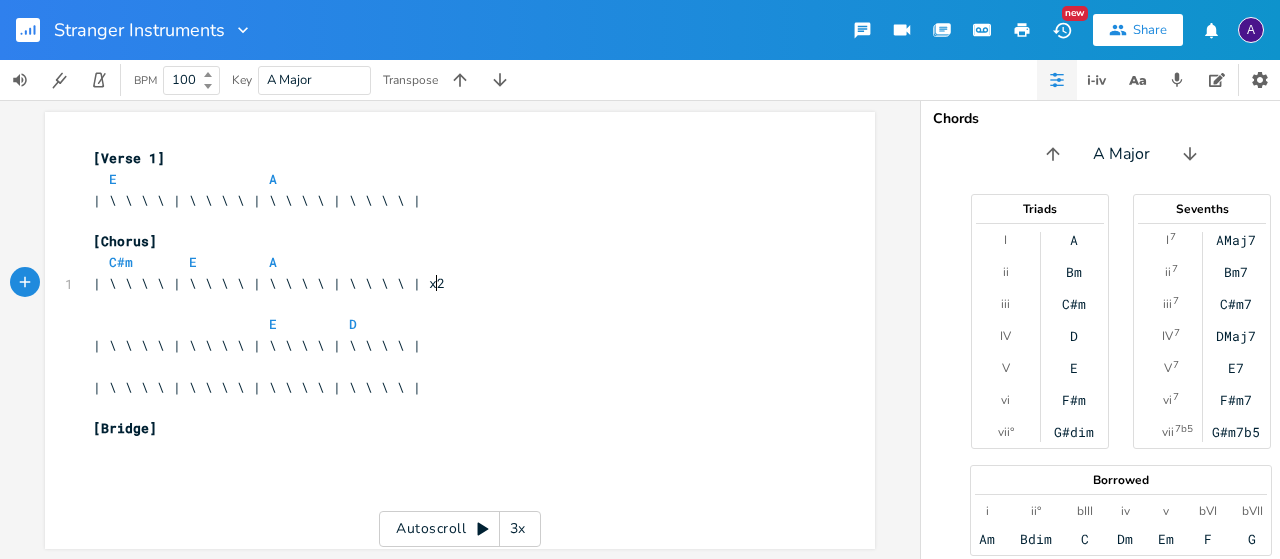 scroll, scrollTop: 0, scrollLeft: 16, axis: horizontal 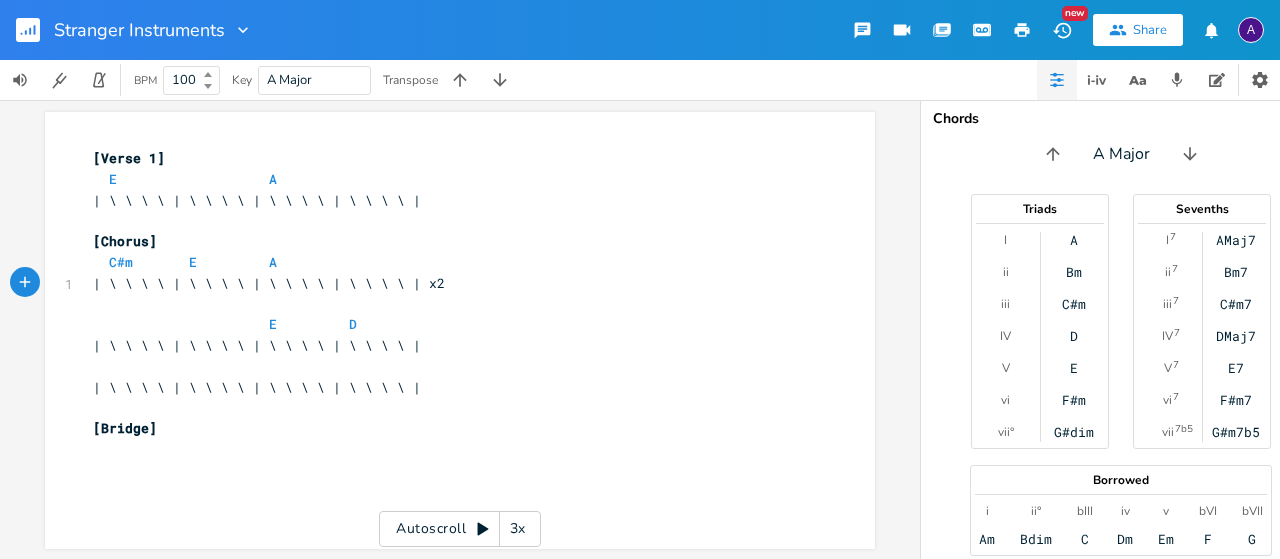 type on "x2" 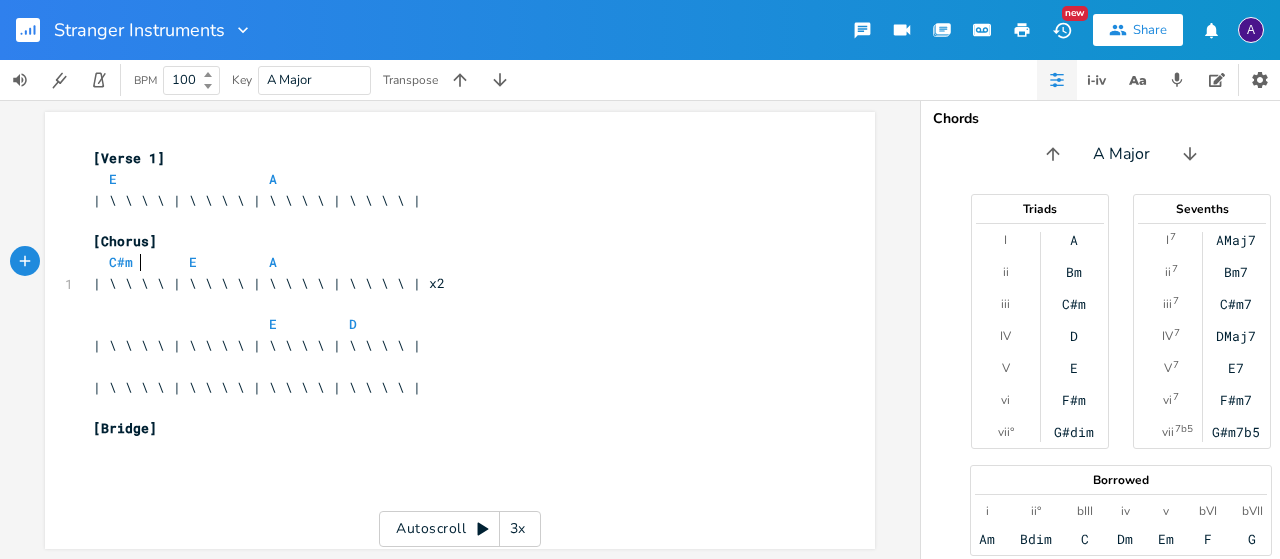 click on "C#m         E           A" at bounding box center (185, 262) 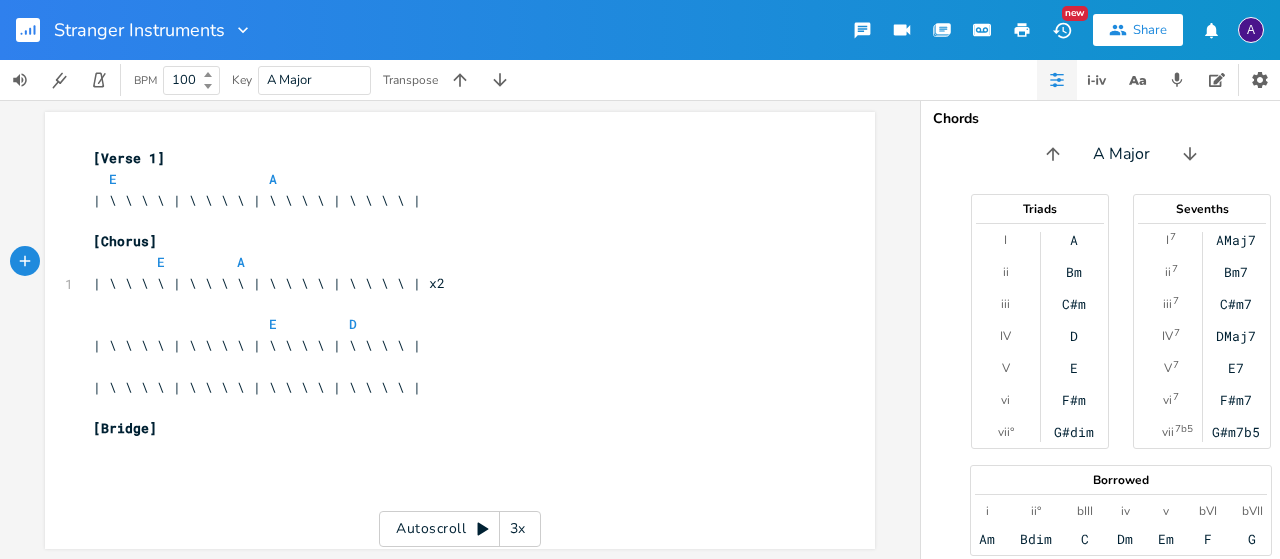 type on "B" 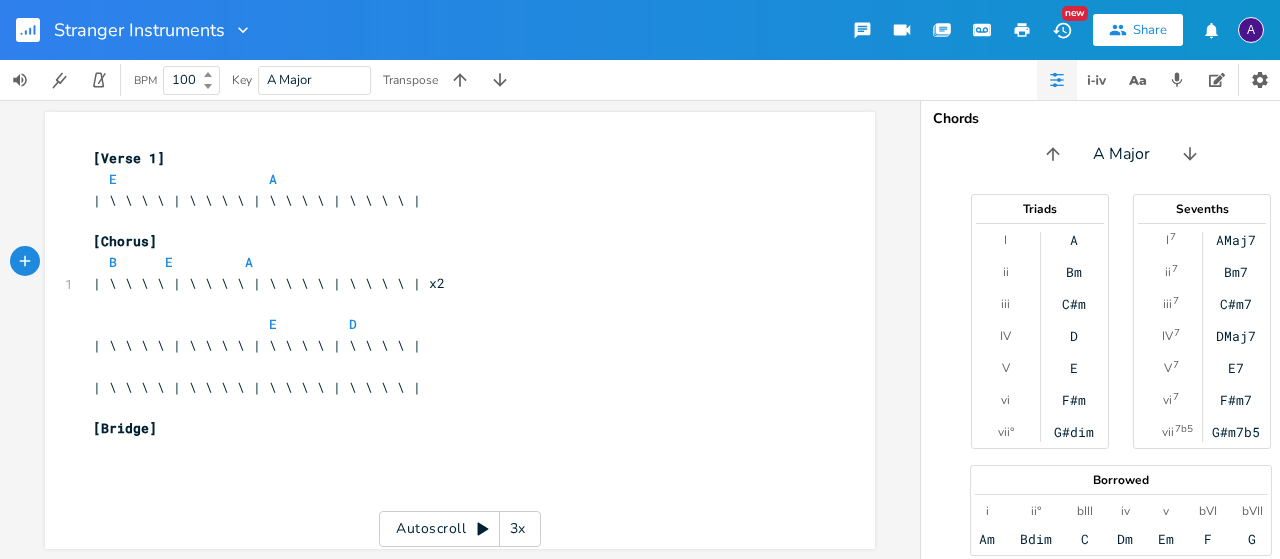type on "m" 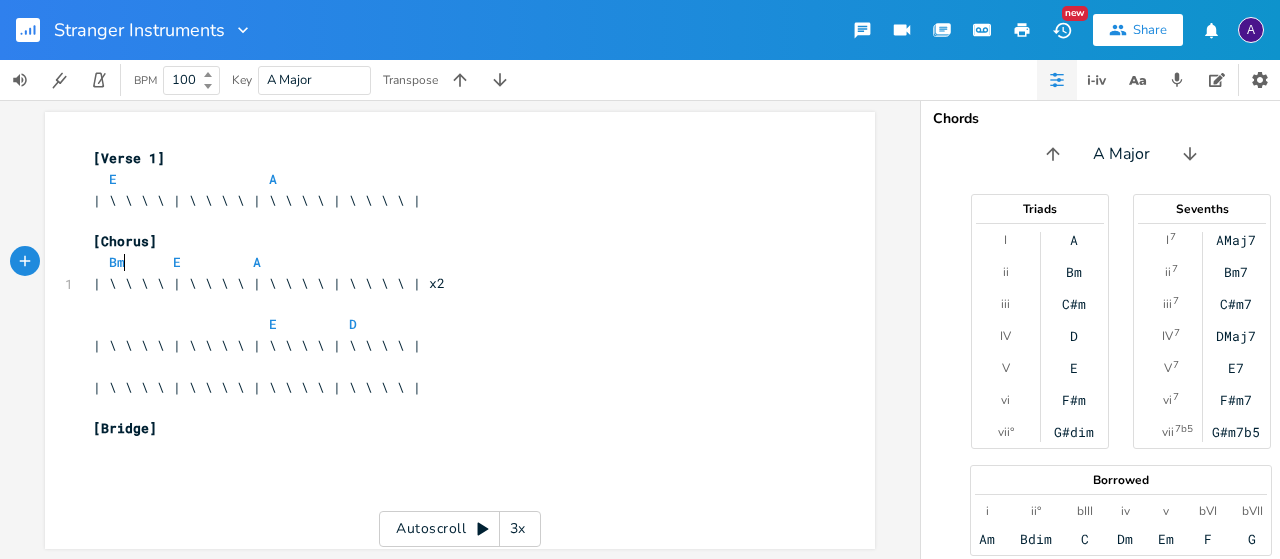 scroll, scrollTop: 0, scrollLeft: 9, axis: horizontal 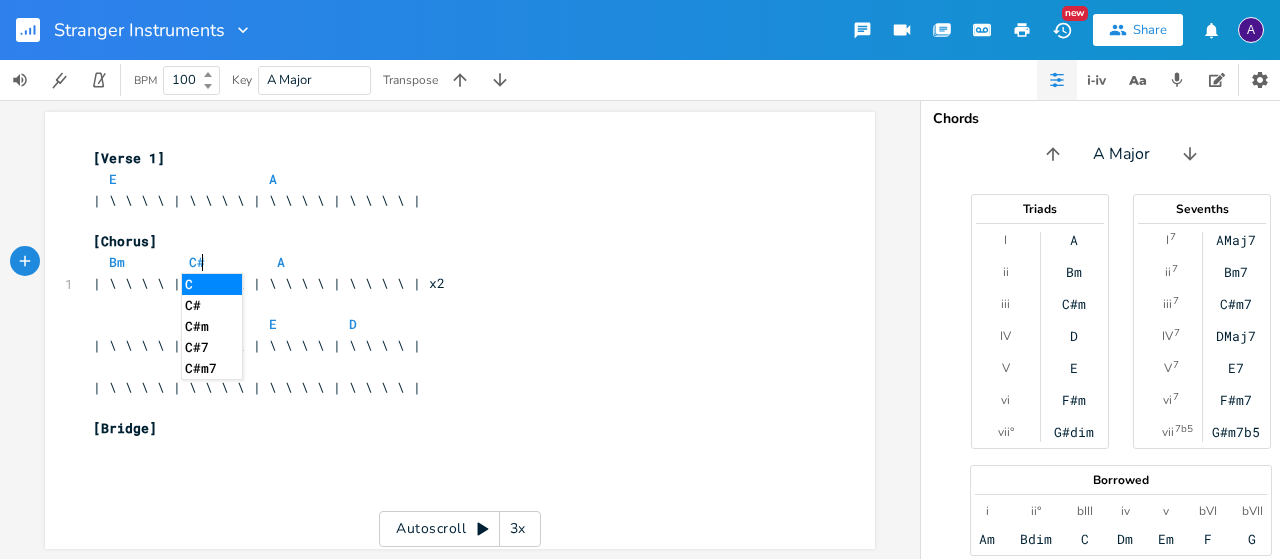 type on "C#m" 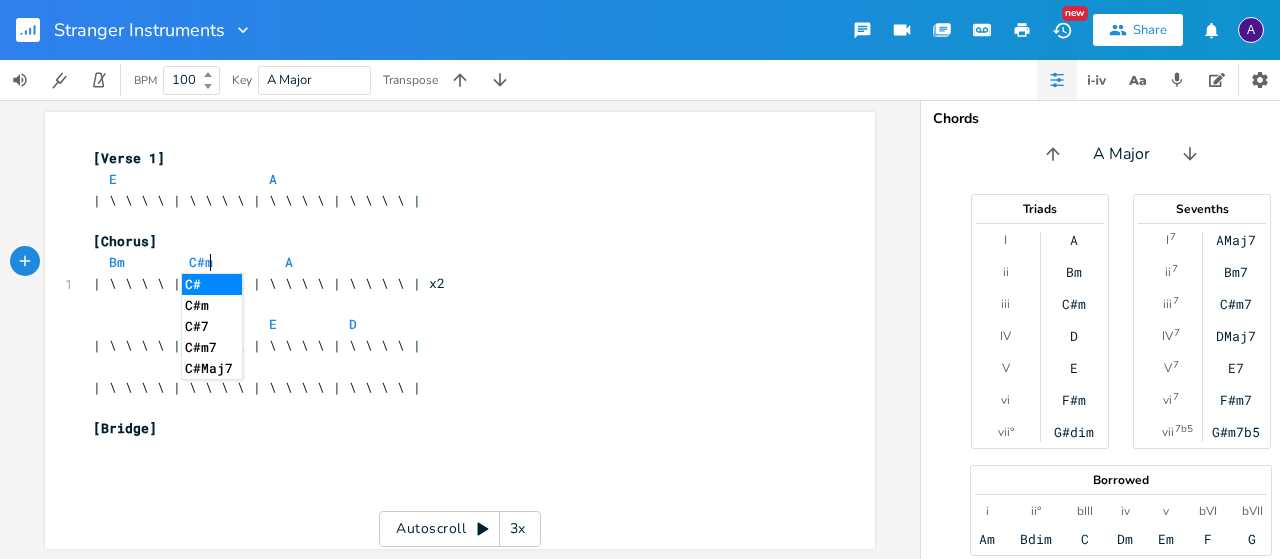 scroll, scrollTop: 0, scrollLeft: 26, axis: horizontal 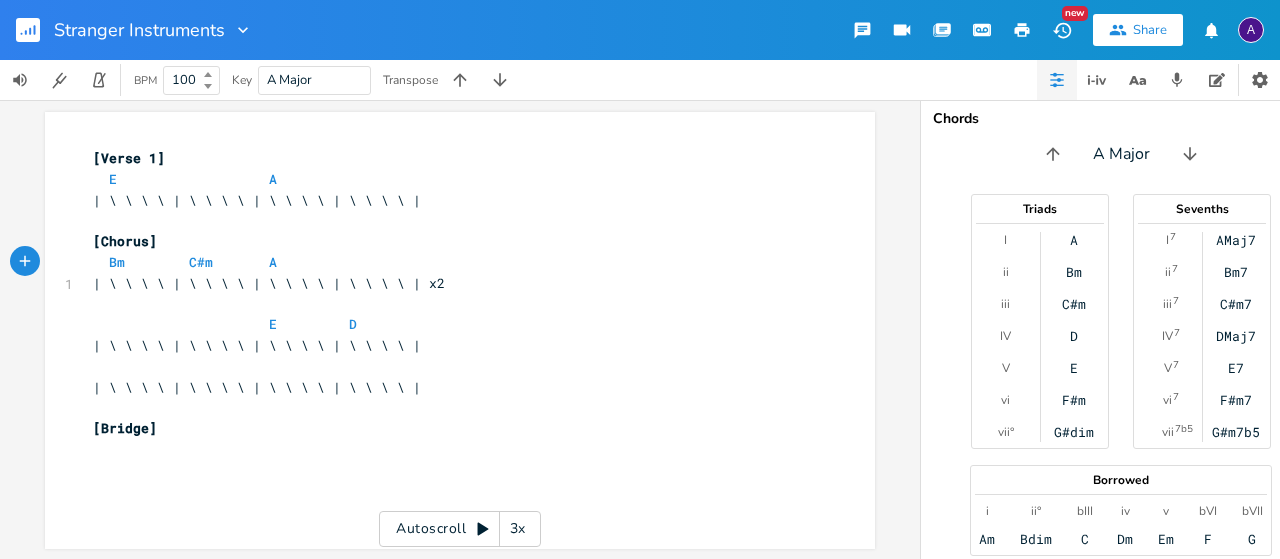 click on "E           D" at bounding box center (225, 324) 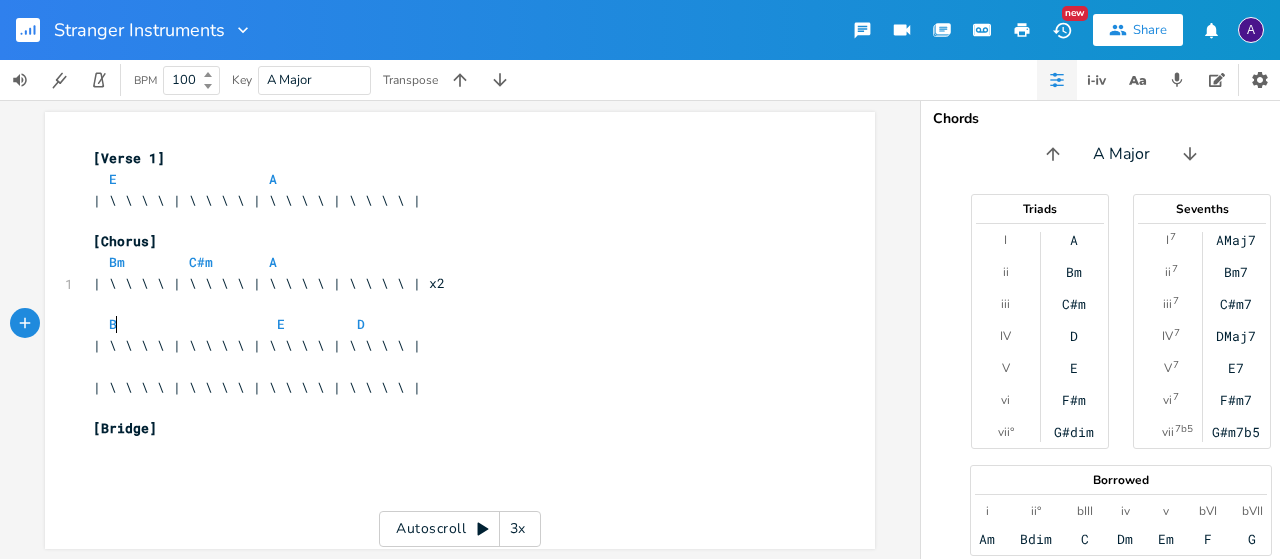 scroll, scrollTop: 0, scrollLeft: 10, axis: horizontal 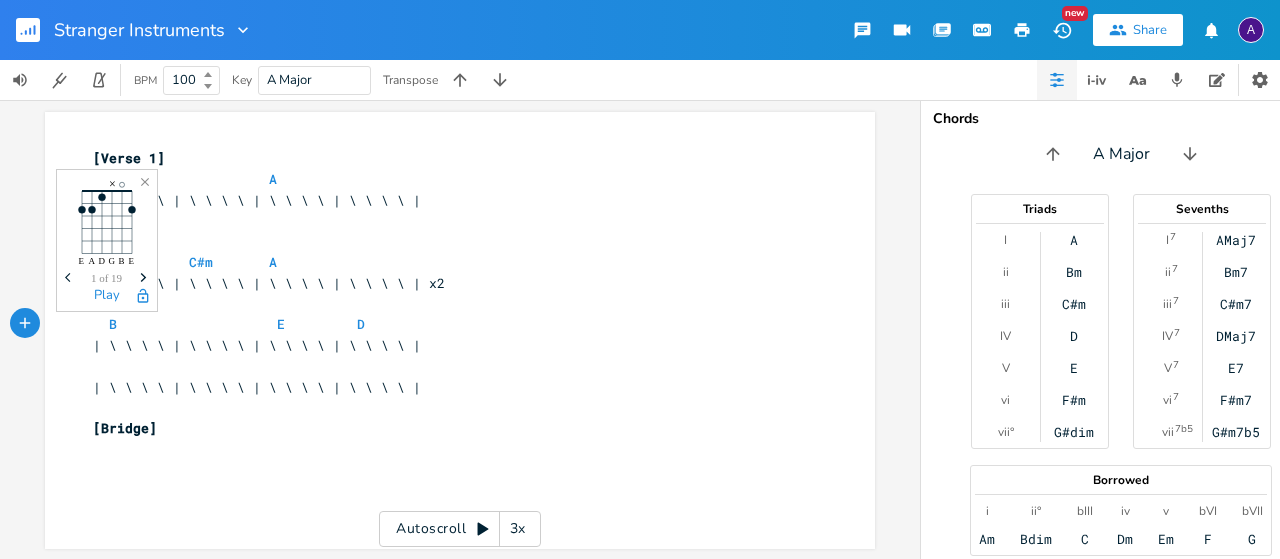 type on "m" 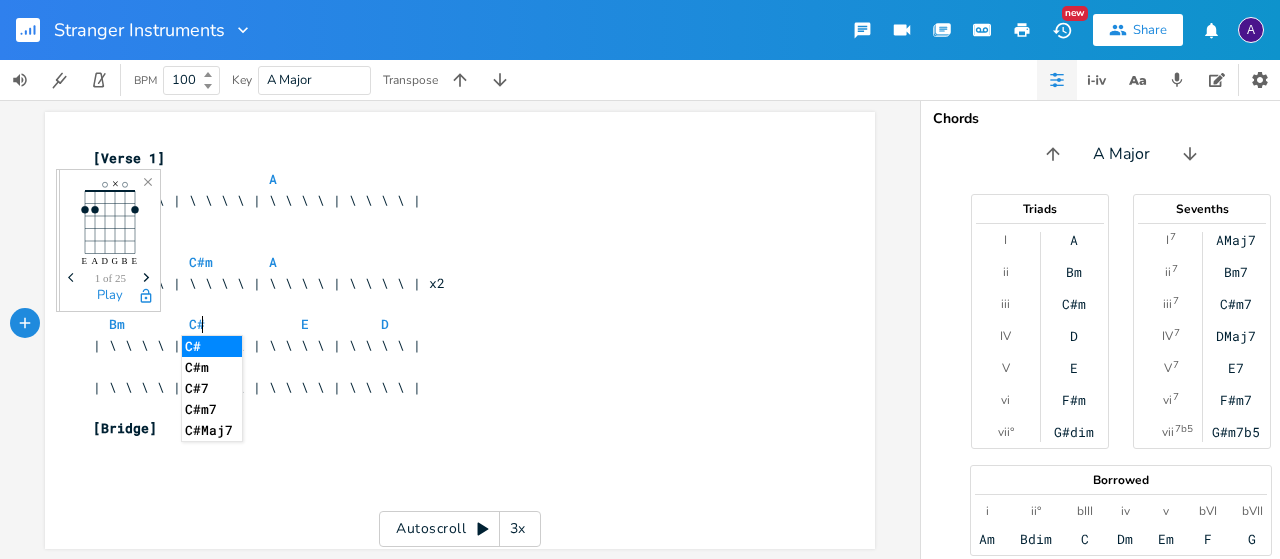 type on "C#m" 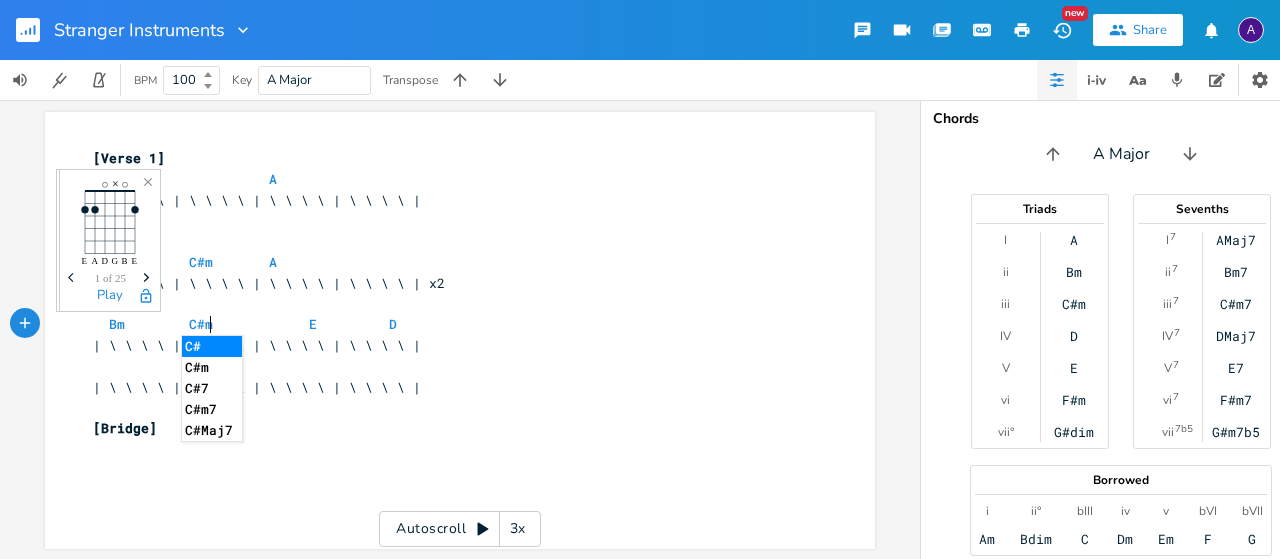 scroll, scrollTop: 0, scrollLeft: 26, axis: horizontal 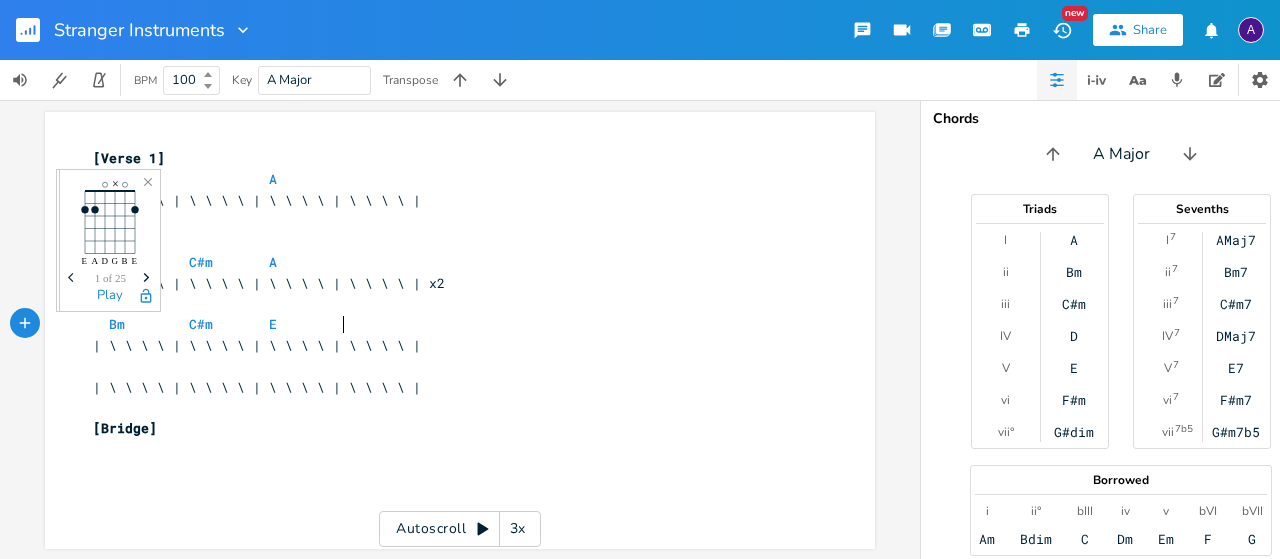 type on "A" 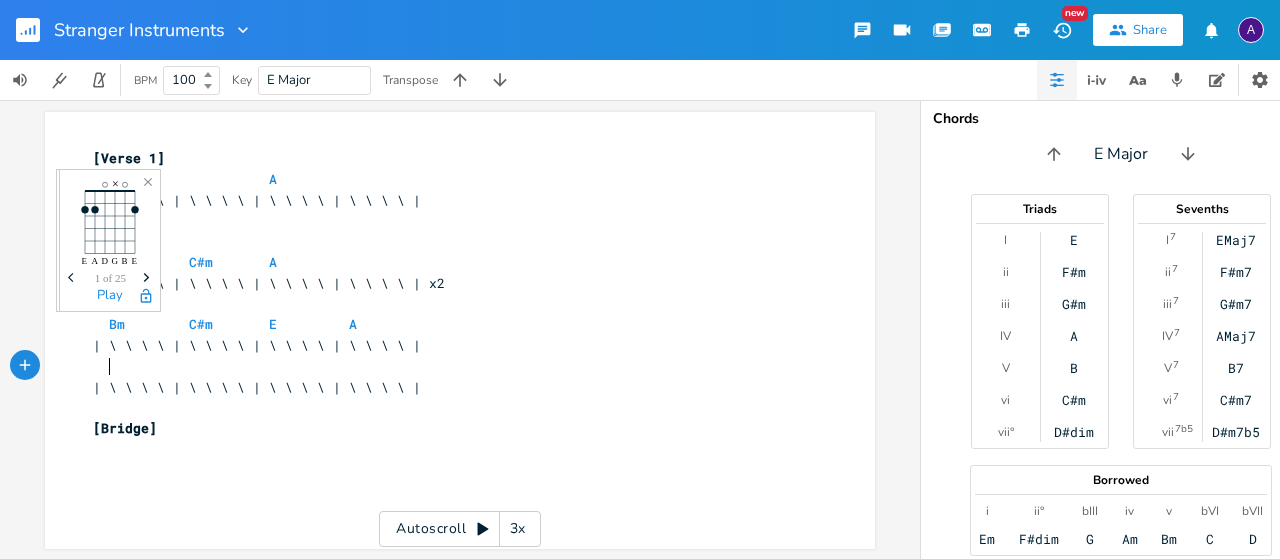 scroll, scrollTop: 0, scrollLeft: 6, axis: horizontal 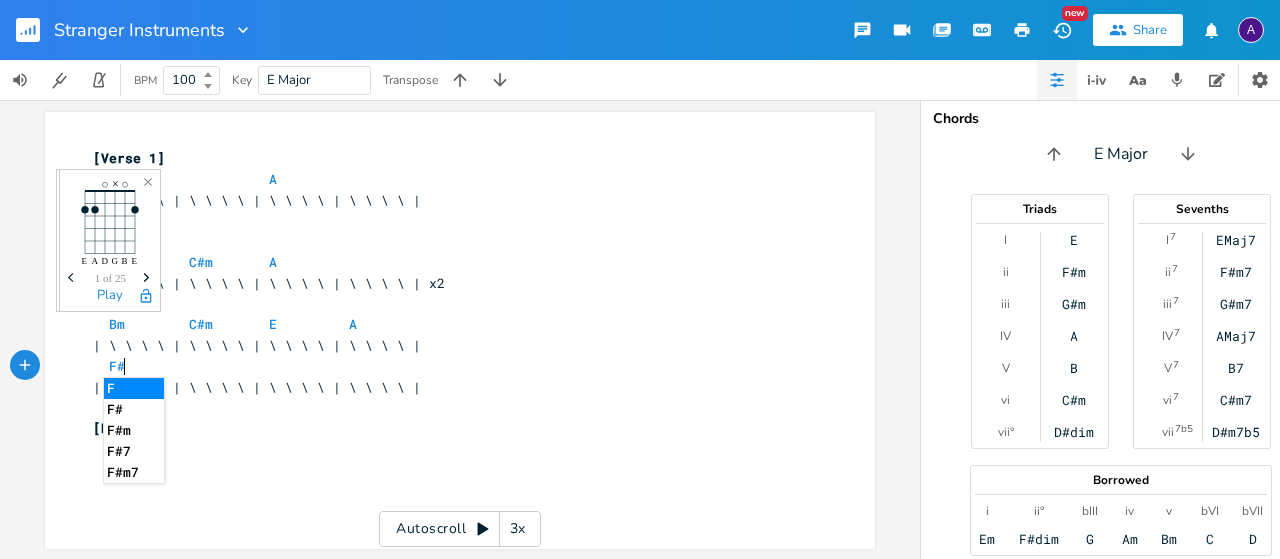 type on "F#<" 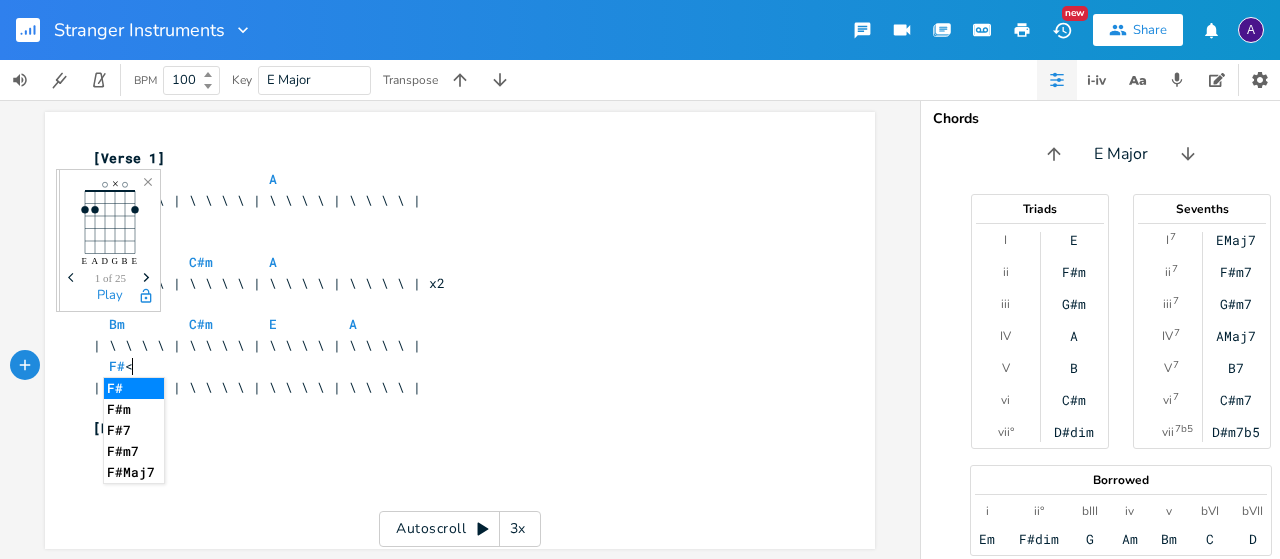 scroll, scrollTop: 0, scrollLeft: 21, axis: horizontal 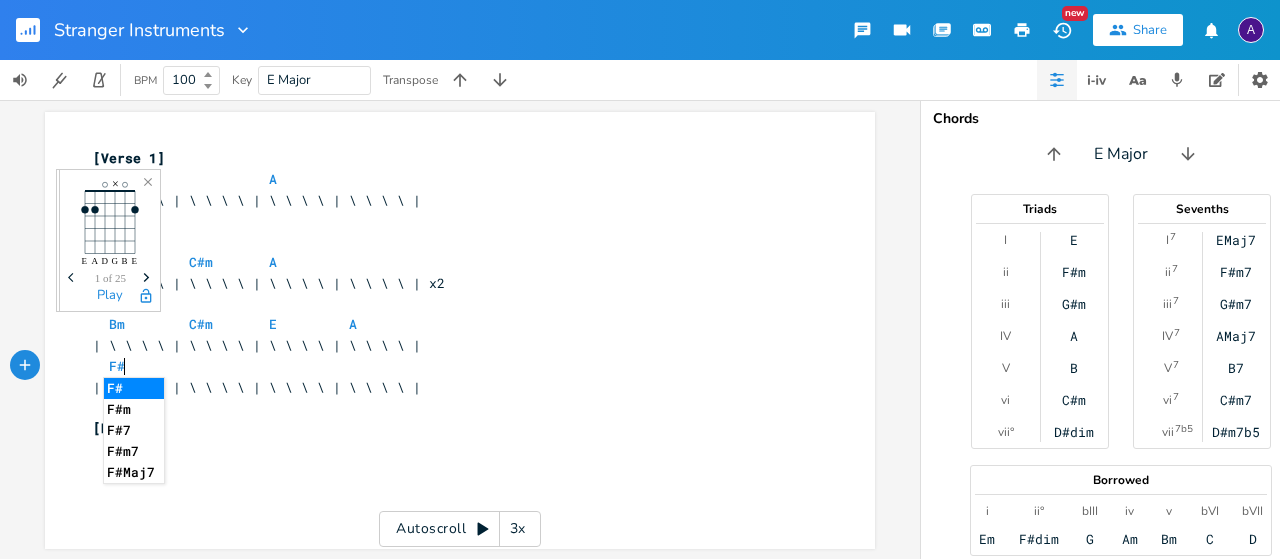 type on "," 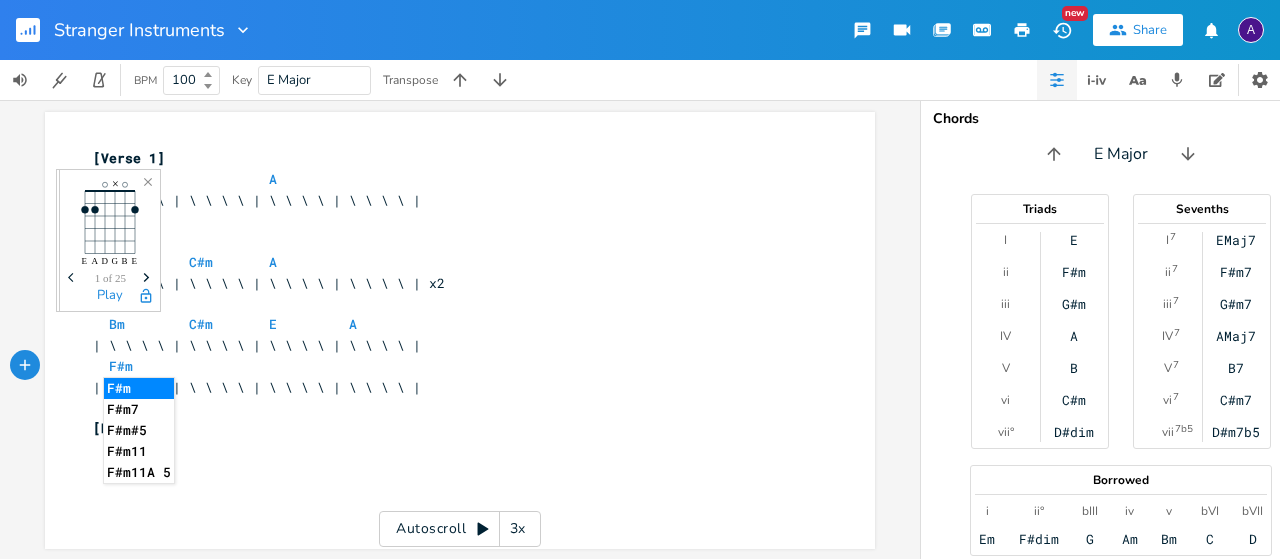 type on "m -" 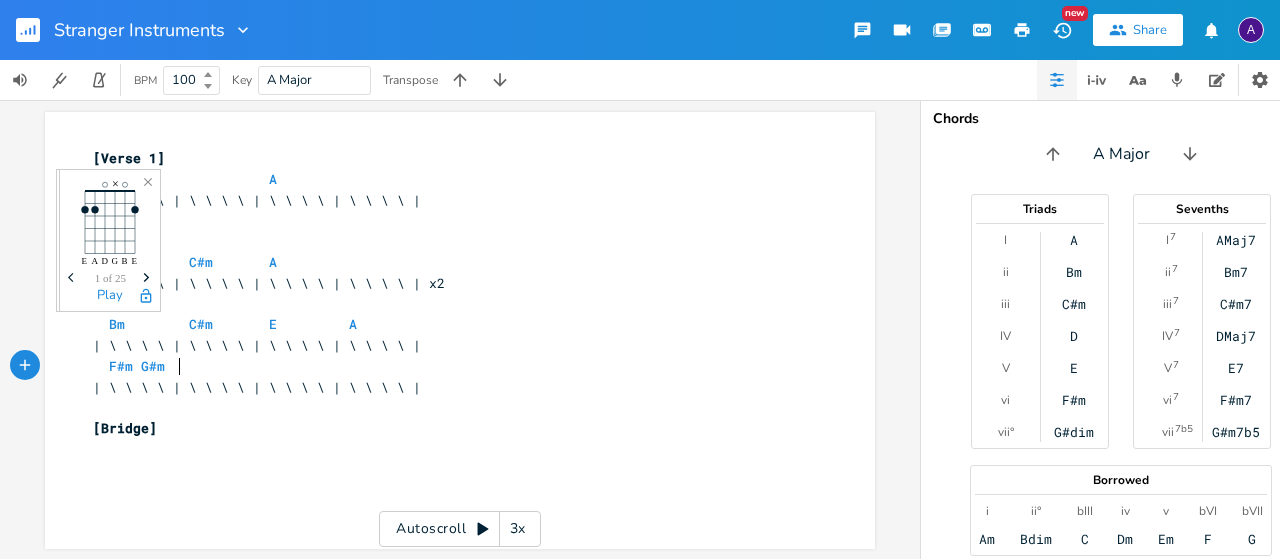 scroll, scrollTop: 0, scrollLeft: 34, axis: horizontal 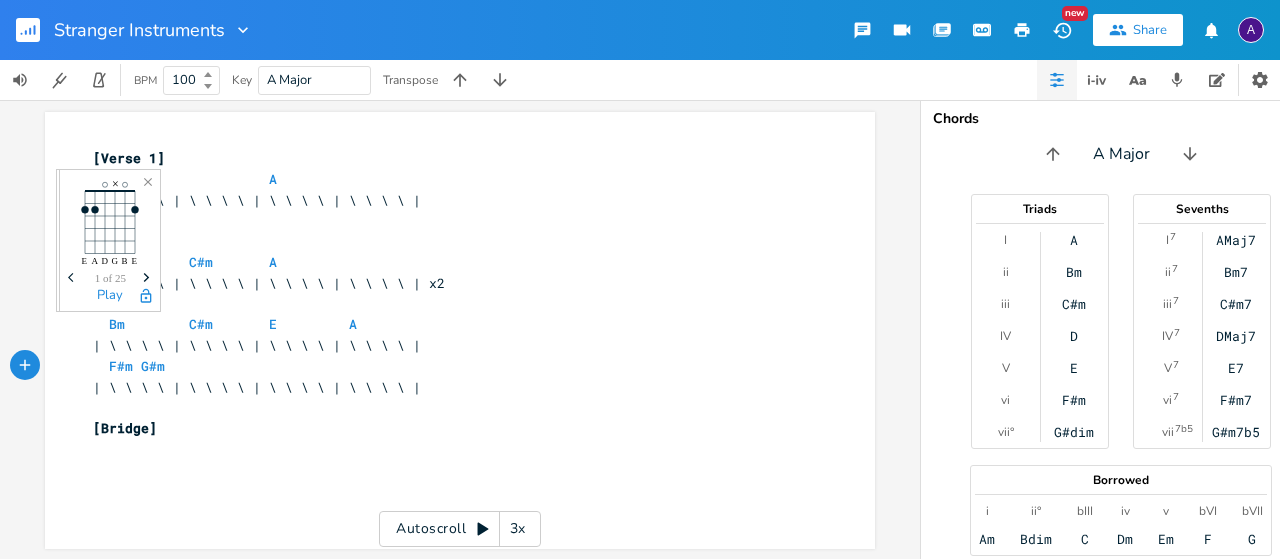 type on "G#m   A" 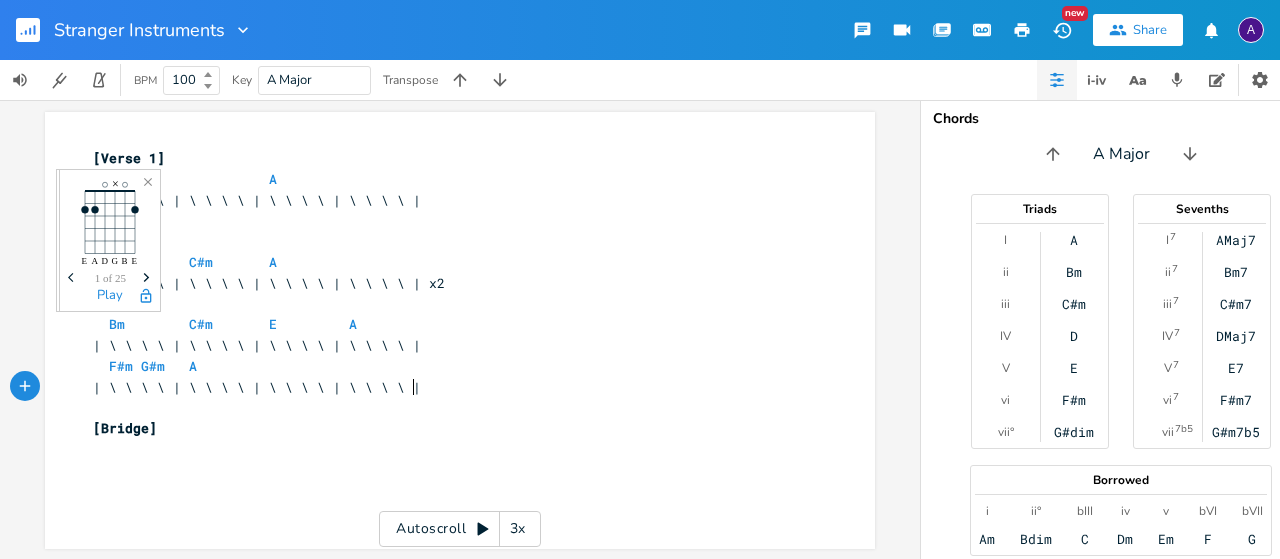 click on "| \ \ \ \ | \ \ \ \ | \ \ \ \ | \ \ \ \ |" at bounding box center [450, 387] 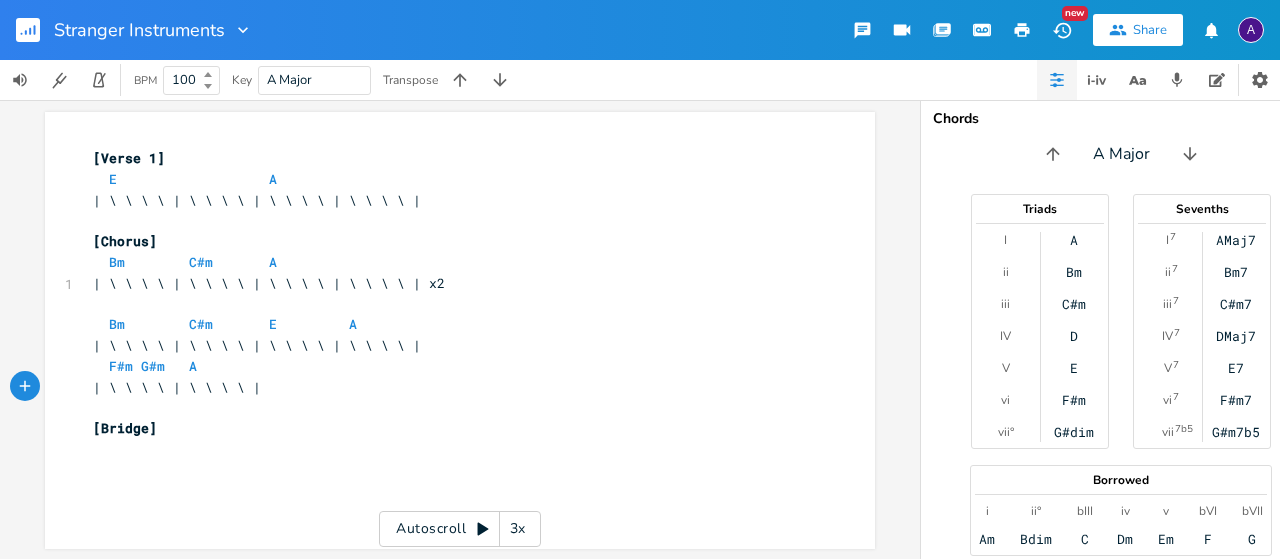 click on "| \ \ \ \ | \ \ \ \ | \ \ \ \ | \ \ \ \ |" at bounding box center [450, 345] 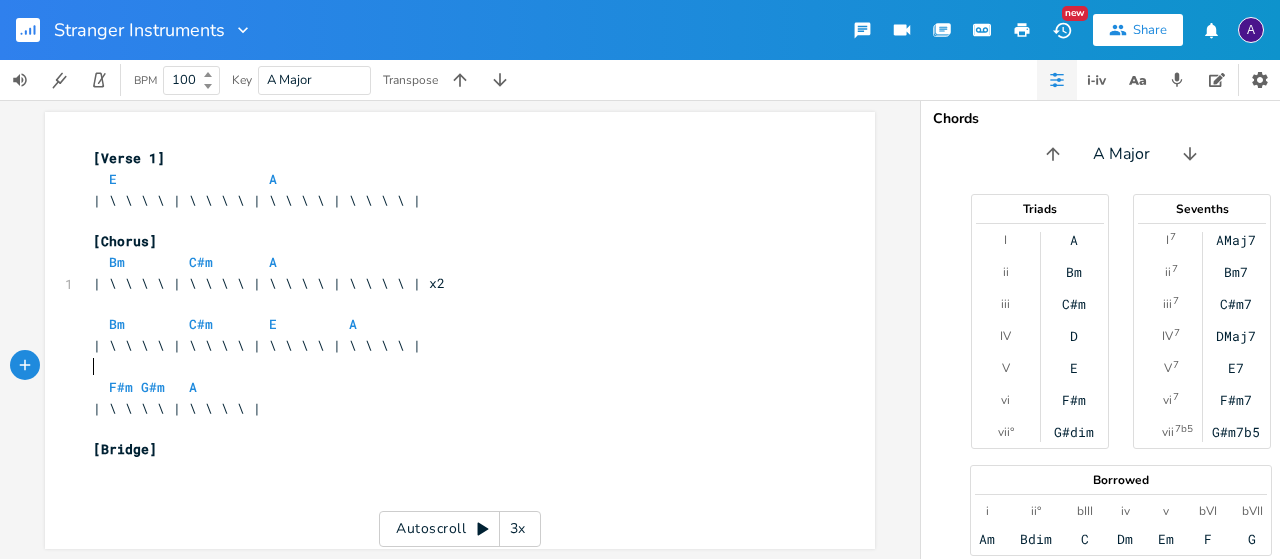 click on "xxxxxxxxxx   [Verse 1]    E                     A   | \ \ \ \ | \ \ \ \ | \ \ \ \ | \ \ \ \ | ​ [Chorus]    Bm          C#m         A 1 | \ \ \ \ | \ \ \ \ | \ \ \ \ | \ \ \ \ | x2      Bm          C#m         E           A | \ \ \ \ | \ \ \ \ | \ \ \ \ | \ \ \ \ | ​    F#m   G#m     A | \ \ \ \ | \ \ \ \ | ​ [Bridge]" at bounding box center (475, 349) 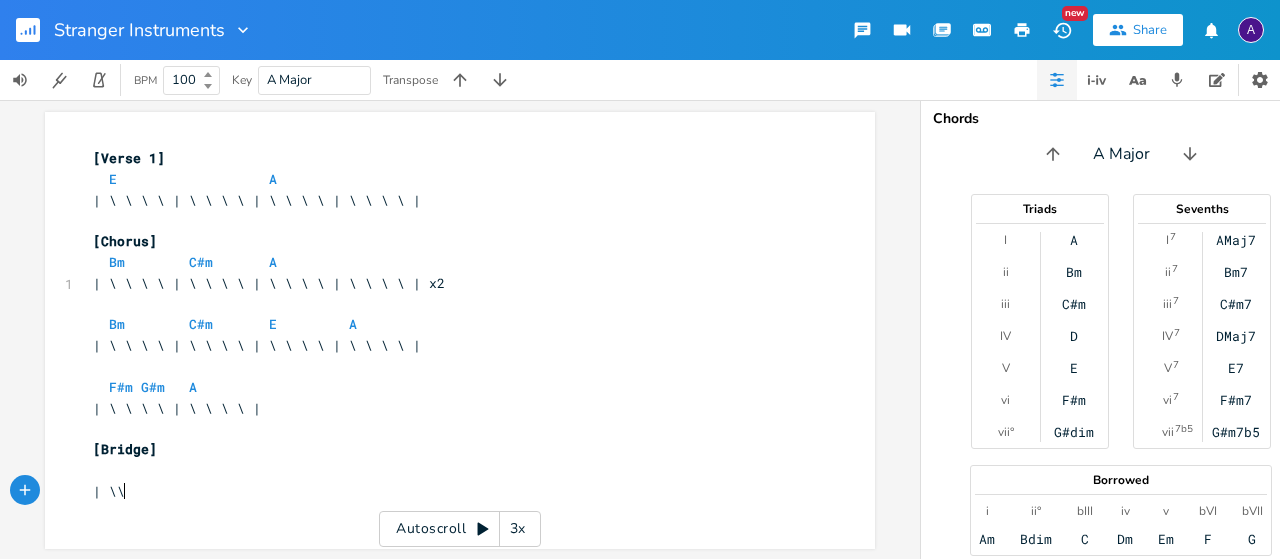 type on "| \\" 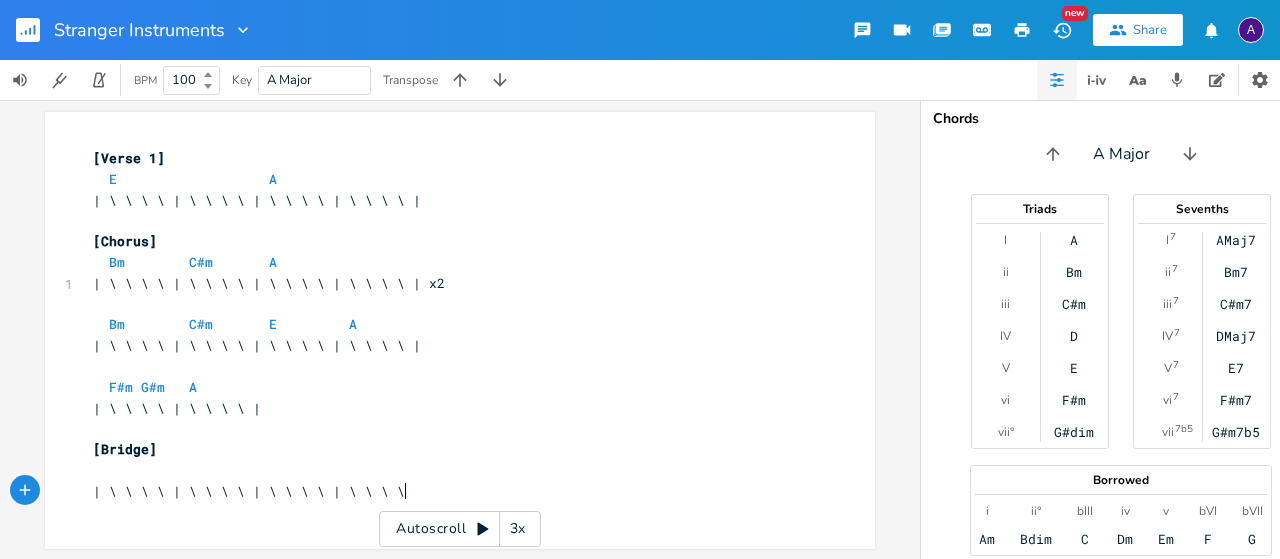 scroll, scrollTop: 0, scrollLeft: 141, axis: horizontal 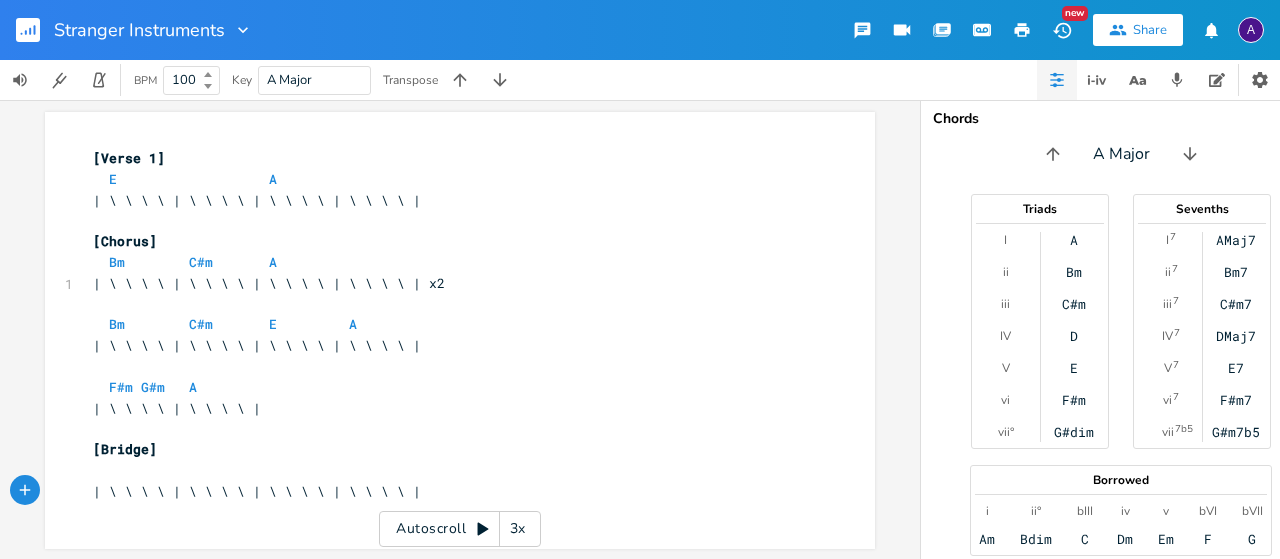 type on "\ \ \ \ | \ \ \ \ | \ \ \ \ | \ \ \ \ |" 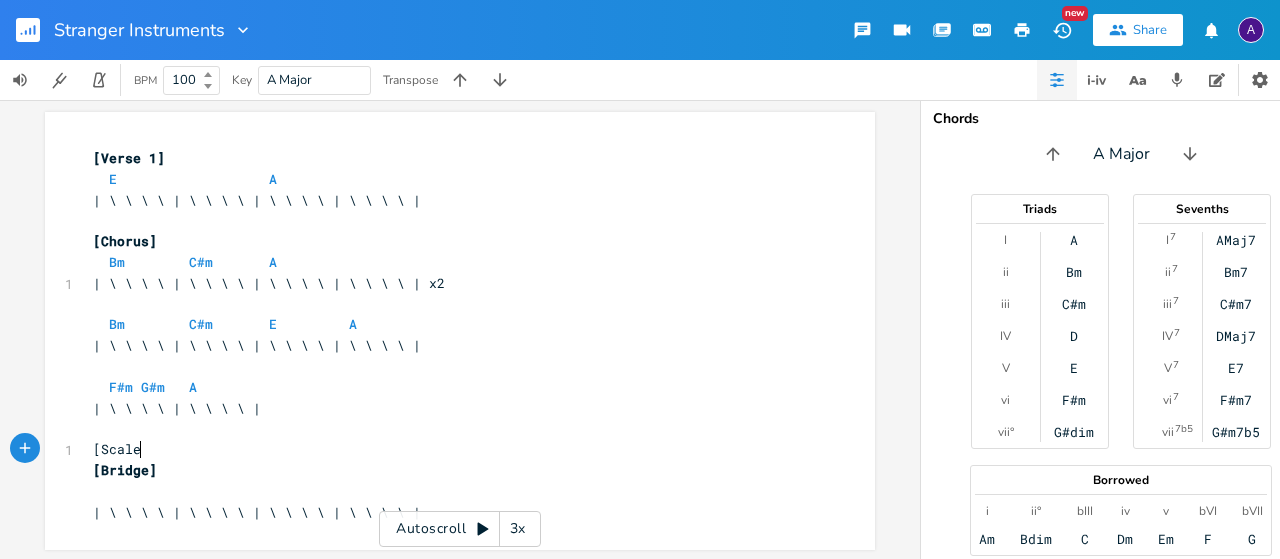 type on "[Scale]" 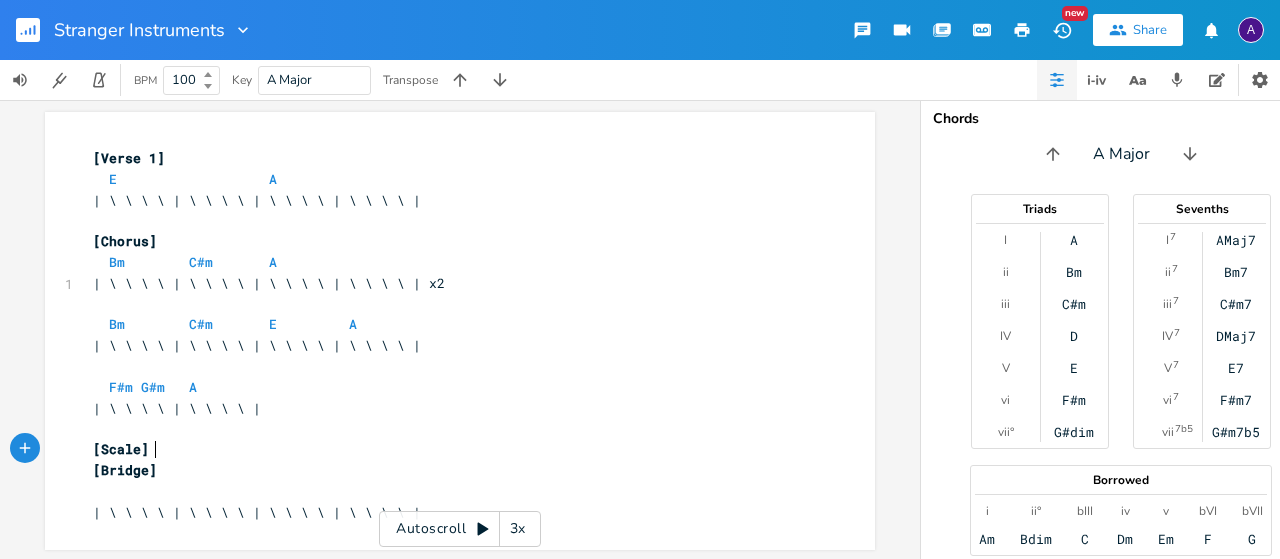 scroll, scrollTop: 0, scrollLeft: 42, axis: horizontal 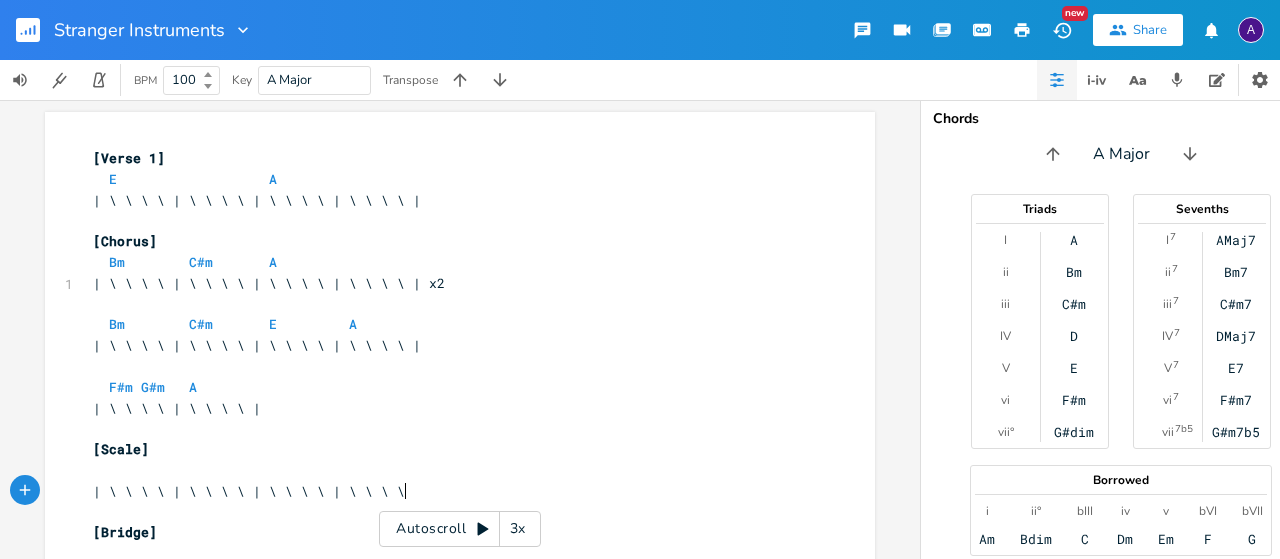 type on "| \ \ \ \ | \ \ \ \ | \ \ \ \ | \ \ \ \ |" 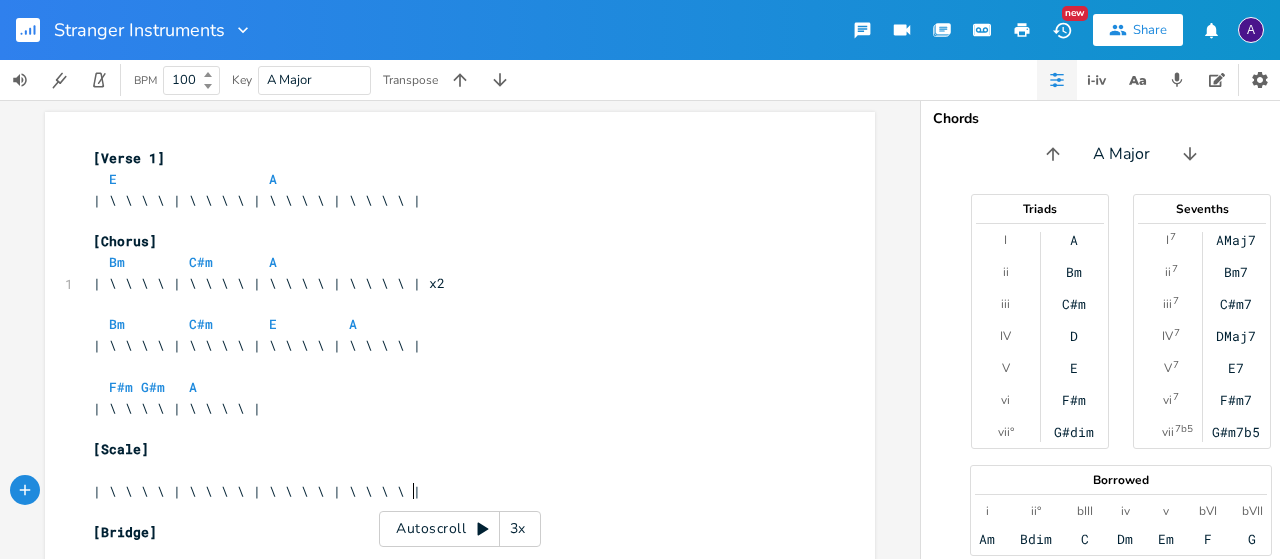 scroll, scrollTop: 0, scrollLeft: 145, axis: horizontal 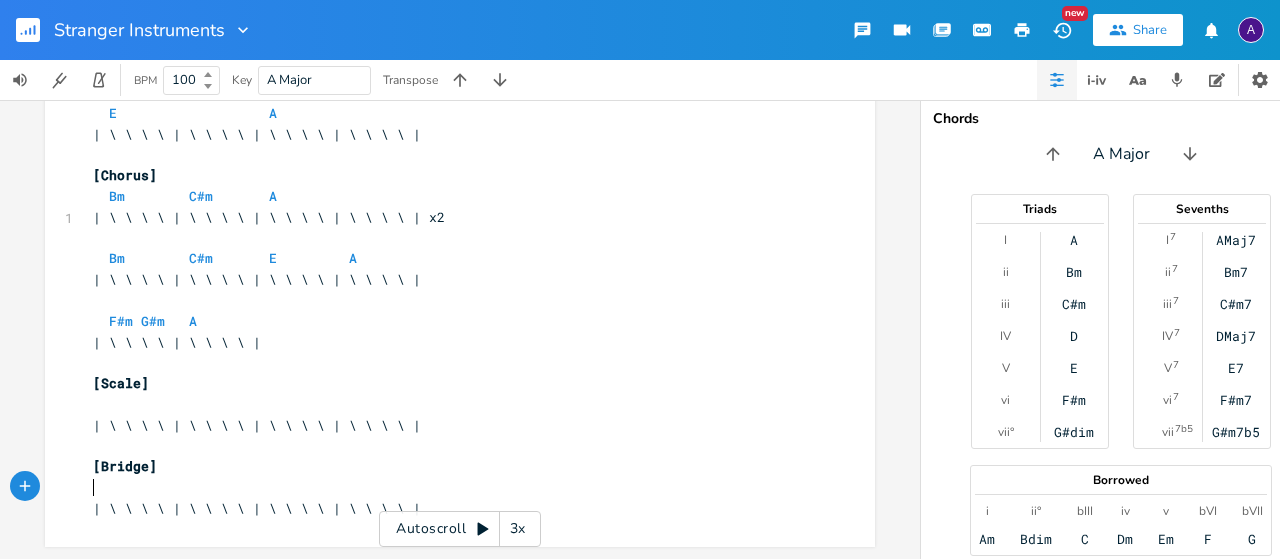 click on "​" at bounding box center [450, 487] 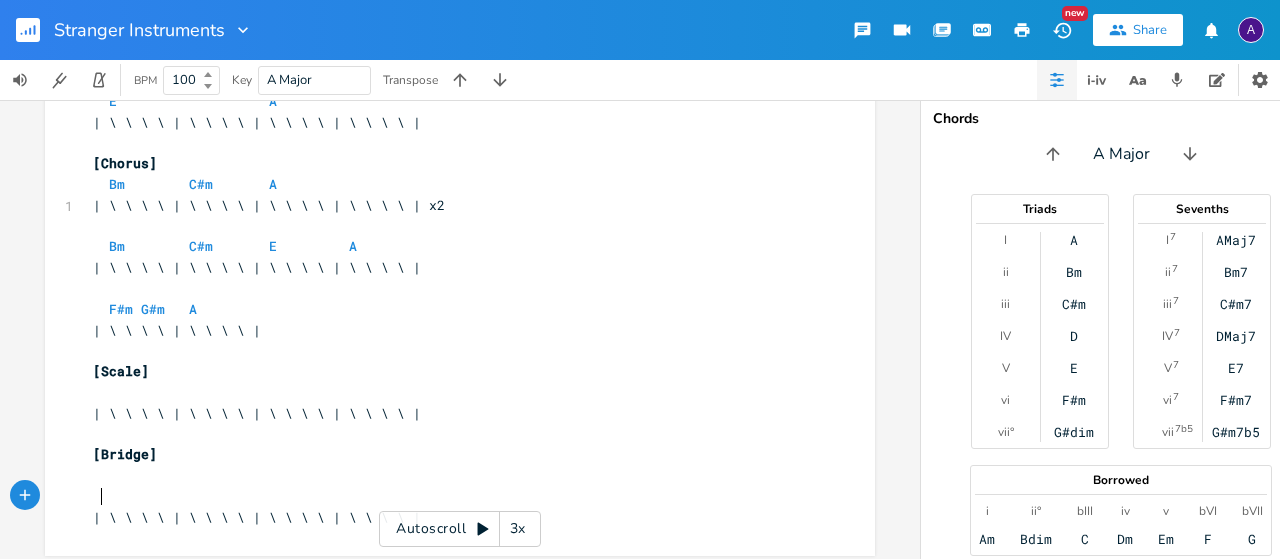 scroll, scrollTop: 0, scrollLeft: 6, axis: horizontal 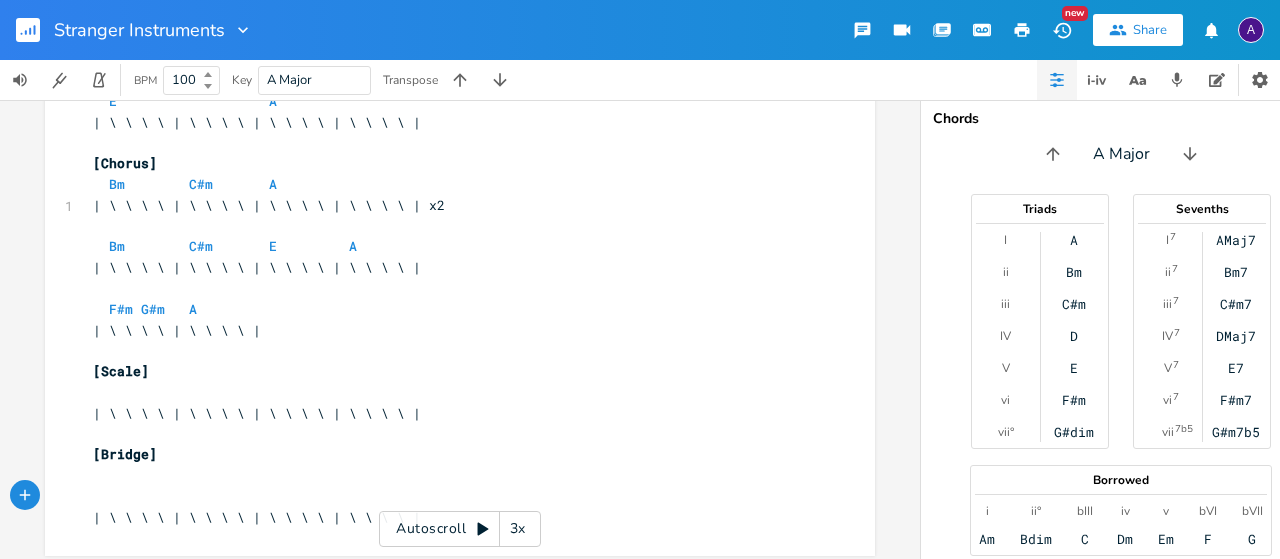 click on "​" at bounding box center [450, 392] 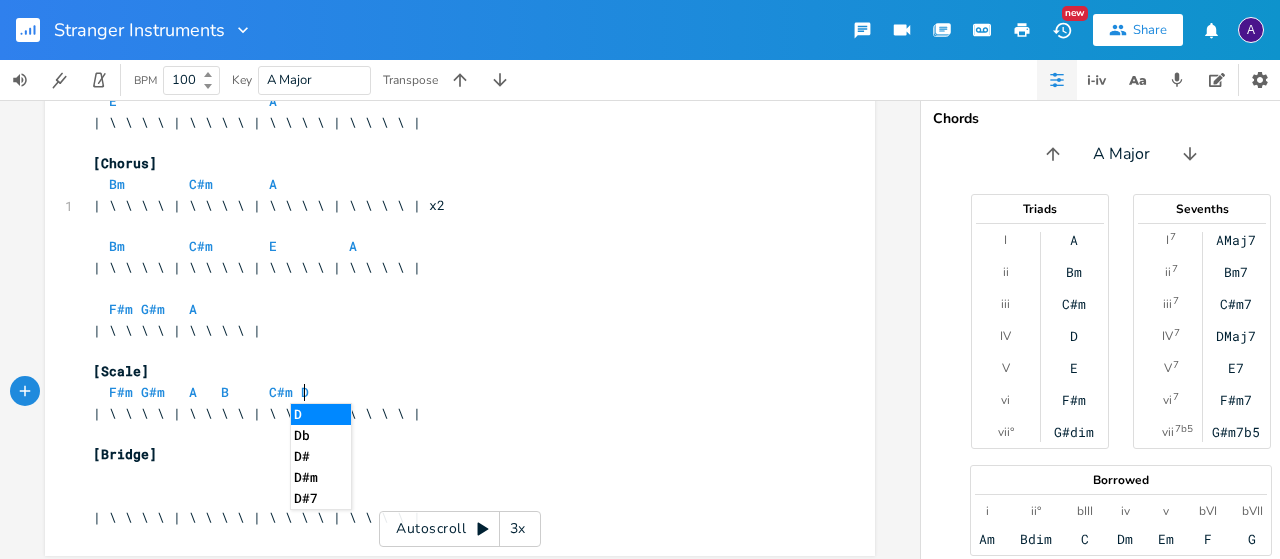scroll, scrollTop: 0, scrollLeft: 170, axis: horizontal 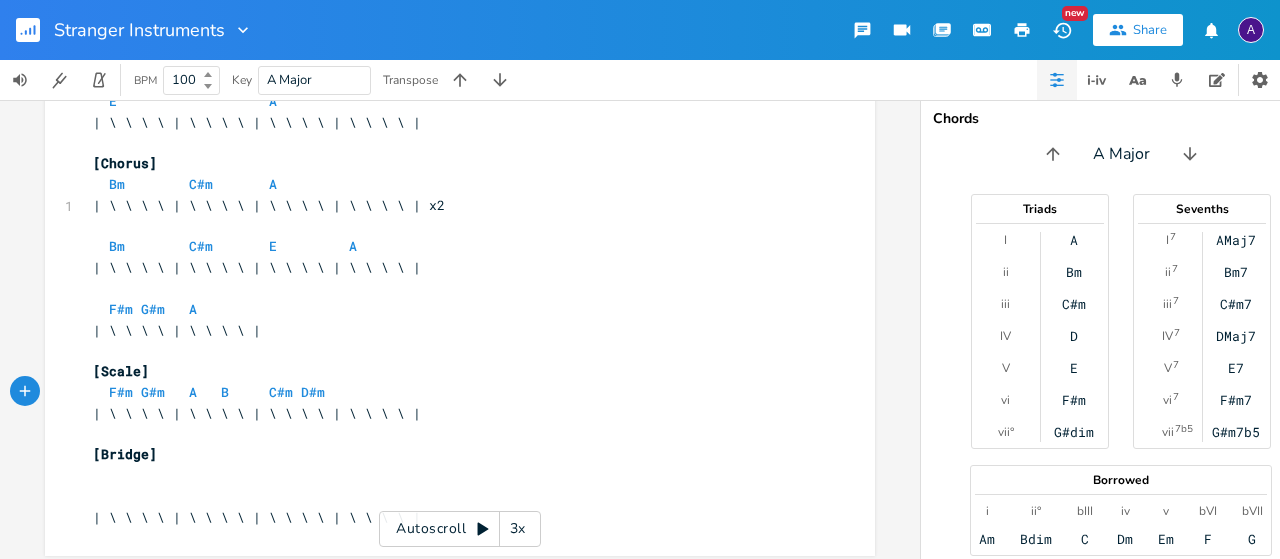 type on "F#m G#m   A   B     C#m D#m   E" 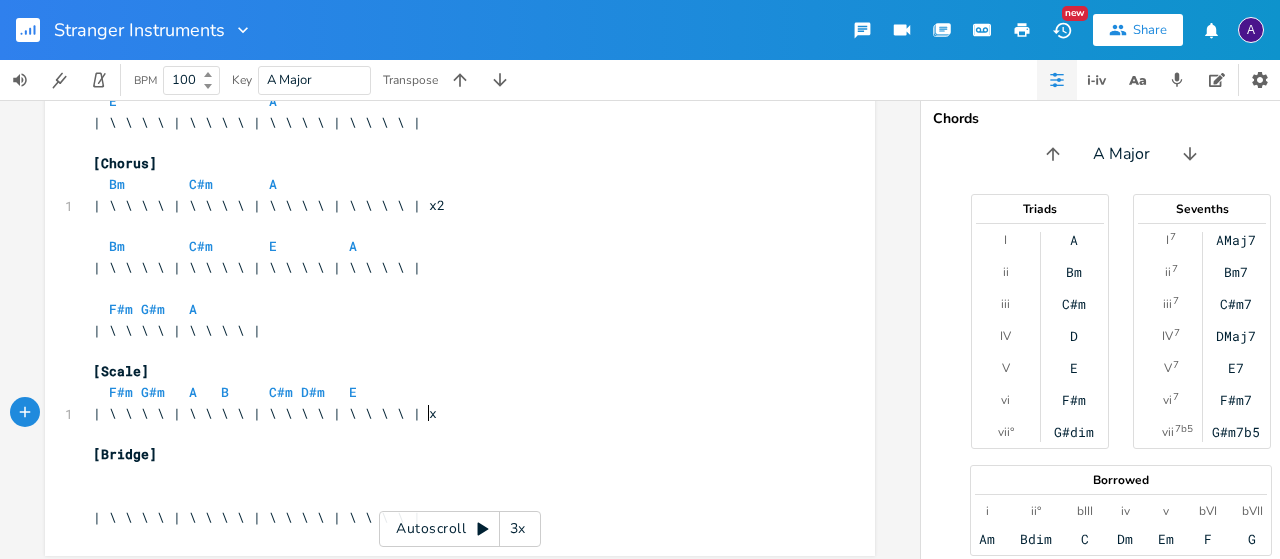 type on "x2" 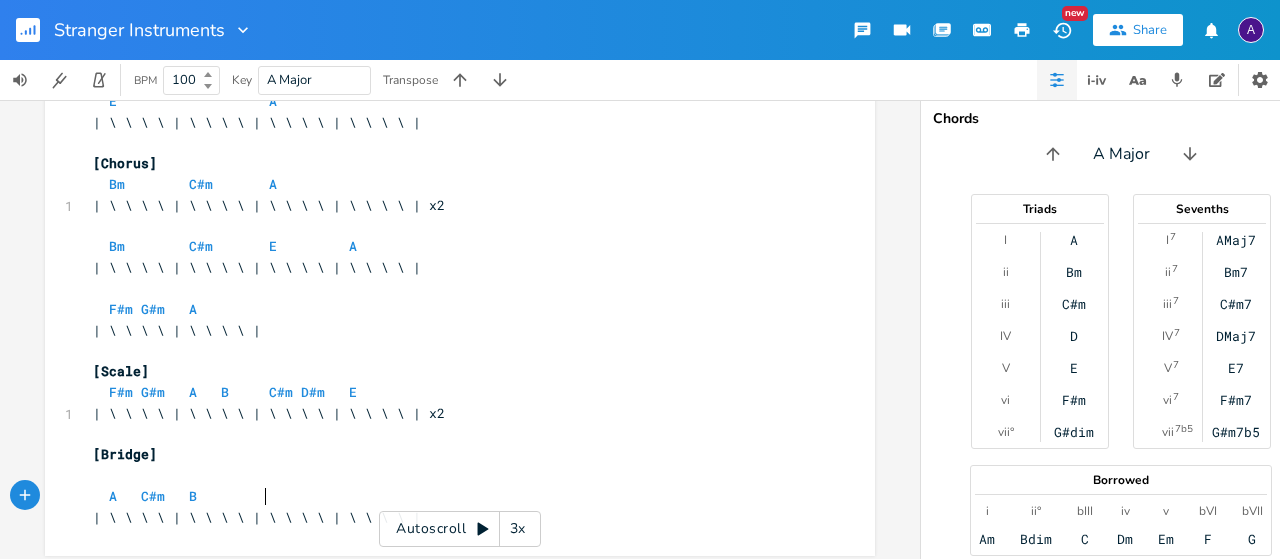 scroll, scrollTop: 0, scrollLeft: 97, axis: horizontal 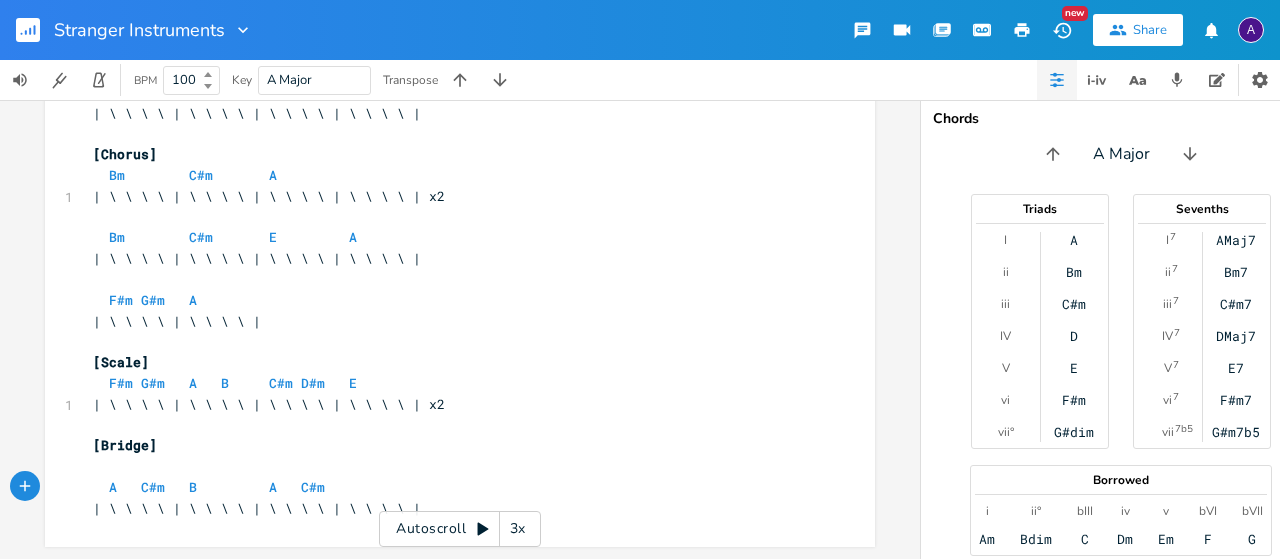 type on "A   C#m   B         A   C#m   E" 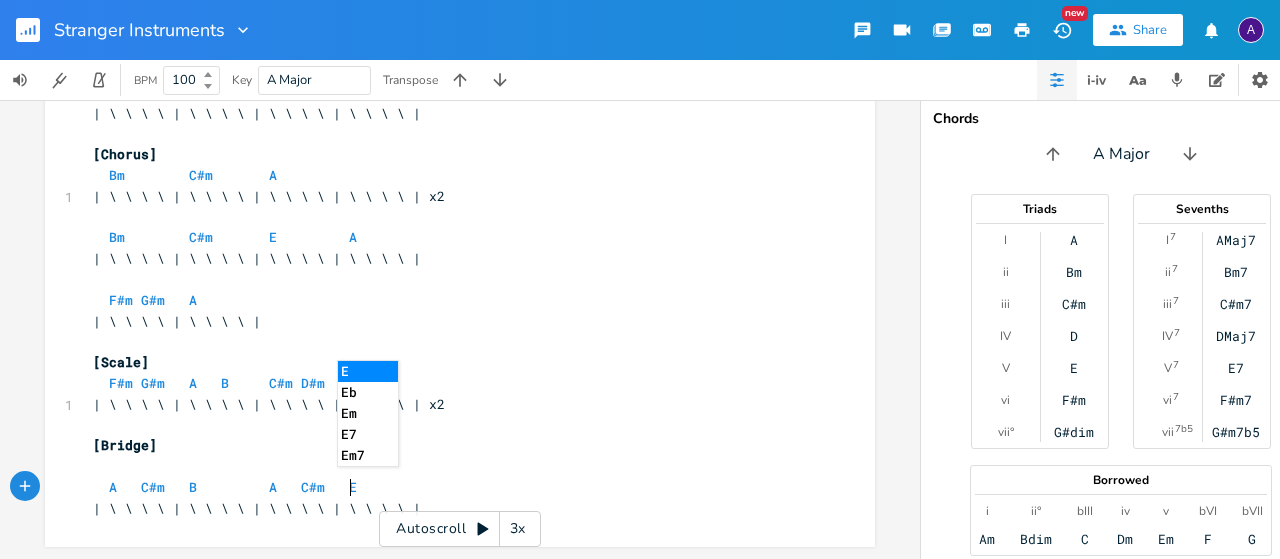 click on "| \ \ \ \ | \ \ \ \ | \ \ \ \ | \ \ \ \ |" at bounding box center [450, 508] 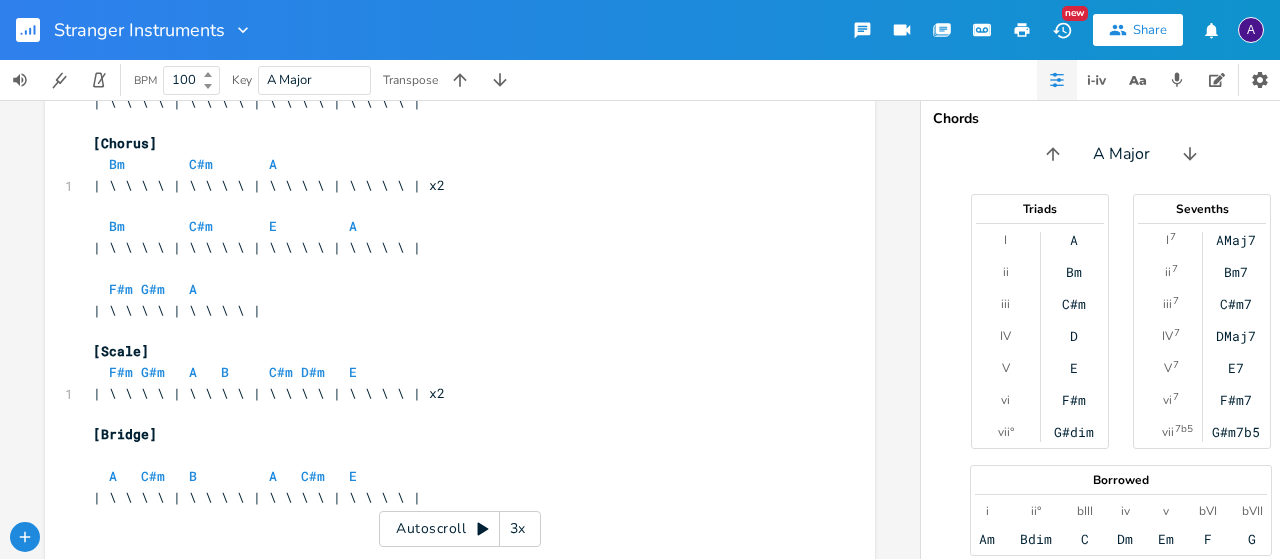 scroll, scrollTop: 140, scrollLeft: 0, axis: vertical 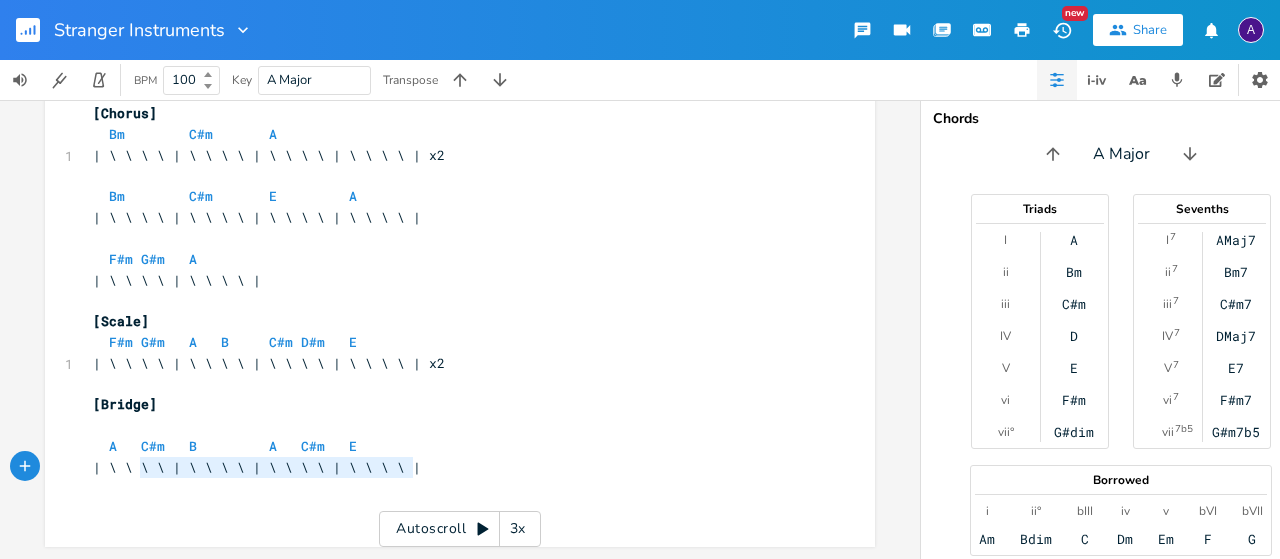 type on "| \ \ \ \ | \ \ \ \ | \ \ \ \ | \ \ \ \ |" 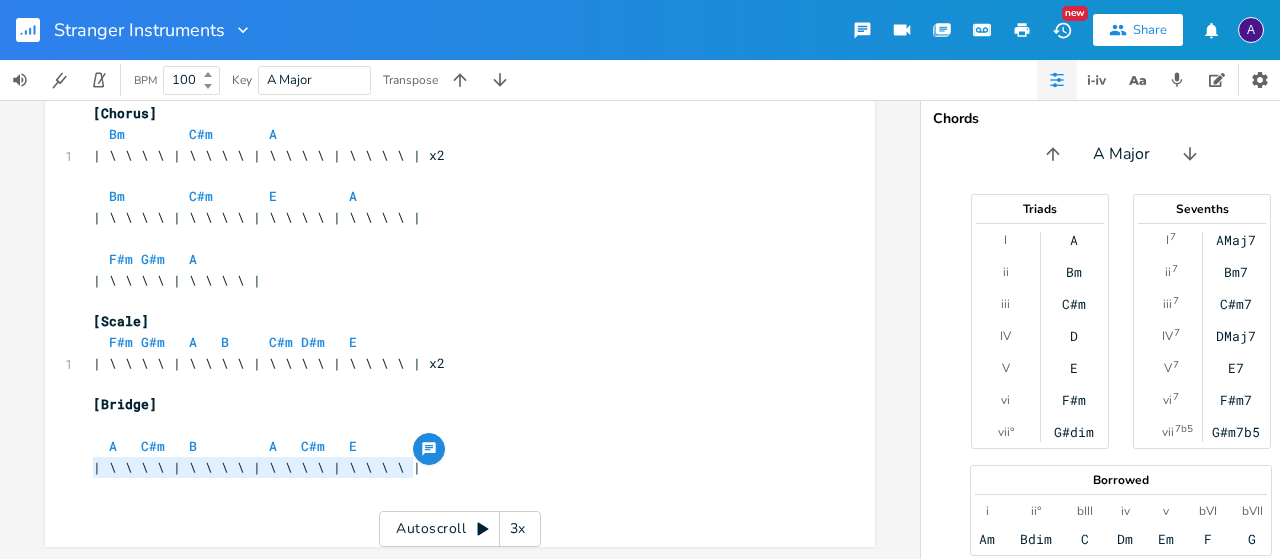 drag, startPoint x: 420, startPoint y: 457, endPoint x: 69, endPoint y: 451, distance: 351.05127 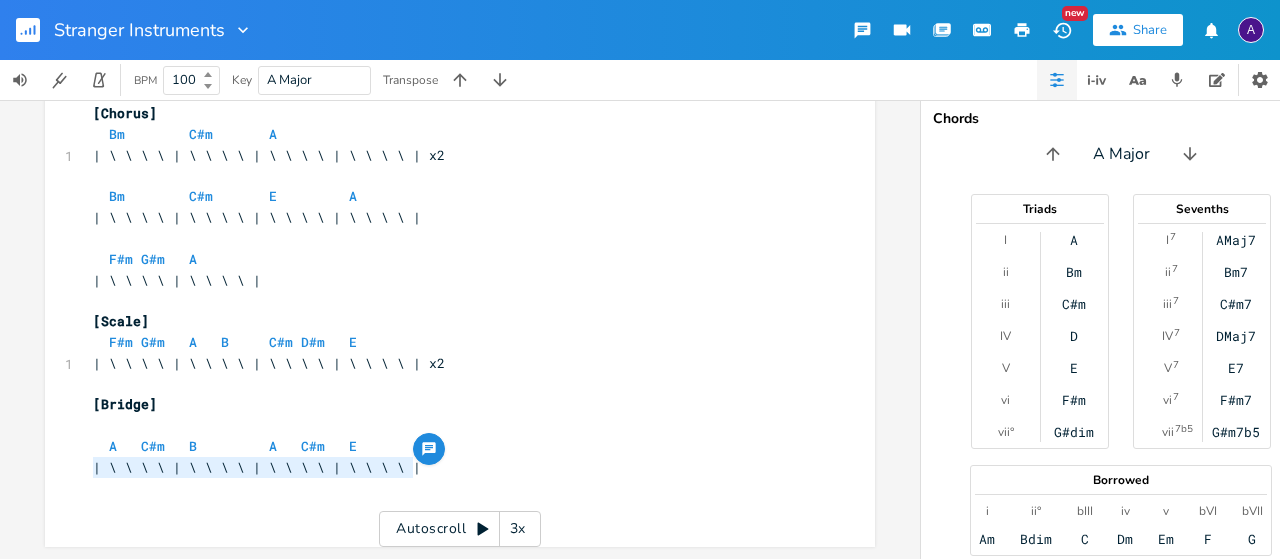 click on "​" at bounding box center (450, 508) 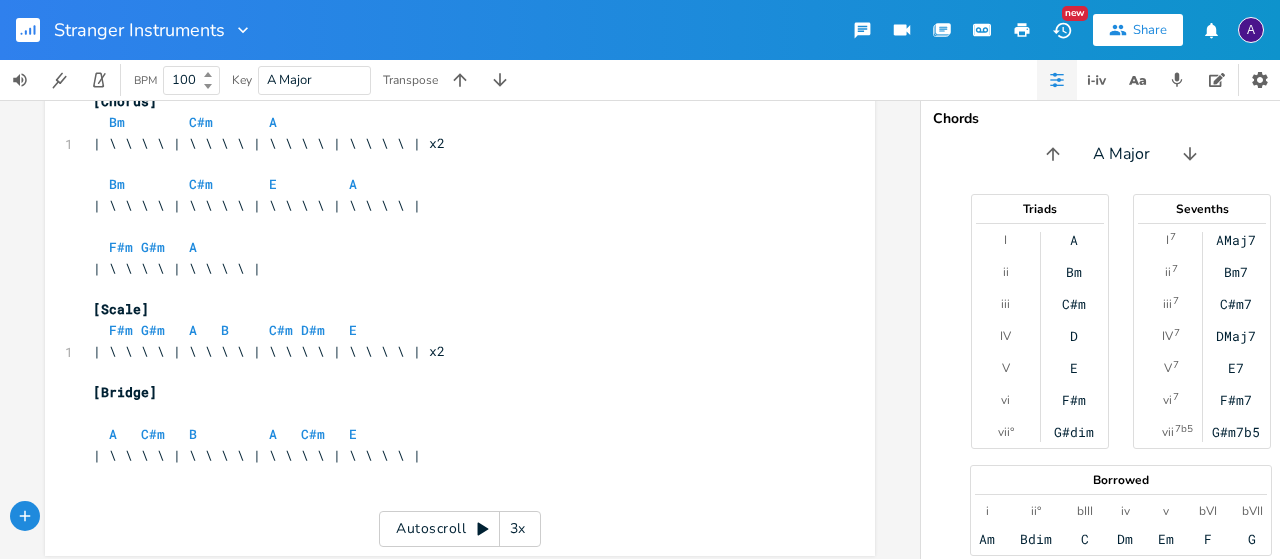 paste 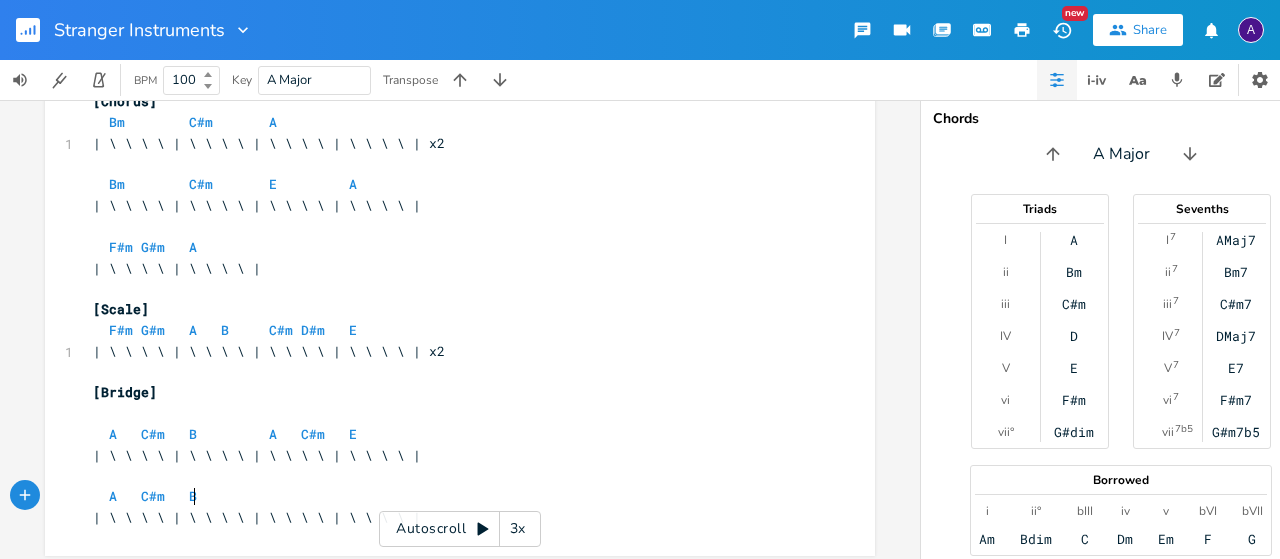 type on "A   C#m   B" 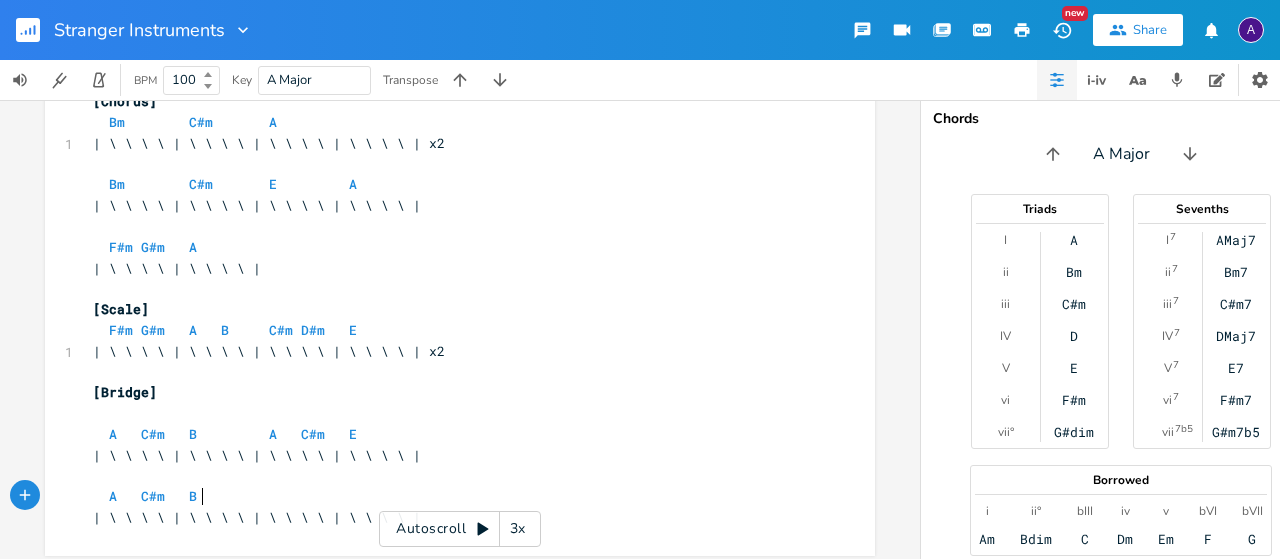 scroll, scrollTop: 0, scrollLeft: 76, axis: horizontal 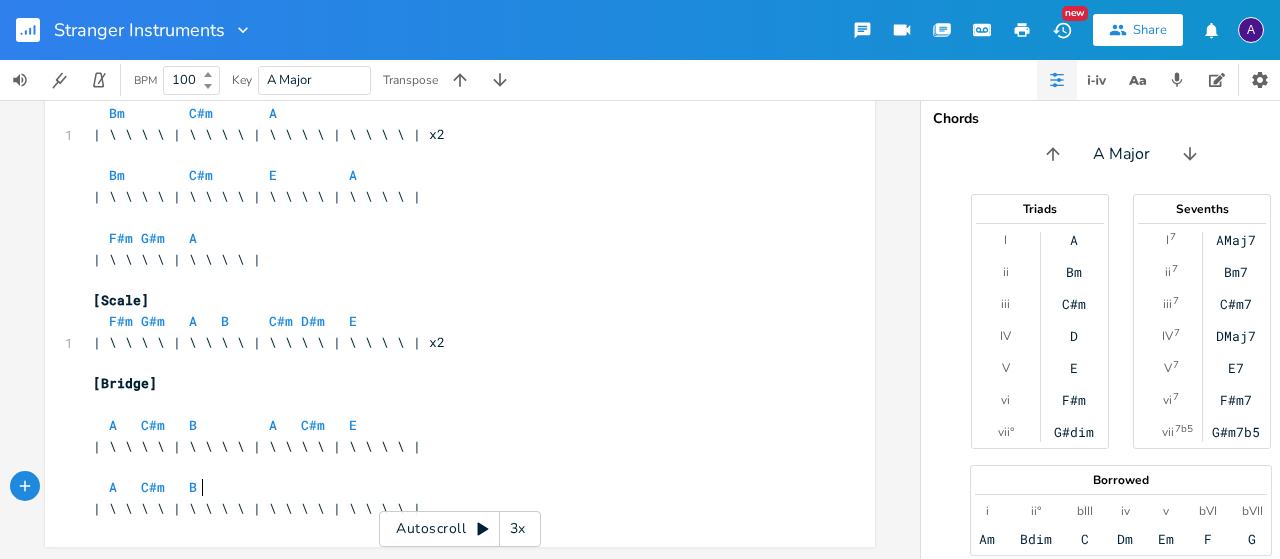 type 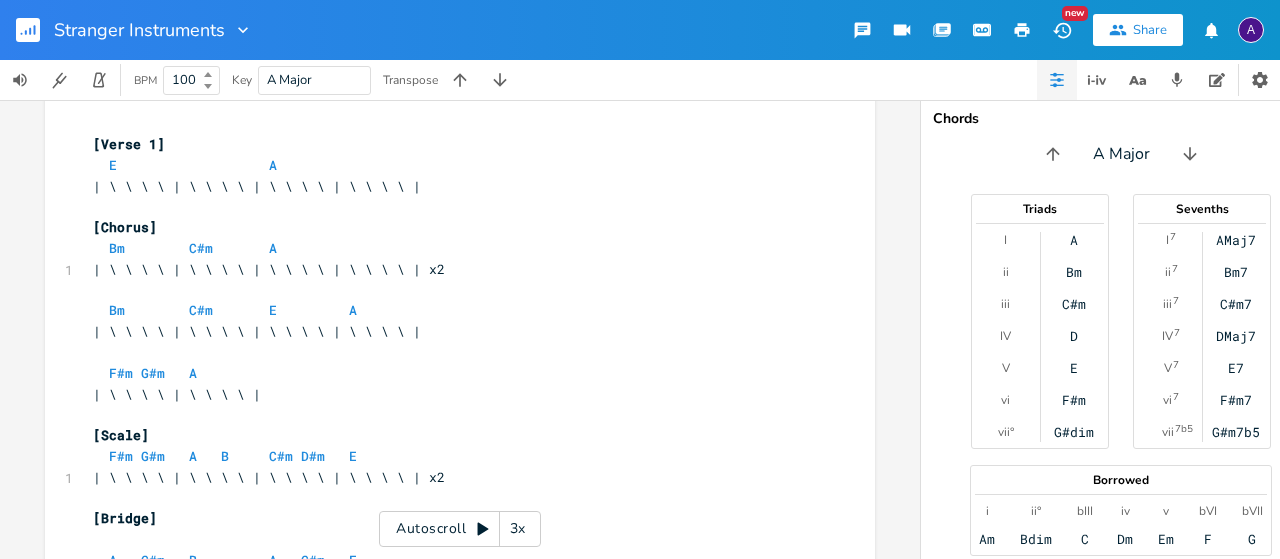 scroll, scrollTop: 0, scrollLeft: 0, axis: both 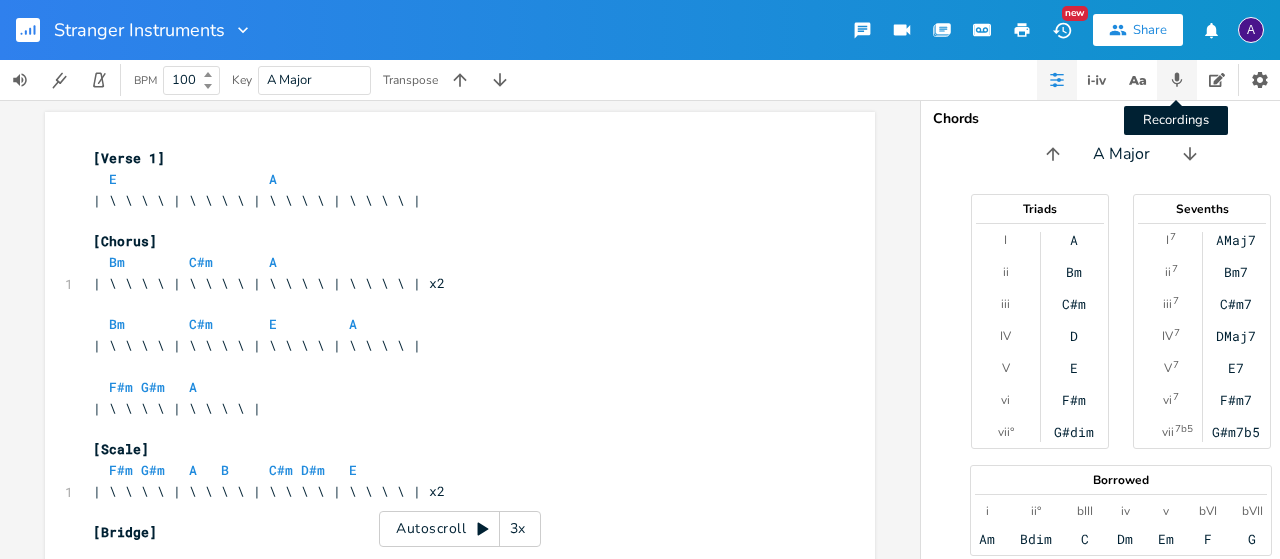 click 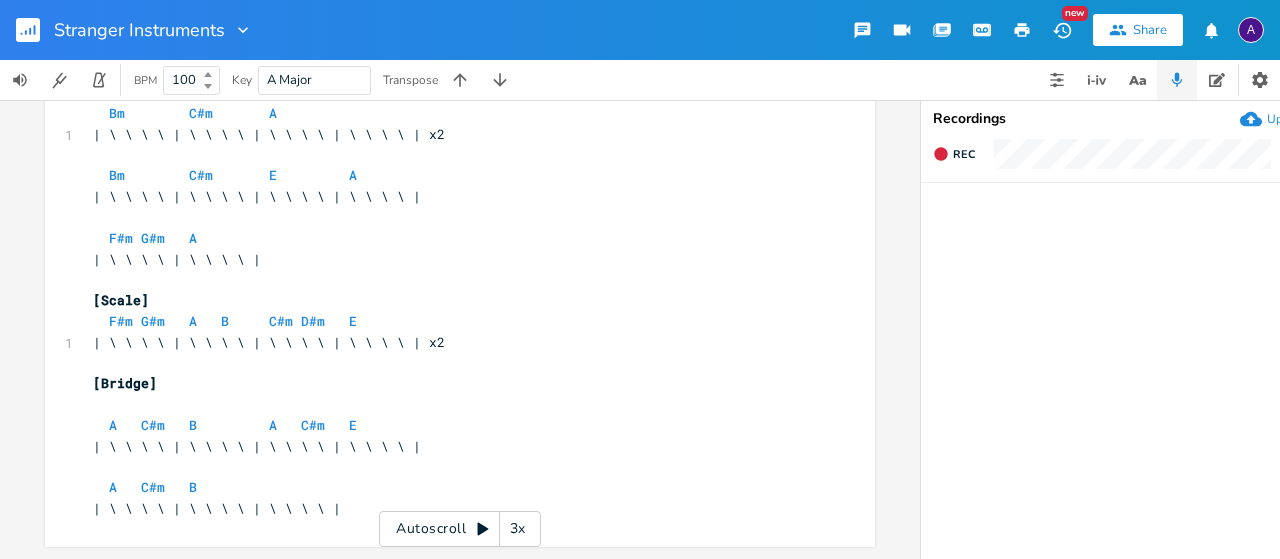 scroll, scrollTop: 0, scrollLeft: 40, axis: horizontal 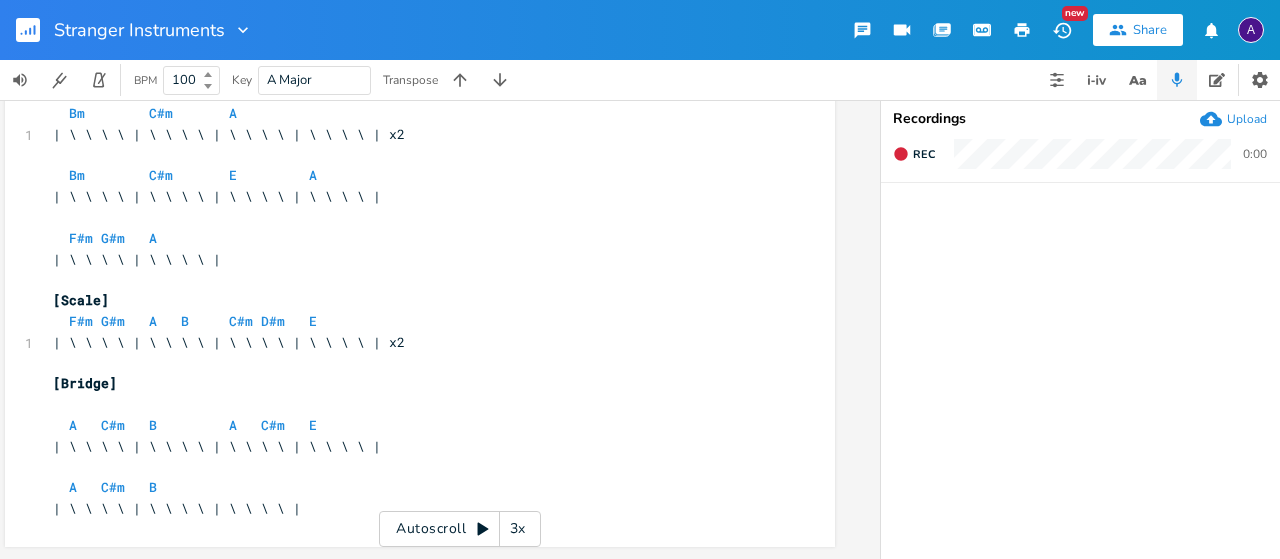 click on "Upload" at bounding box center (1247, 119) 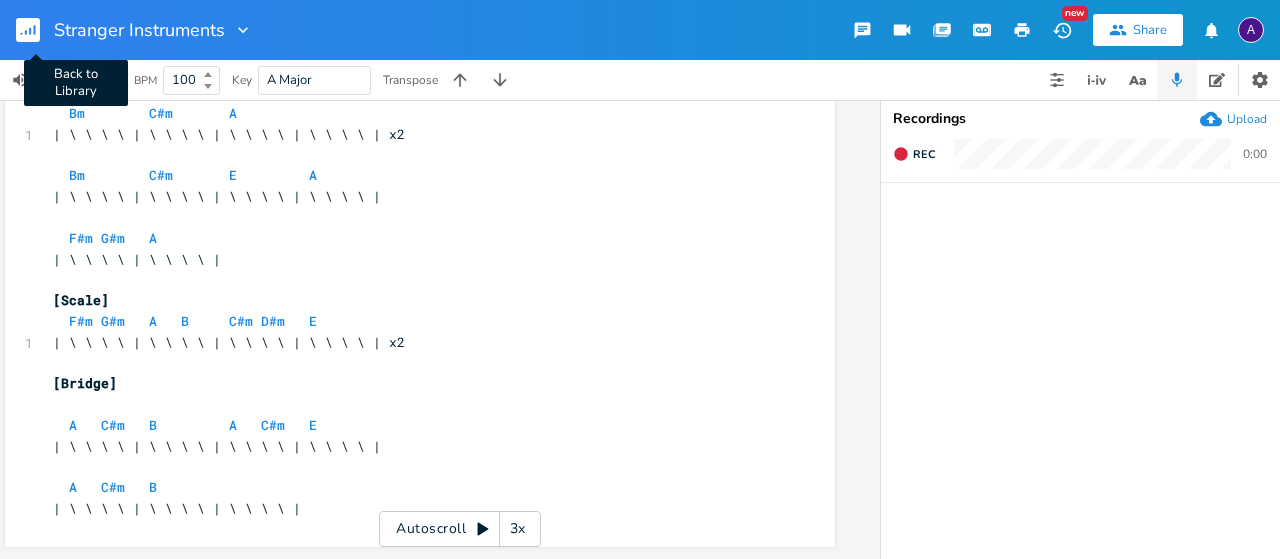 click 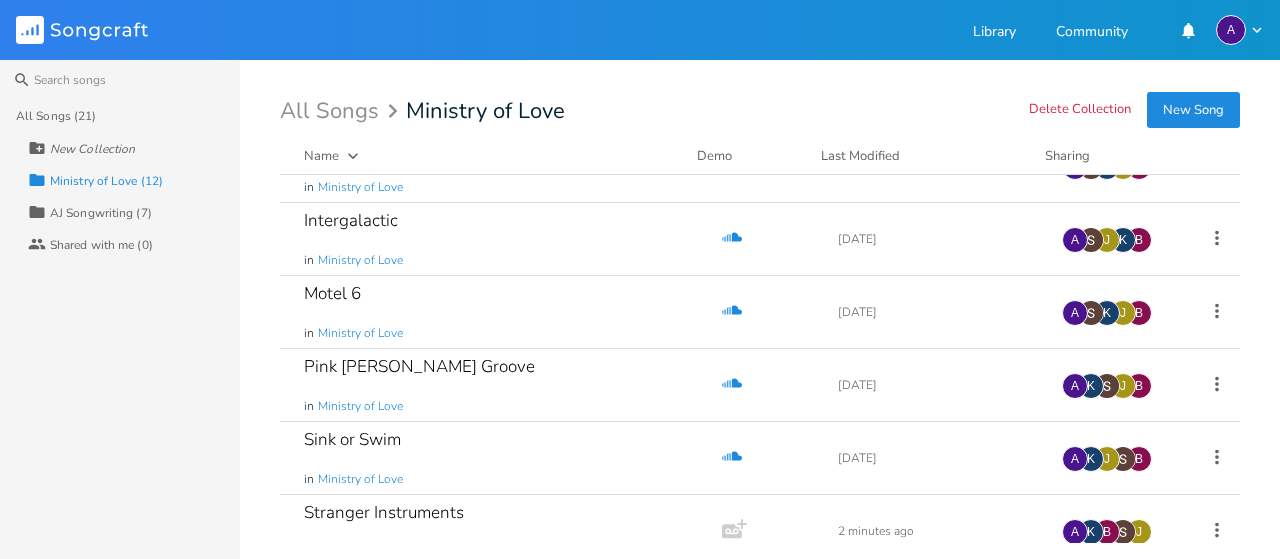 scroll, scrollTop: 503, scrollLeft: 0, axis: vertical 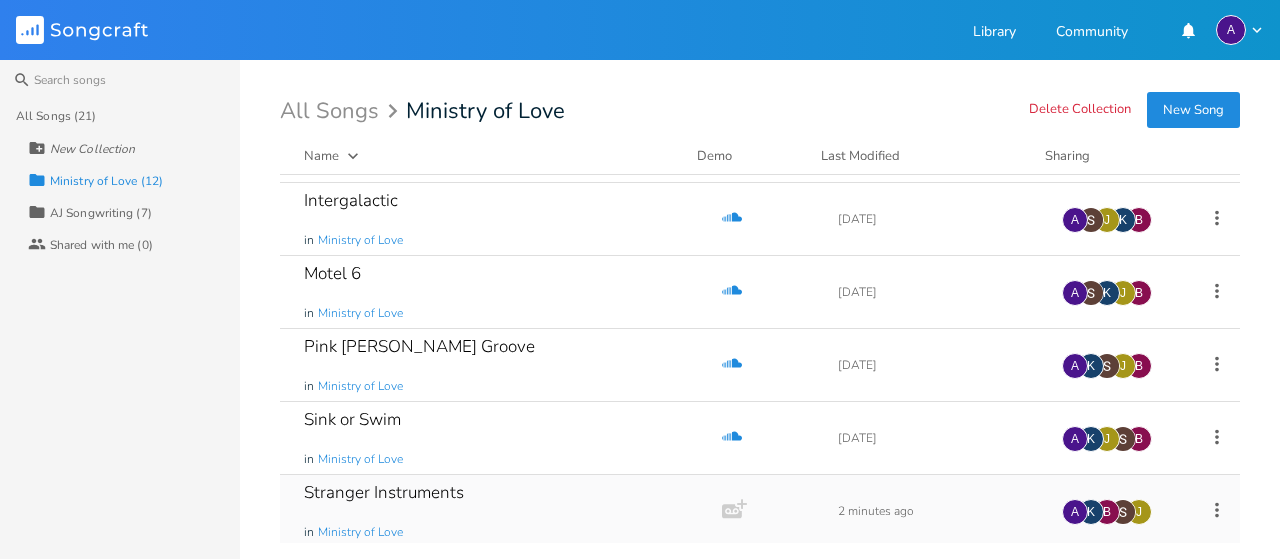 click 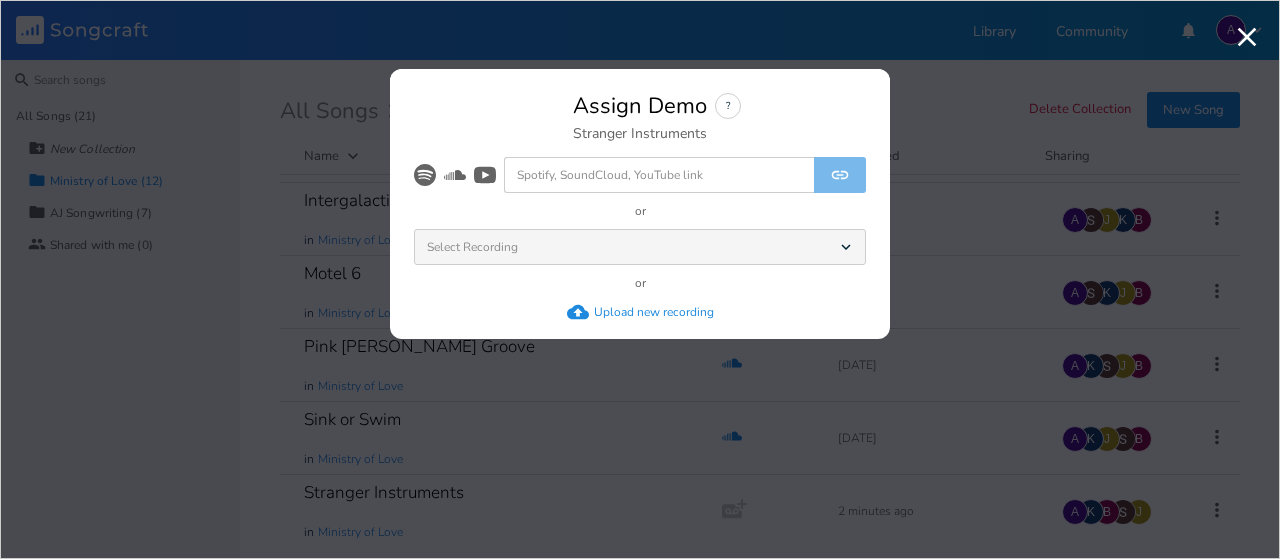 click at bounding box center (659, 175) 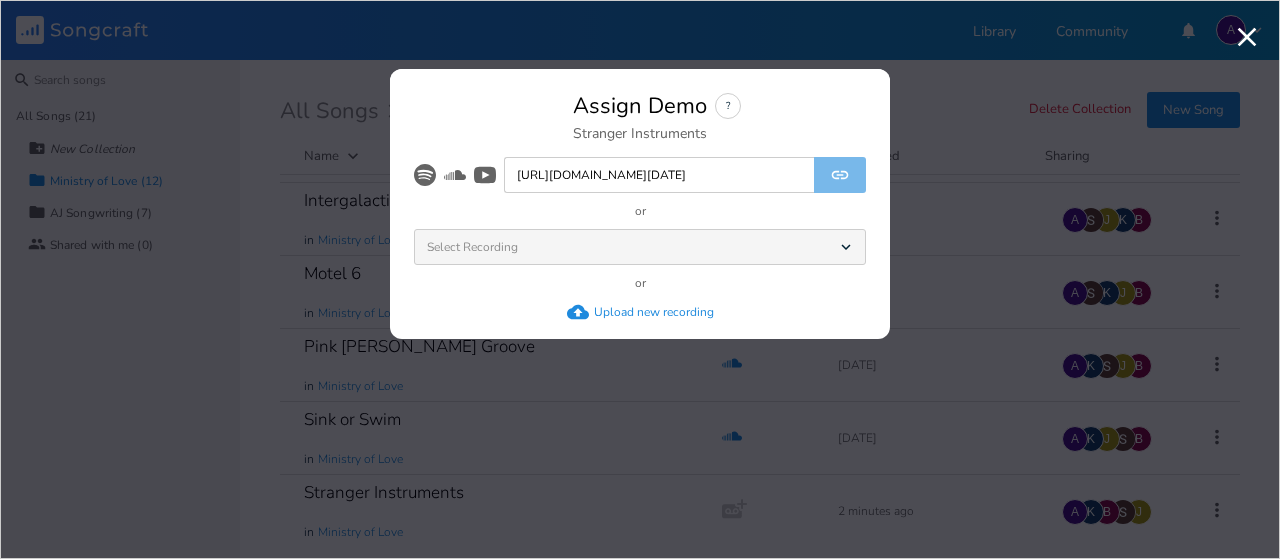 scroll, scrollTop: 0, scrollLeft: 1155, axis: horizontal 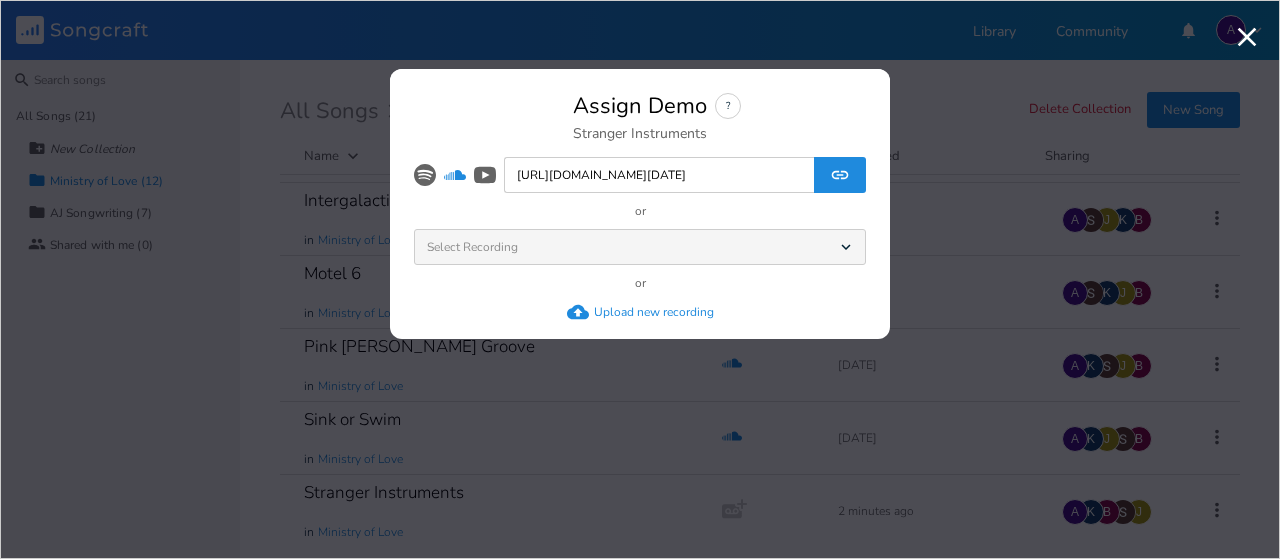 type on "[URL][DOMAIN_NAME][DATE]" 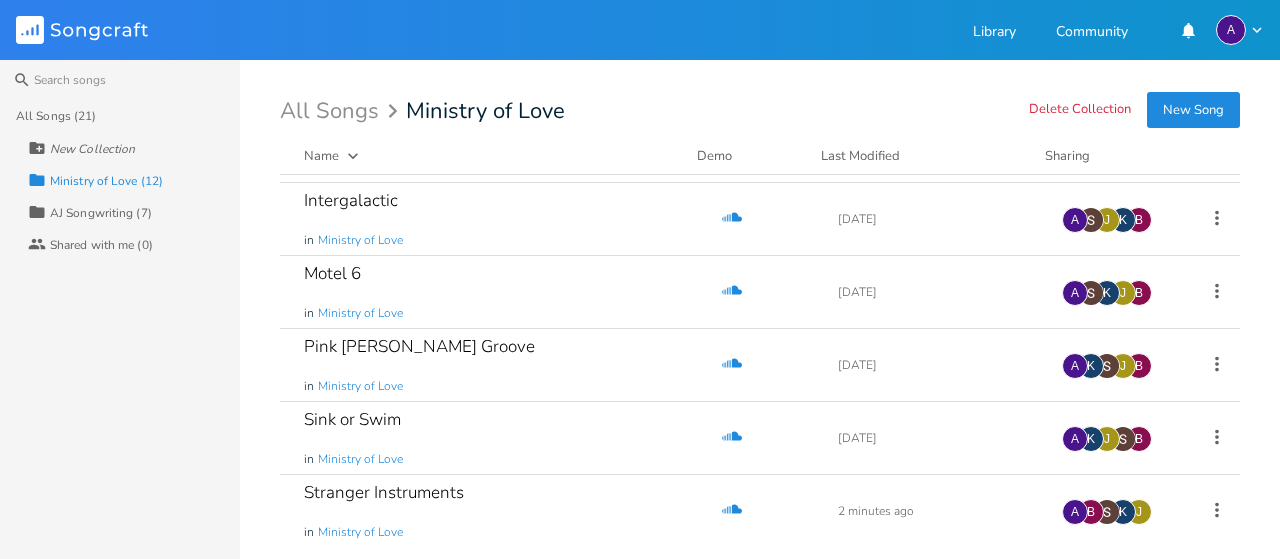 click on "Name" at bounding box center (321, 156) 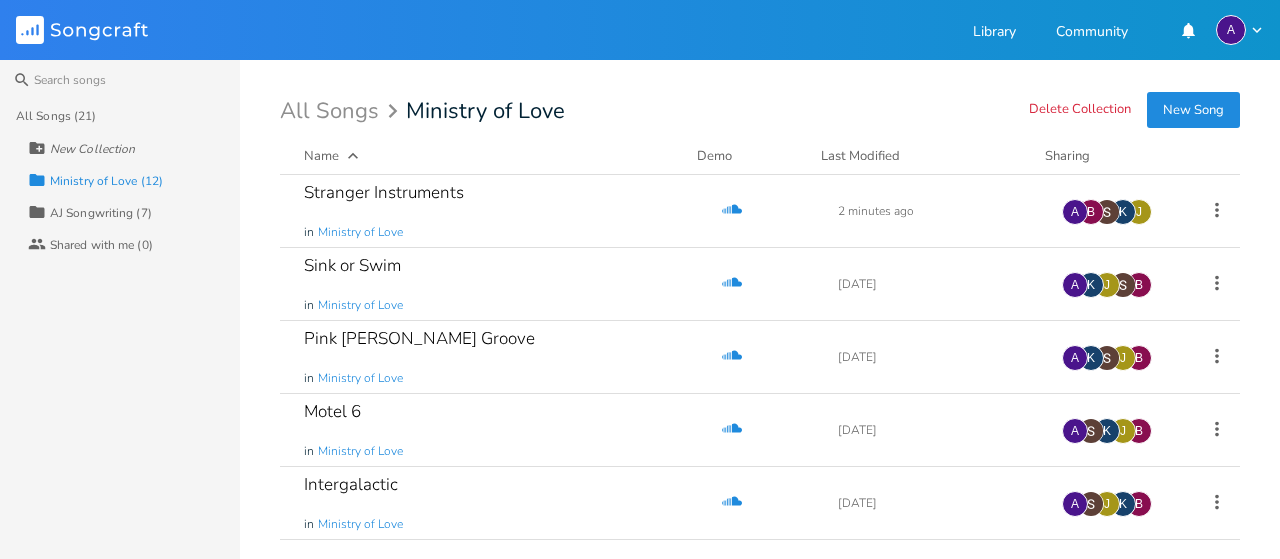 click on "Name" at bounding box center [331, 156] 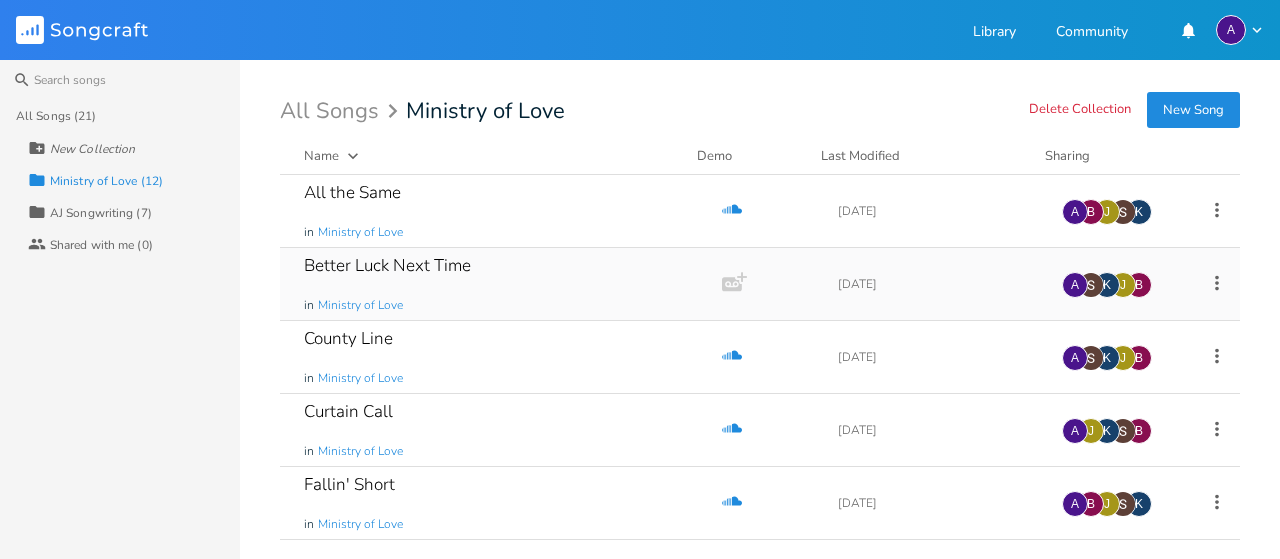 scroll, scrollTop: 503, scrollLeft: 0, axis: vertical 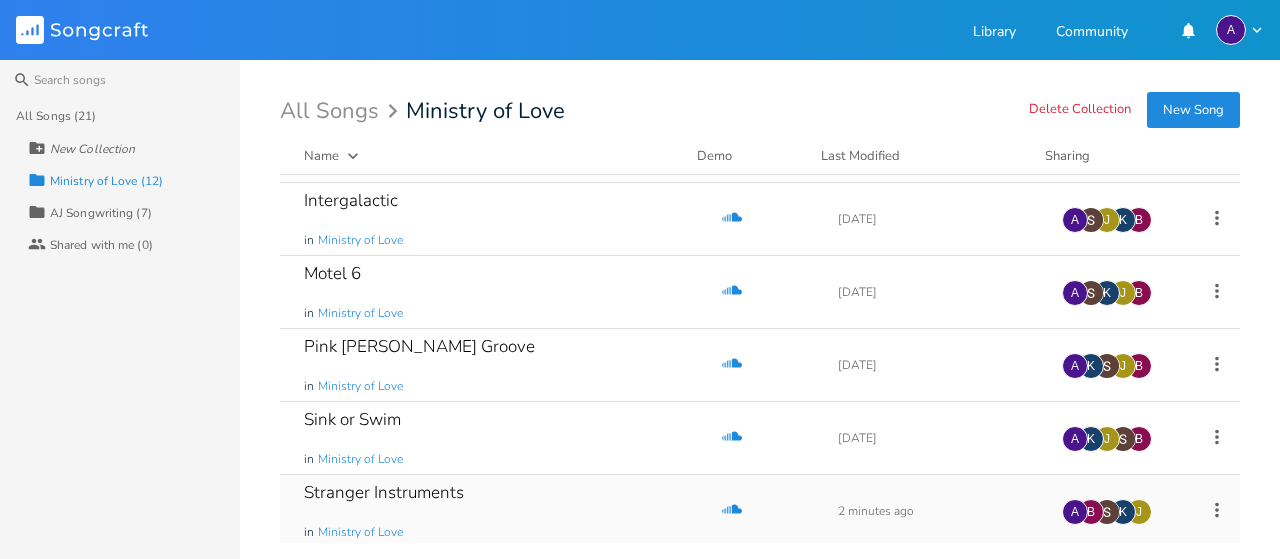 click 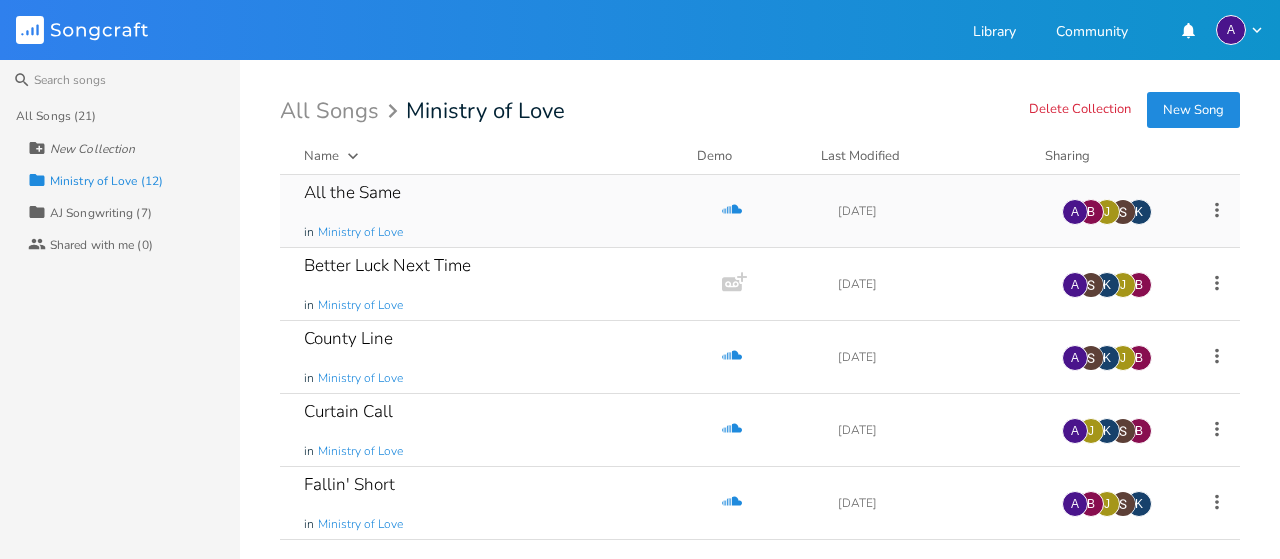 scroll, scrollTop: 503, scrollLeft: 0, axis: vertical 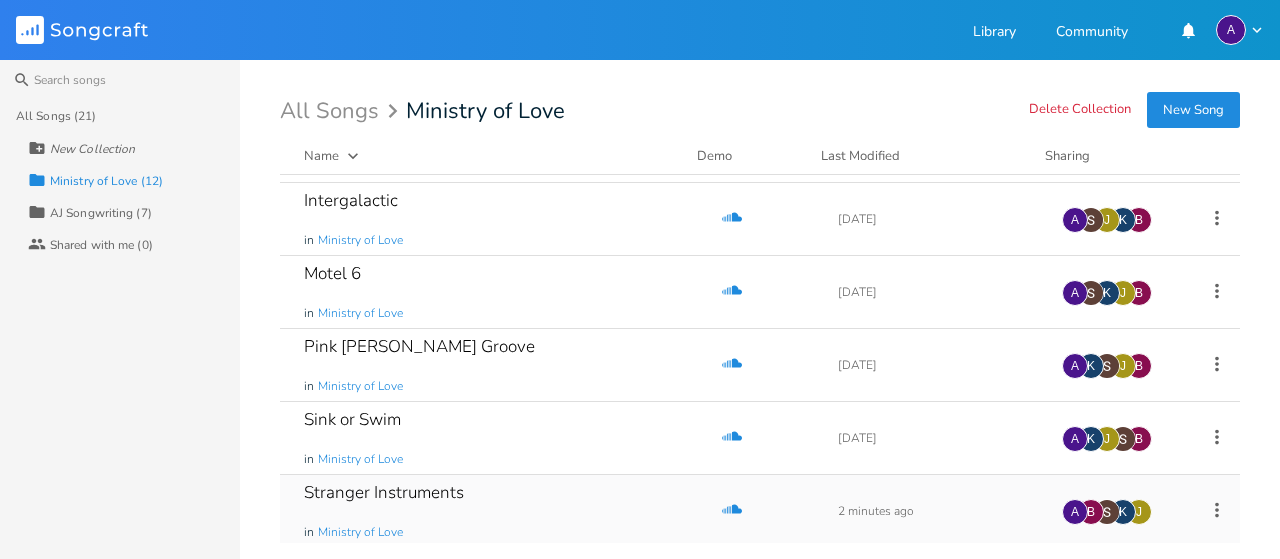click on "Stranger Instruments" at bounding box center [384, 492] 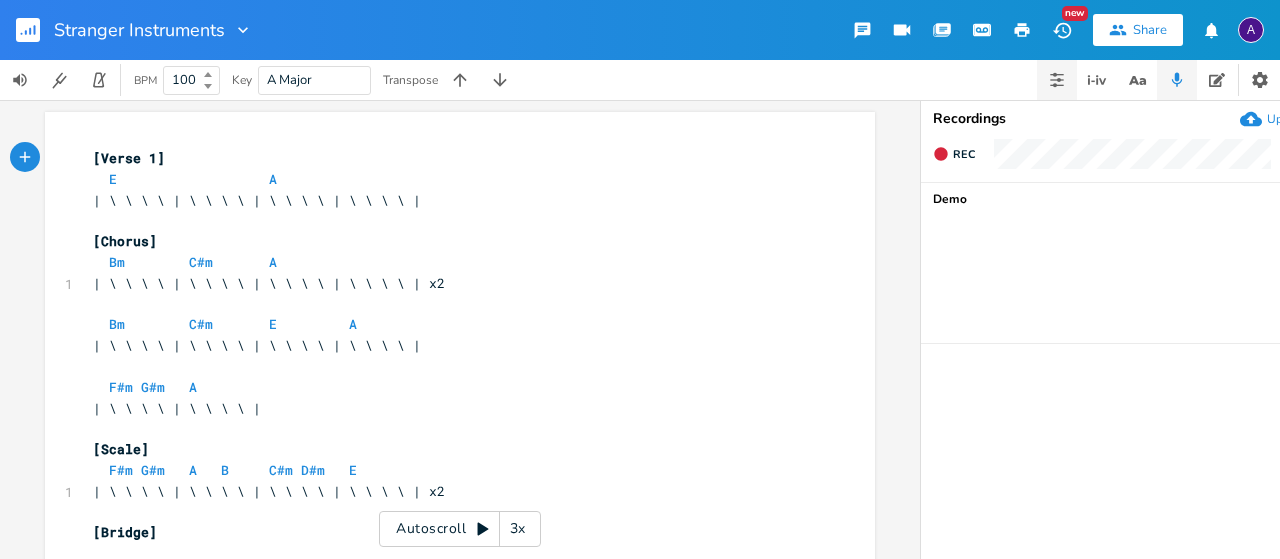 click 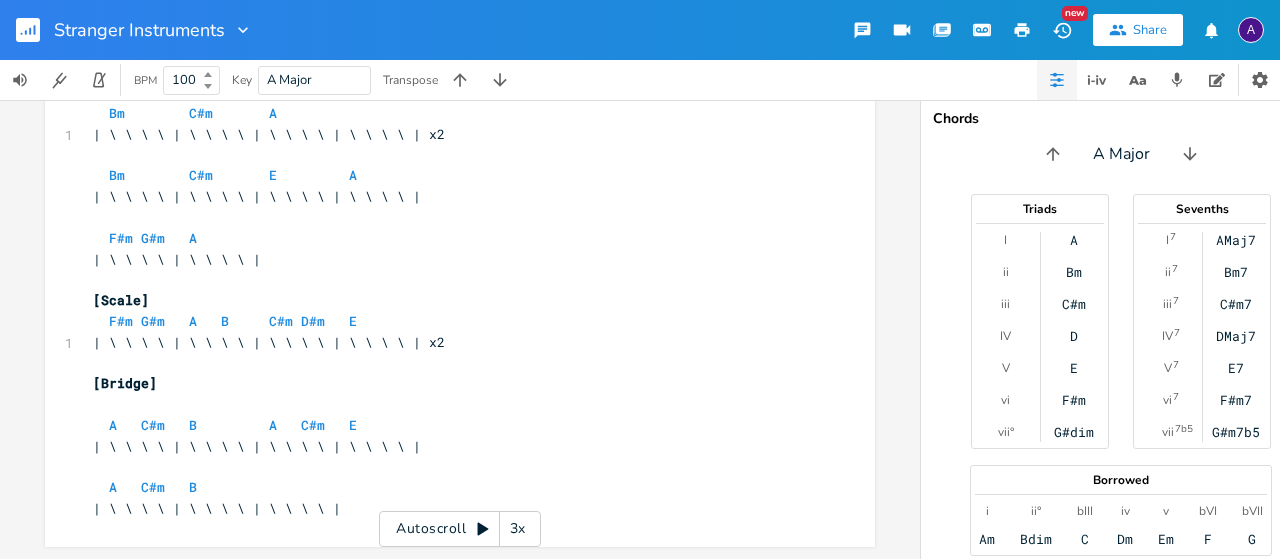 scroll, scrollTop: 160, scrollLeft: 0, axis: vertical 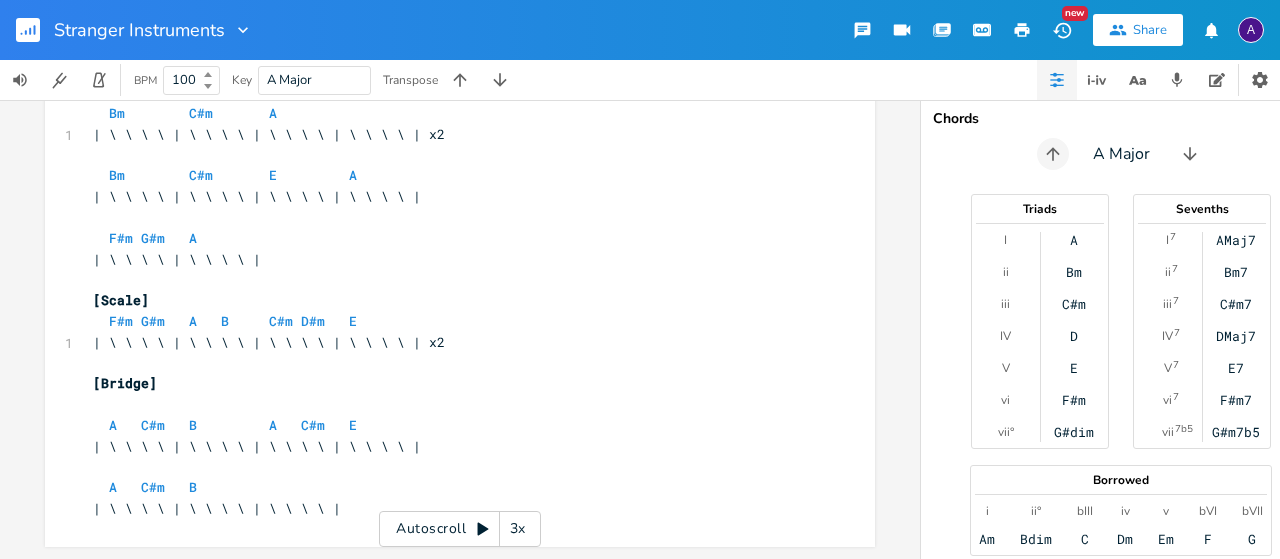 click 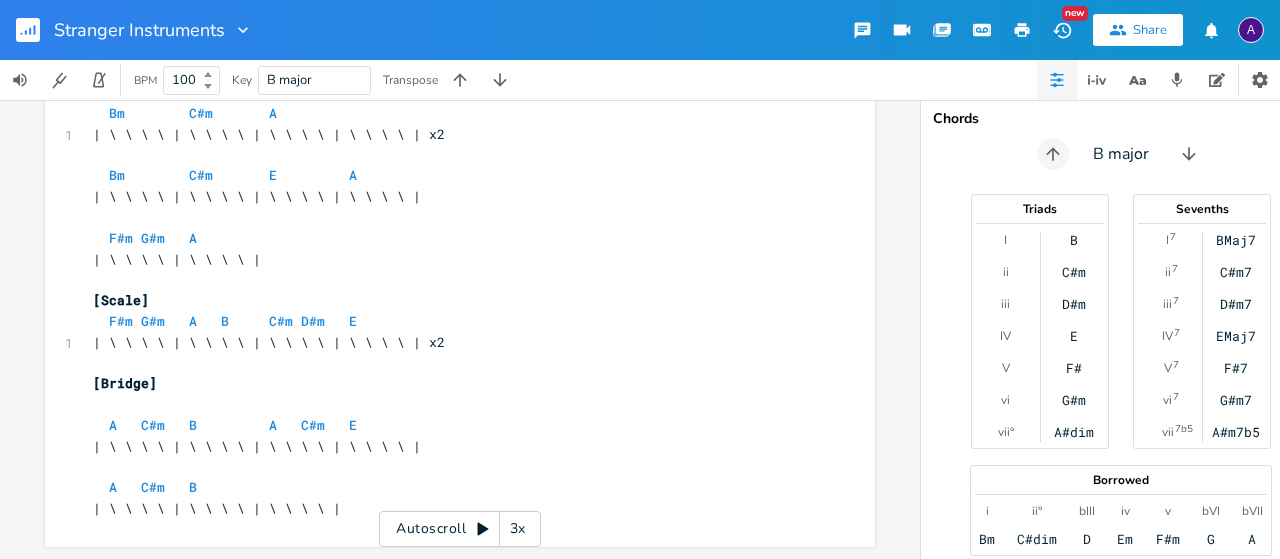 click 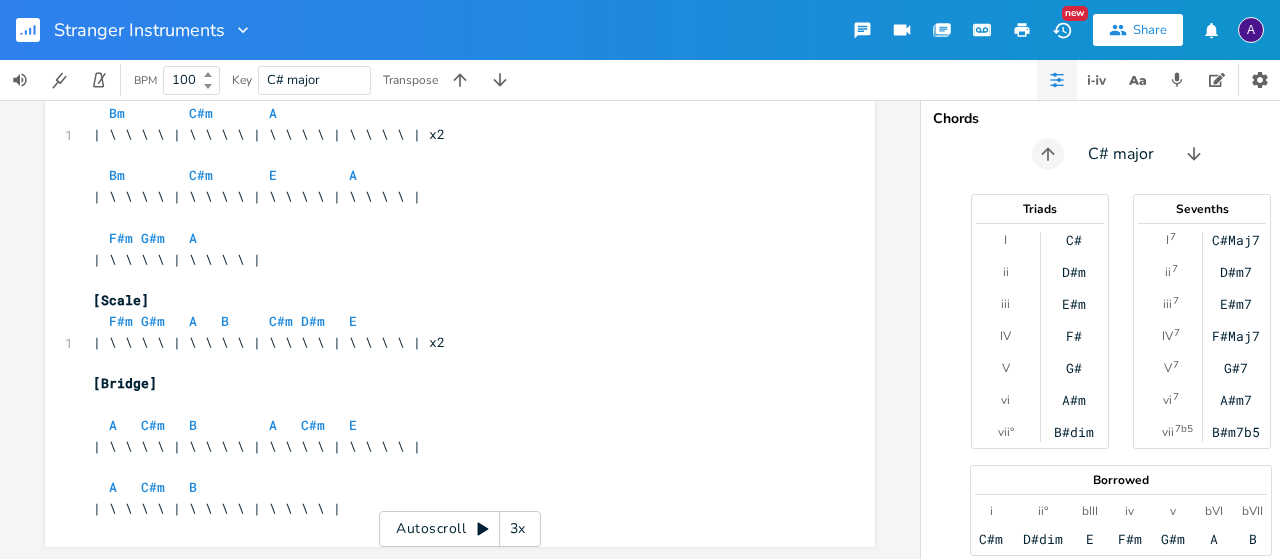 click at bounding box center (1048, 154) 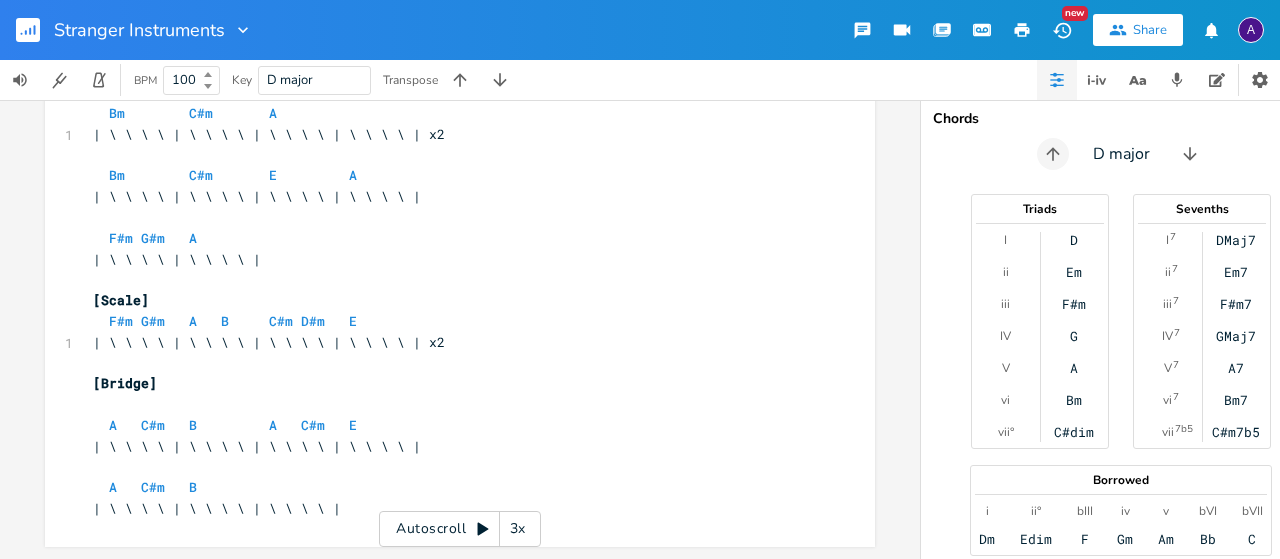 click 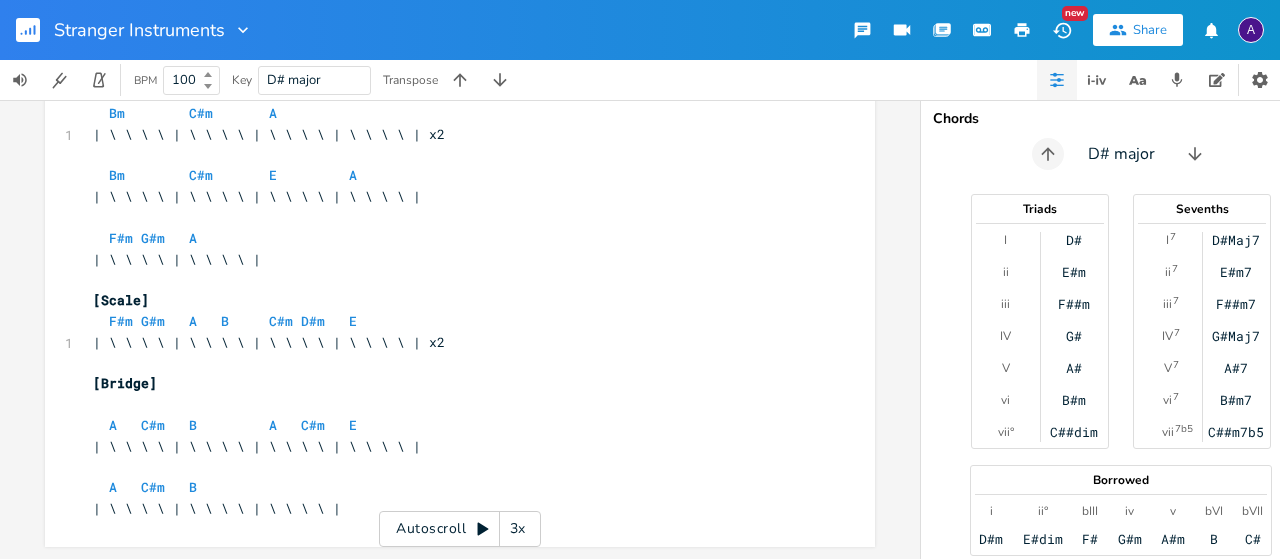 click at bounding box center [1048, 154] 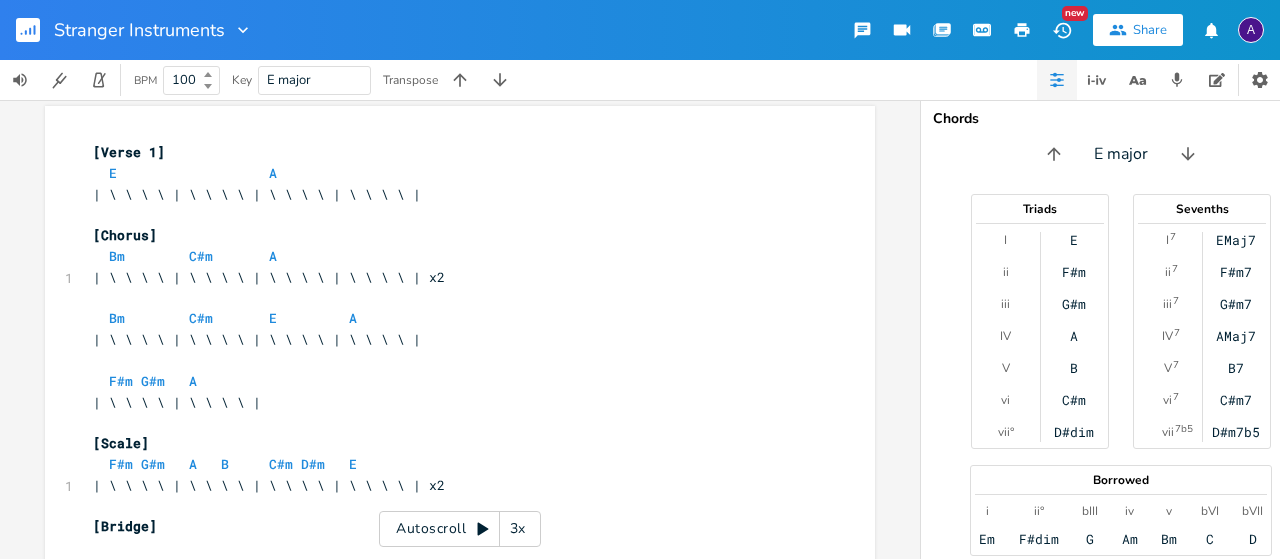 scroll, scrollTop: 7, scrollLeft: 0, axis: vertical 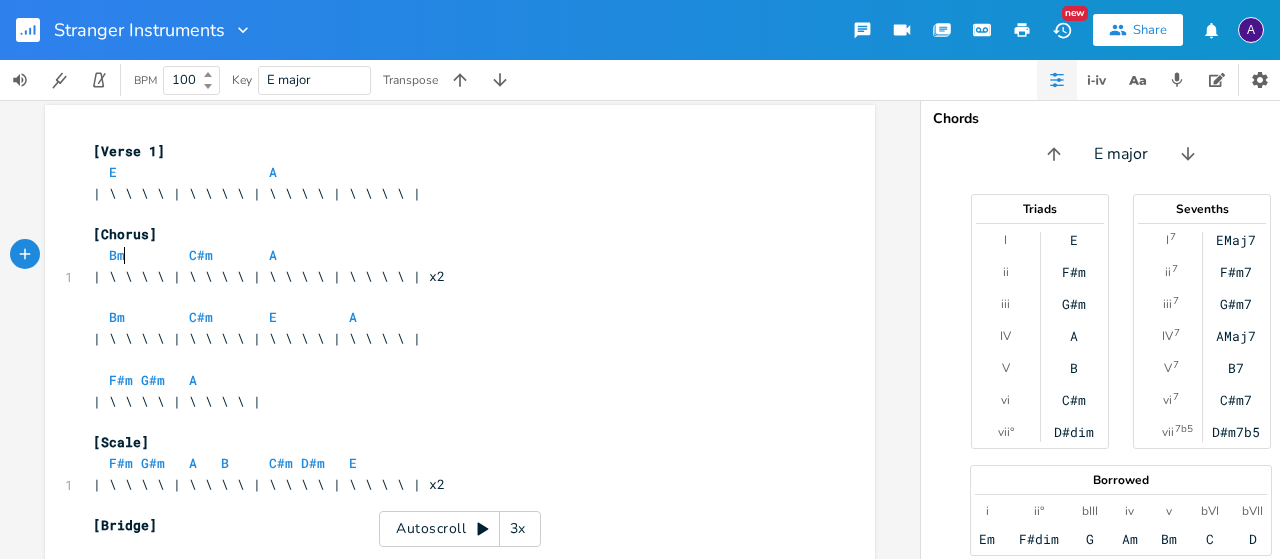 click on "Bm          C#m         A" at bounding box center [185, 255] 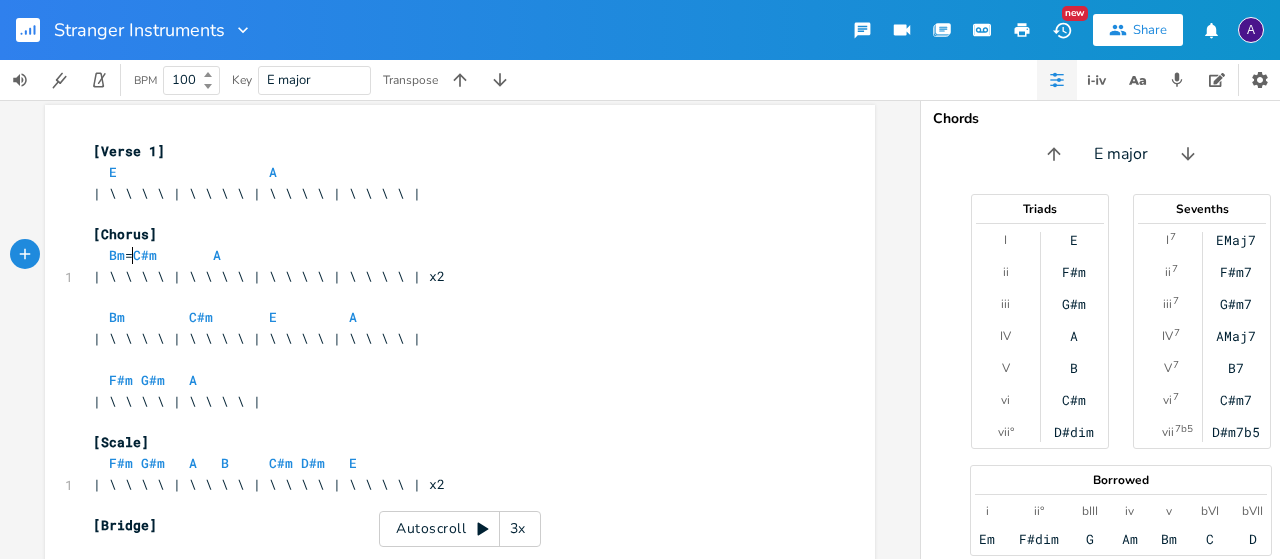 type 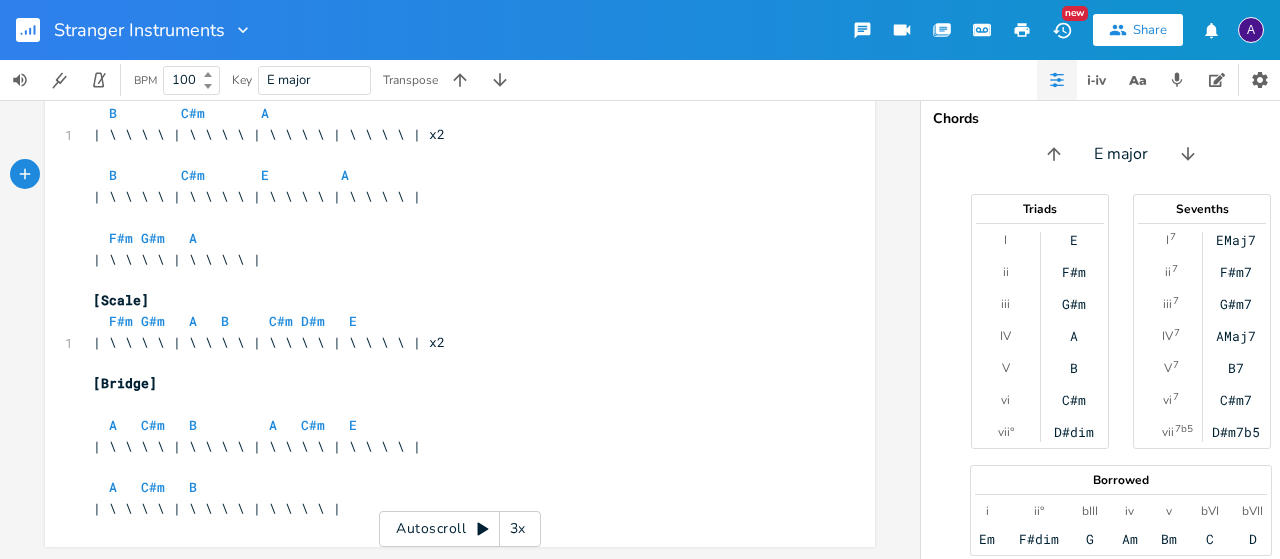 scroll, scrollTop: 160, scrollLeft: 0, axis: vertical 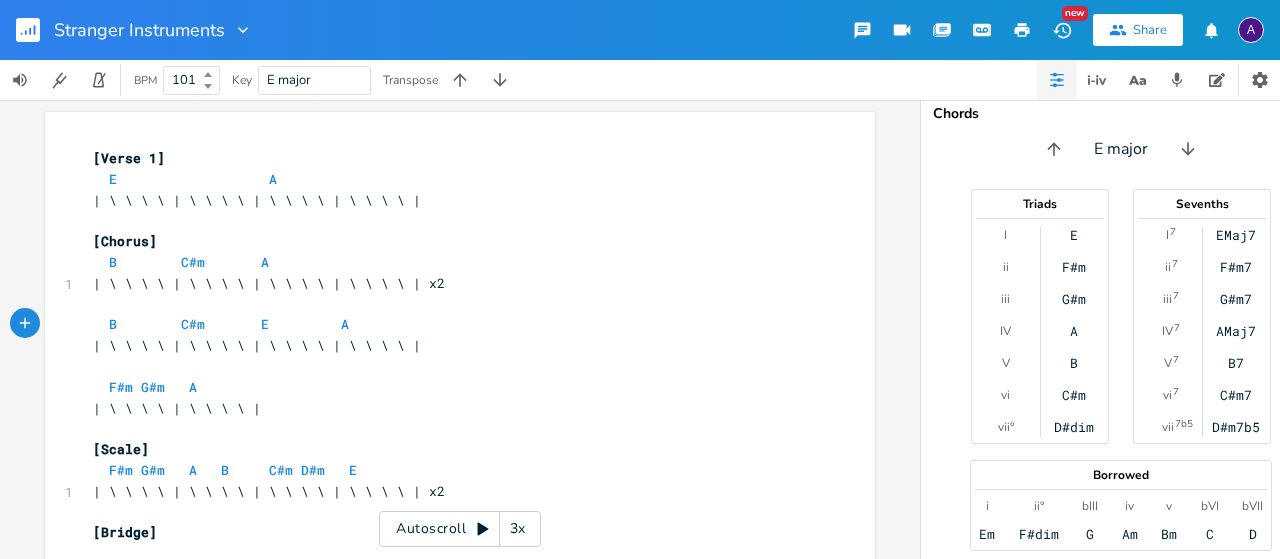 click at bounding box center [208, 74] 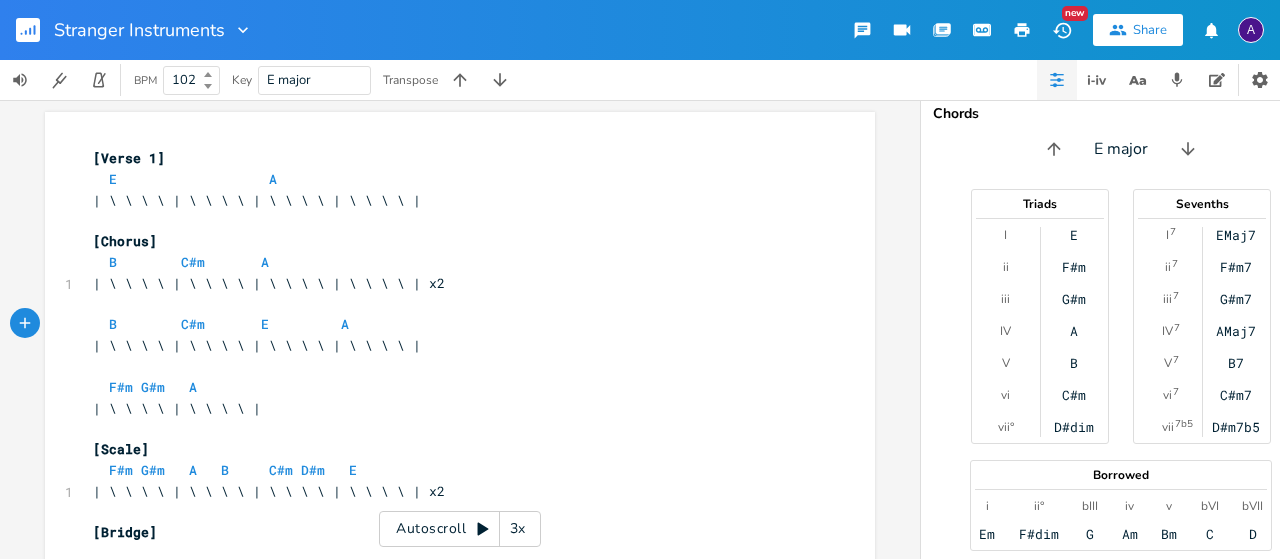 click at bounding box center (208, 74) 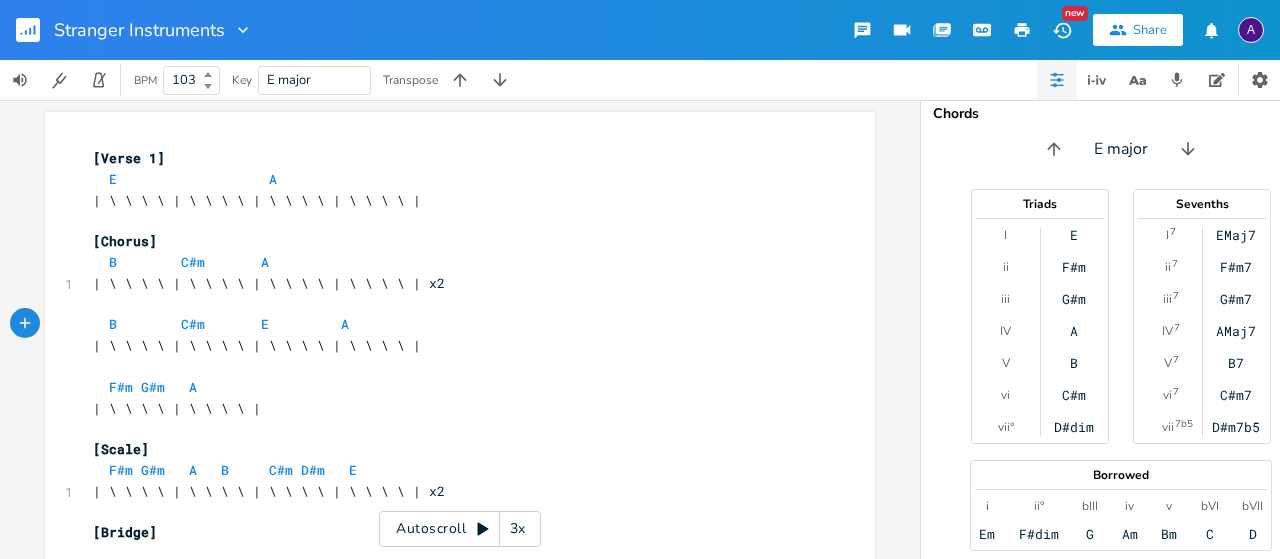 click at bounding box center [208, 74] 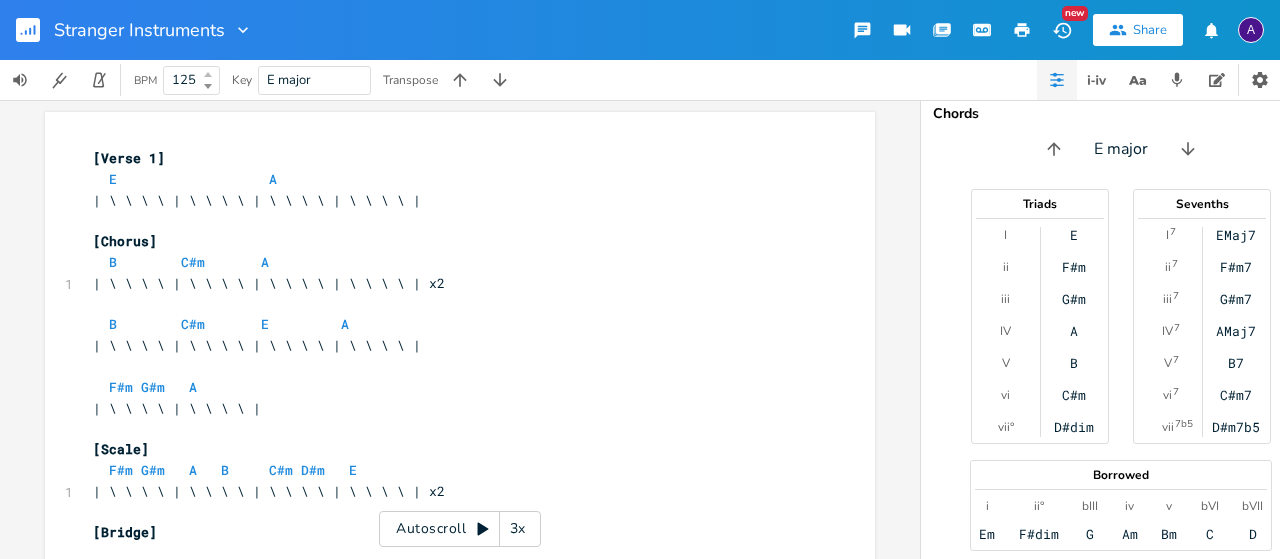 click at bounding box center [208, 74] 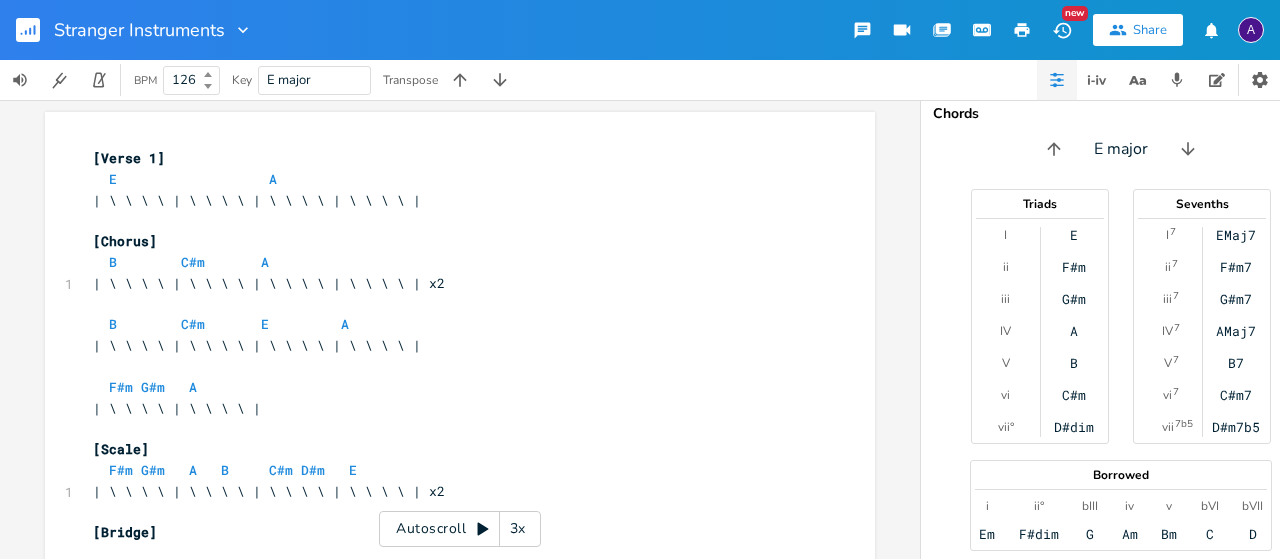click at bounding box center (208, 74) 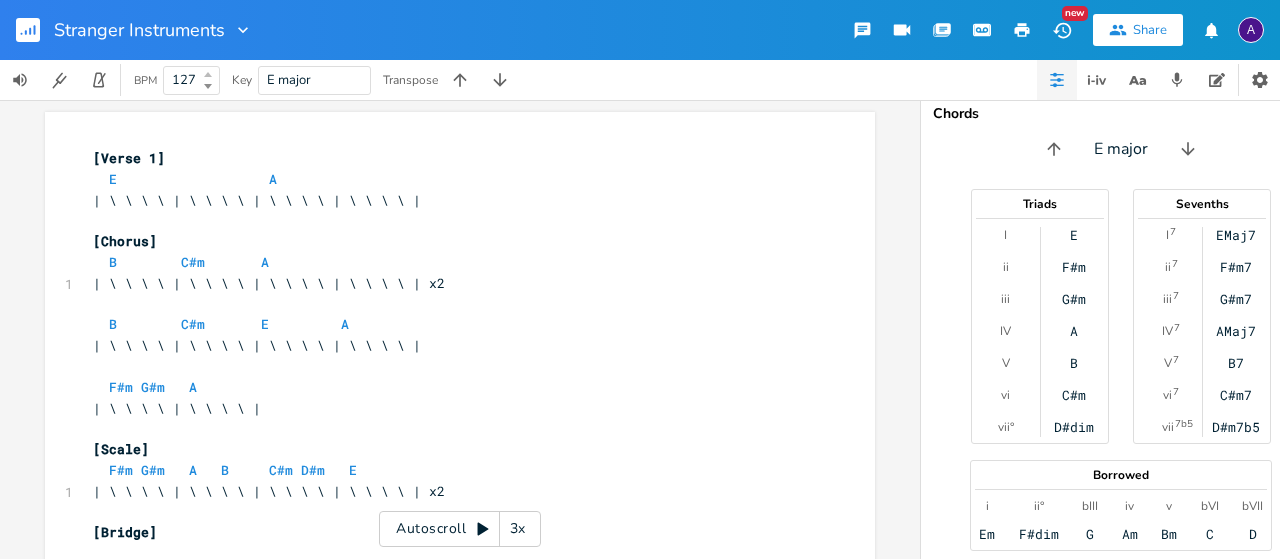 click at bounding box center [208, 74] 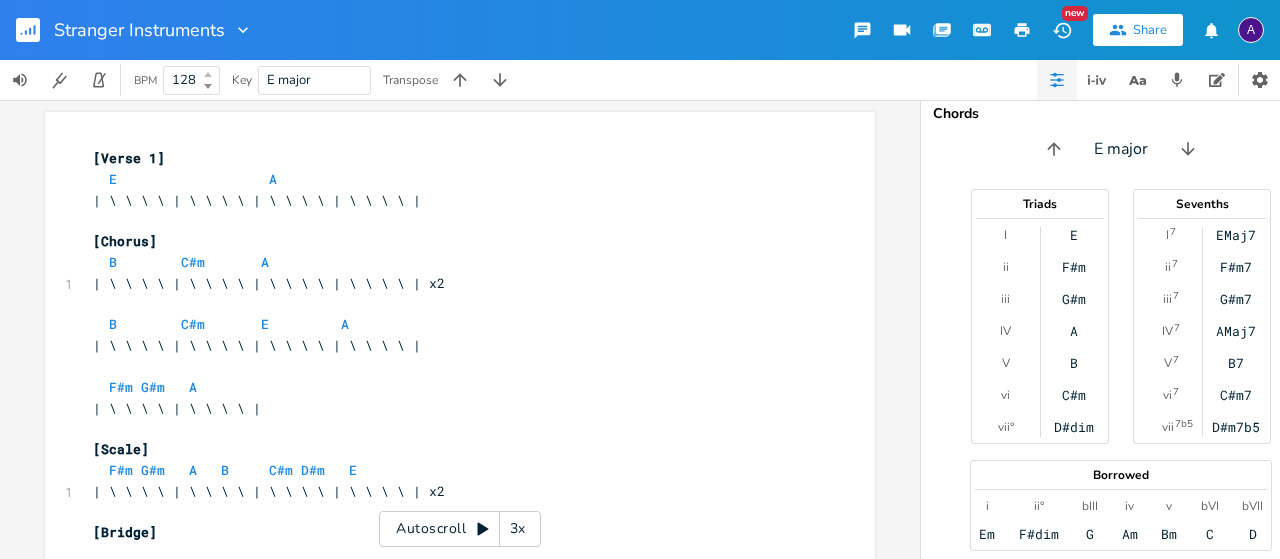 click at bounding box center [208, 74] 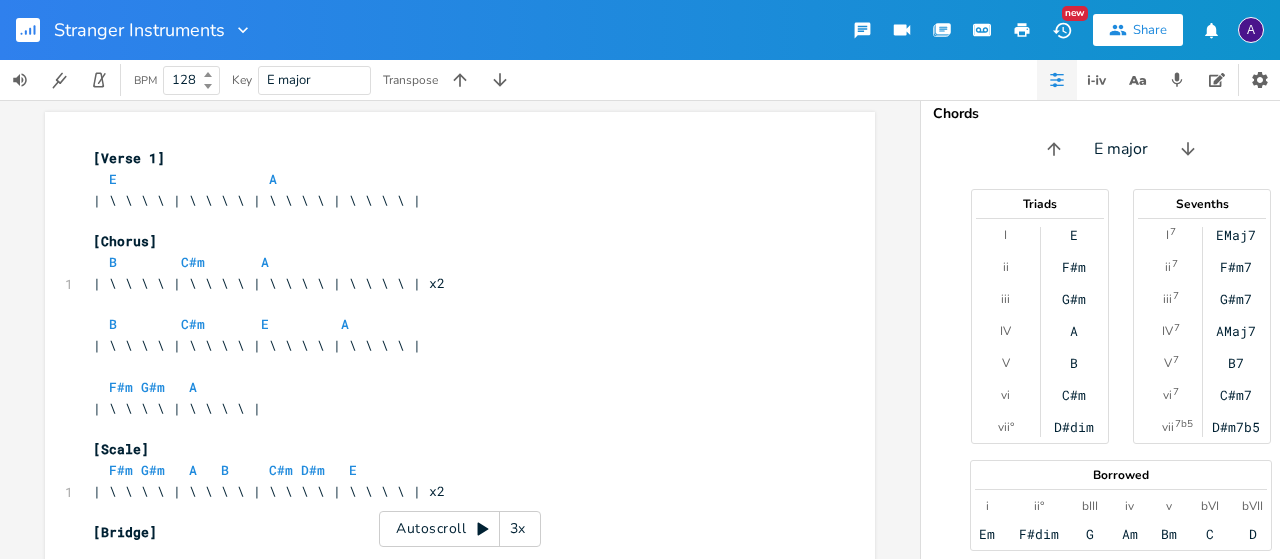 click on "​" at bounding box center (450, 220) 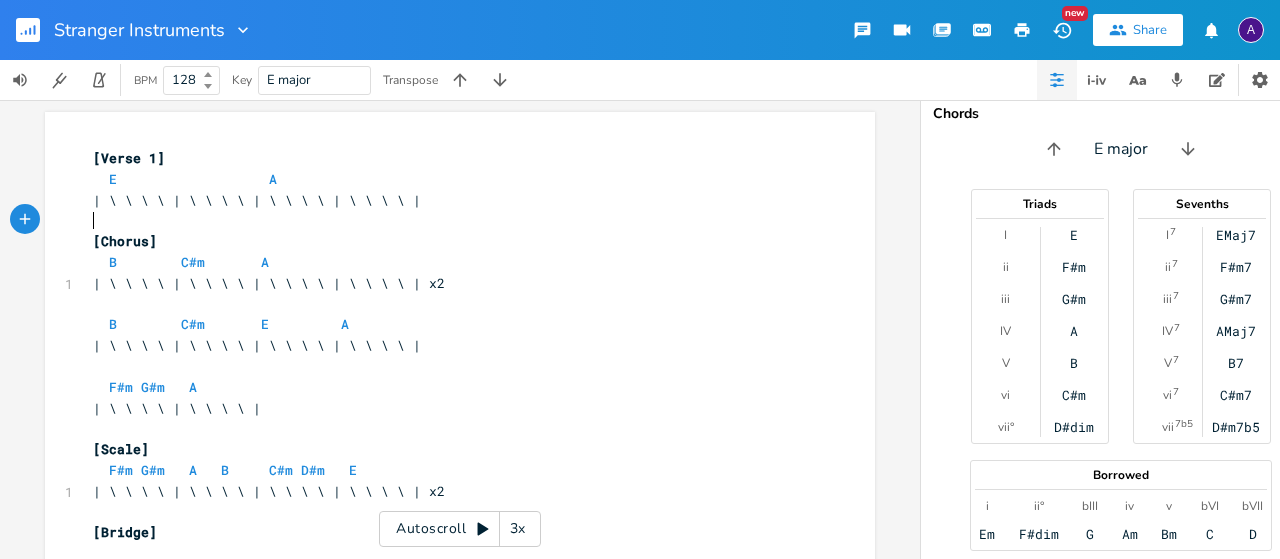 click 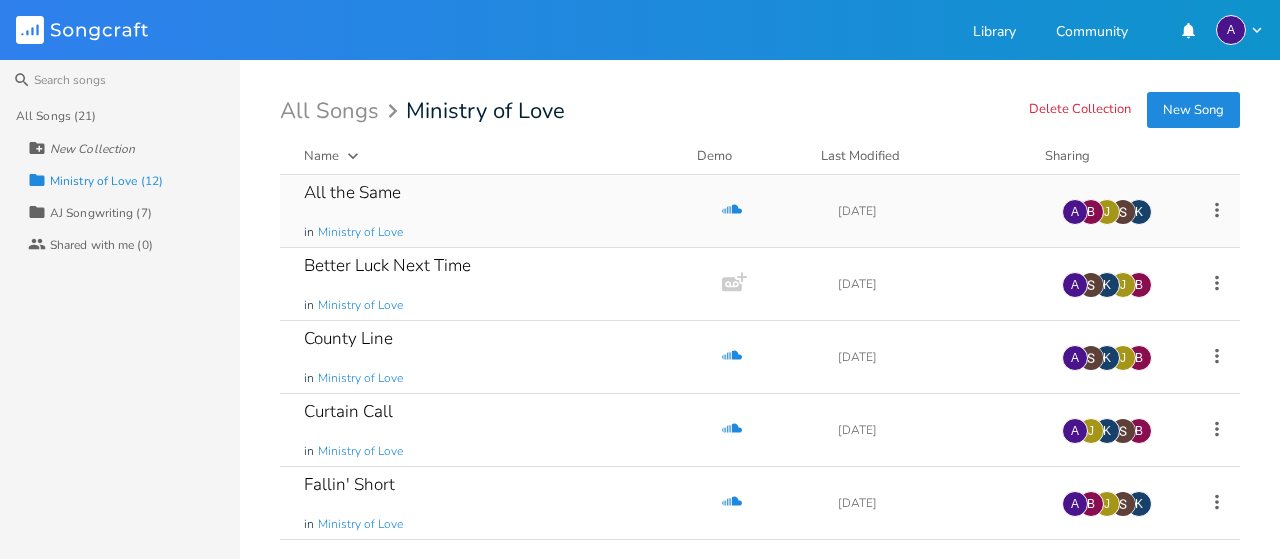 click on "All the Same in Ministry of Love" at bounding box center (497, 211) 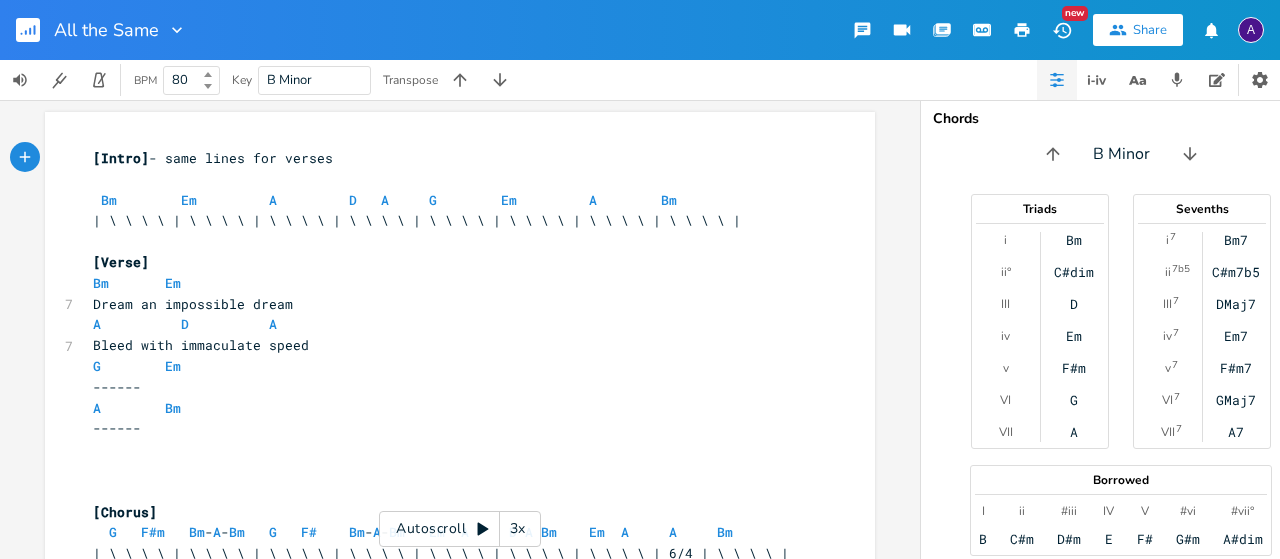 click 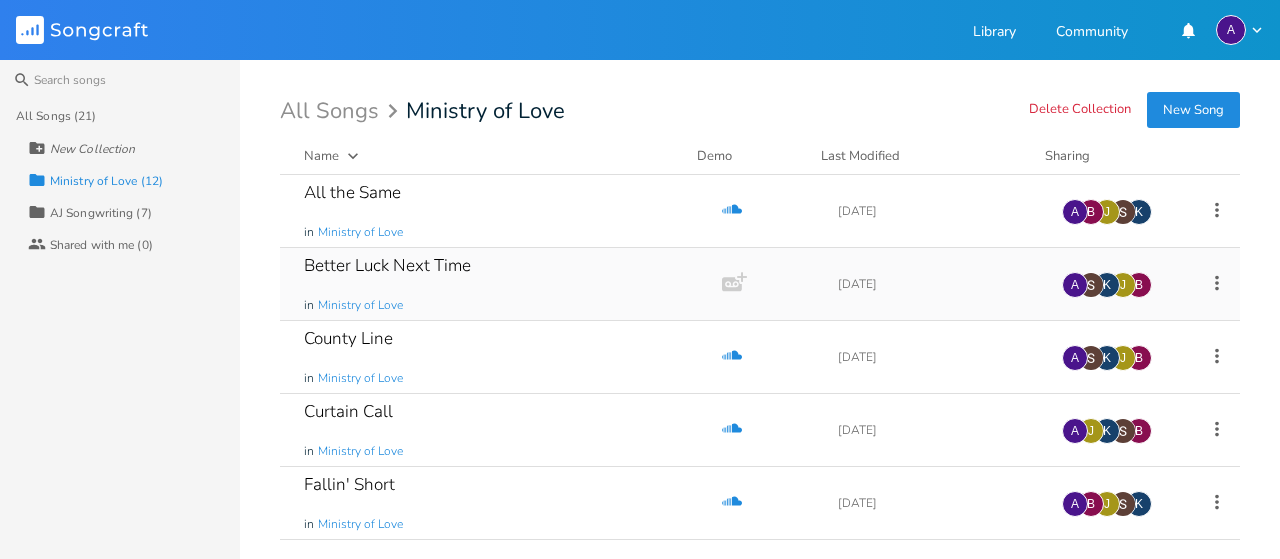 click on "Better Luck Next Time in Ministry of Love" at bounding box center (497, 284) 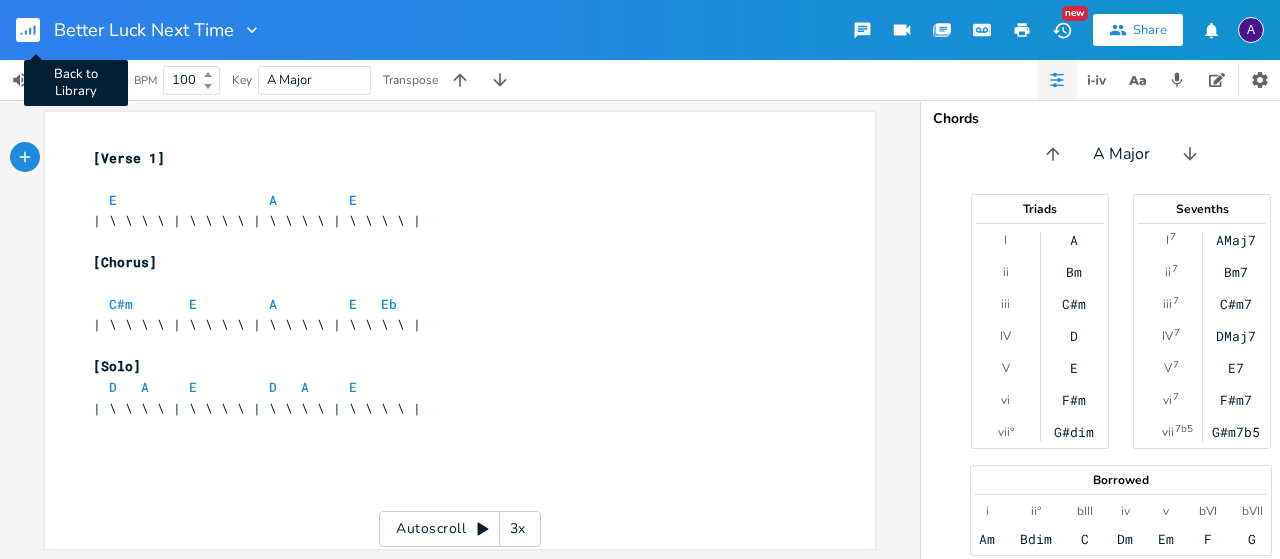 click 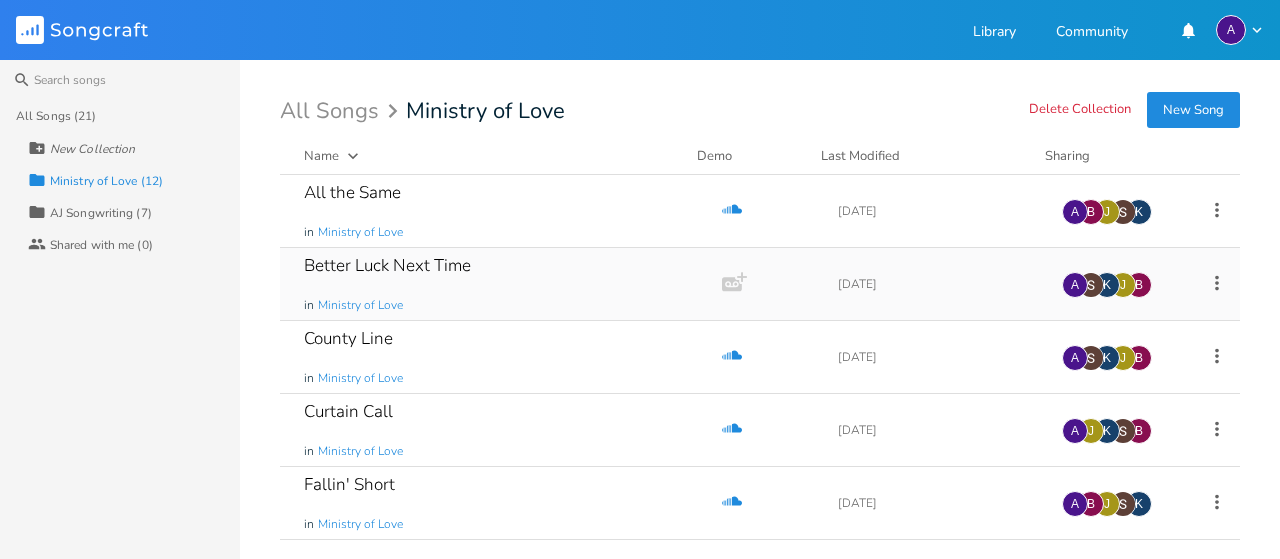 click on "Better Luck Next Time in Ministry of Love" at bounding box center (497, 284) 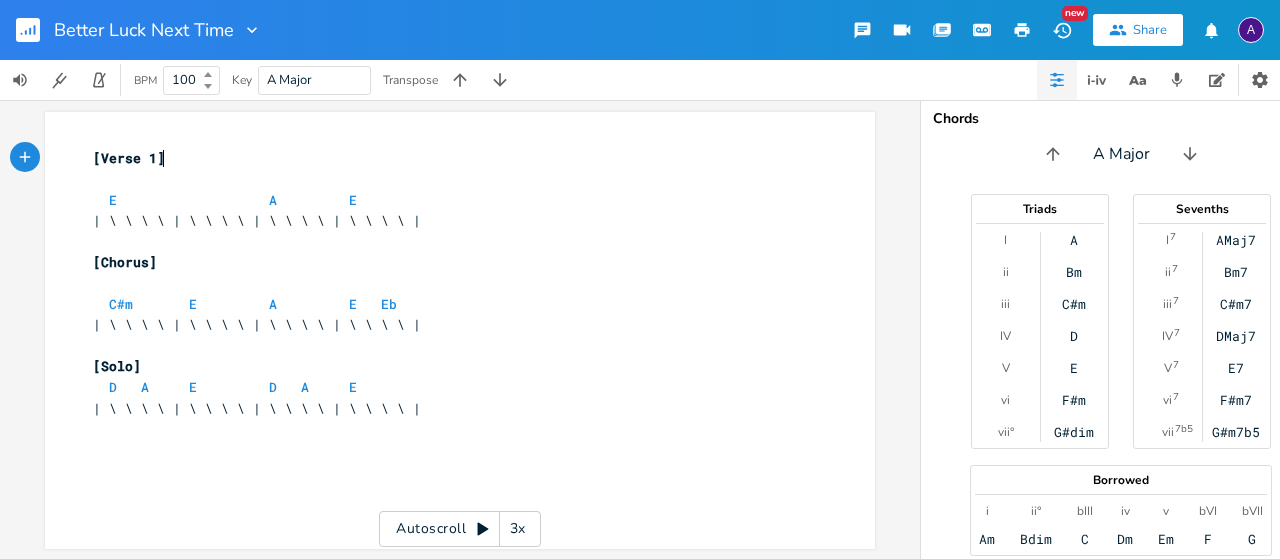 scroll, scrollTop: 2, scrollLeft: 0, axis: vertical 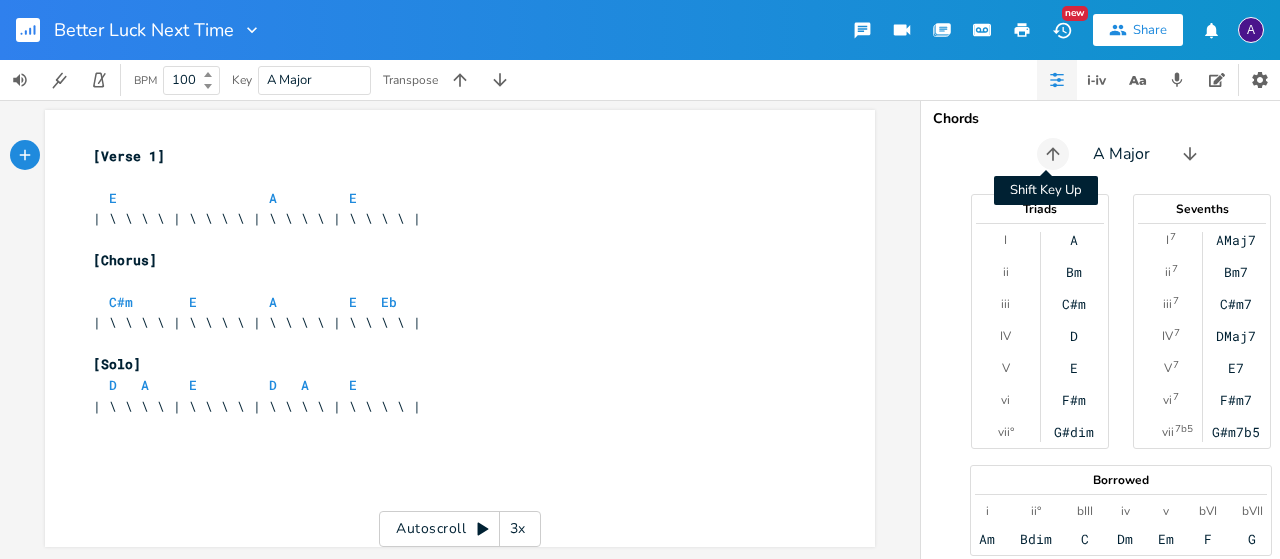 click 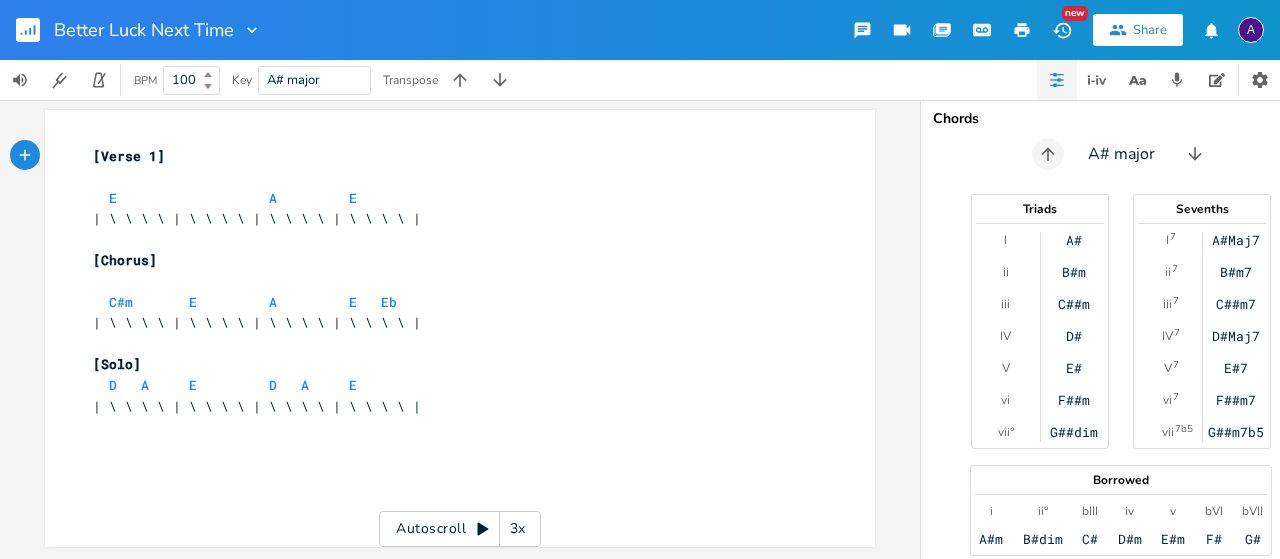click 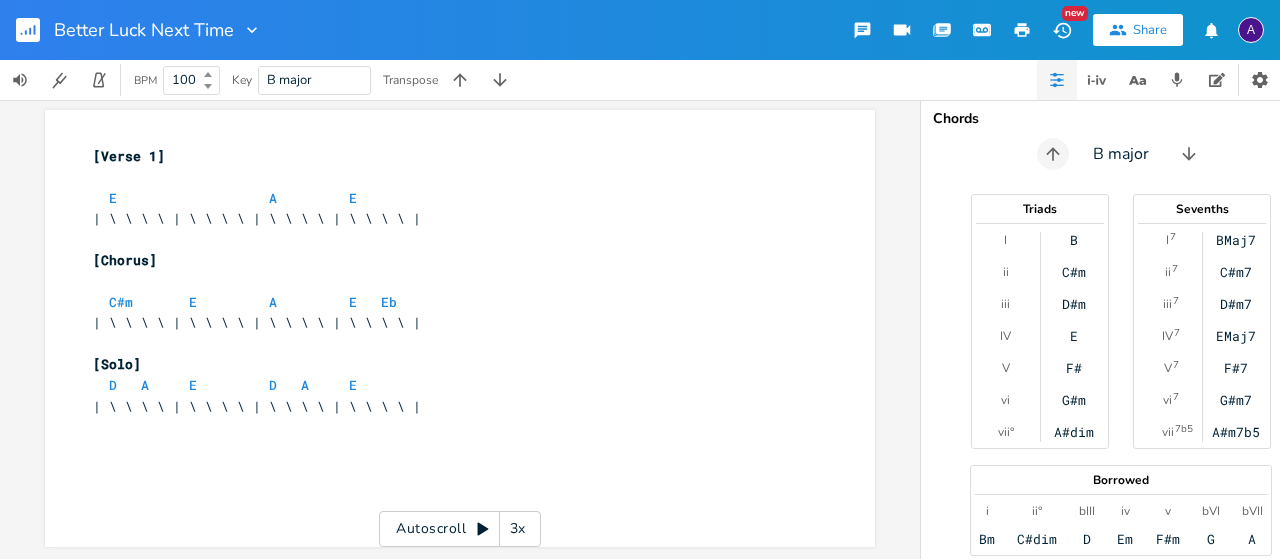 click 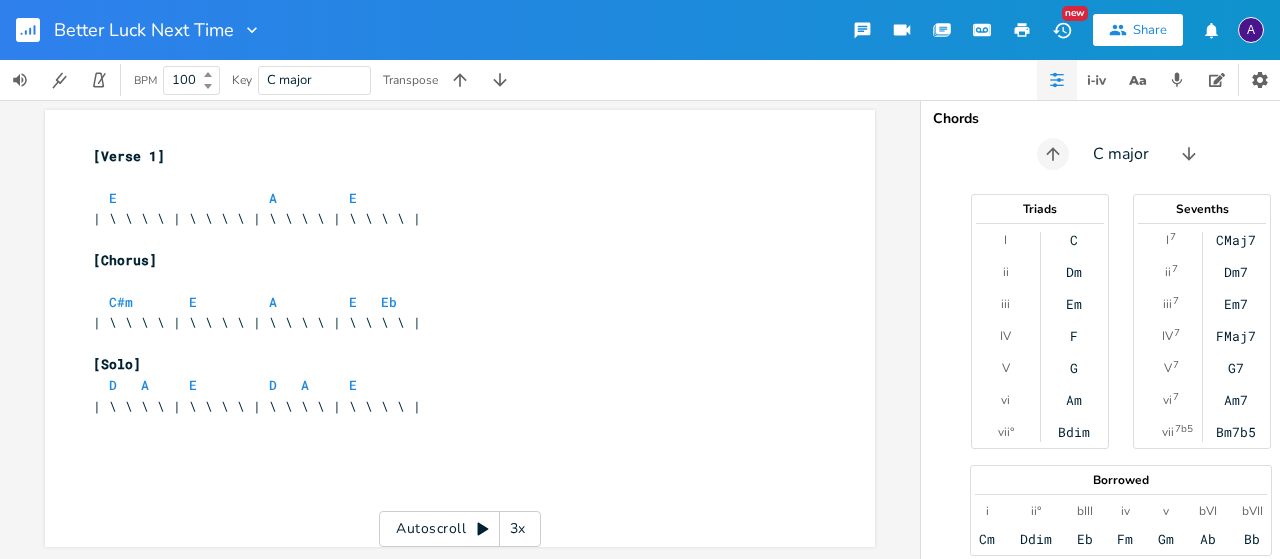 click 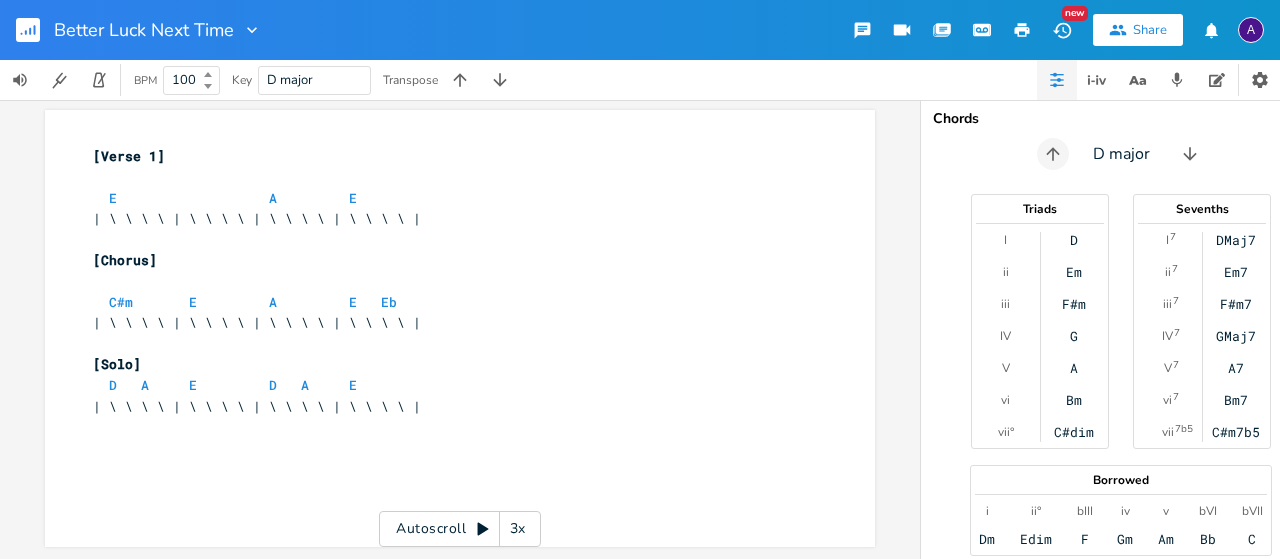click 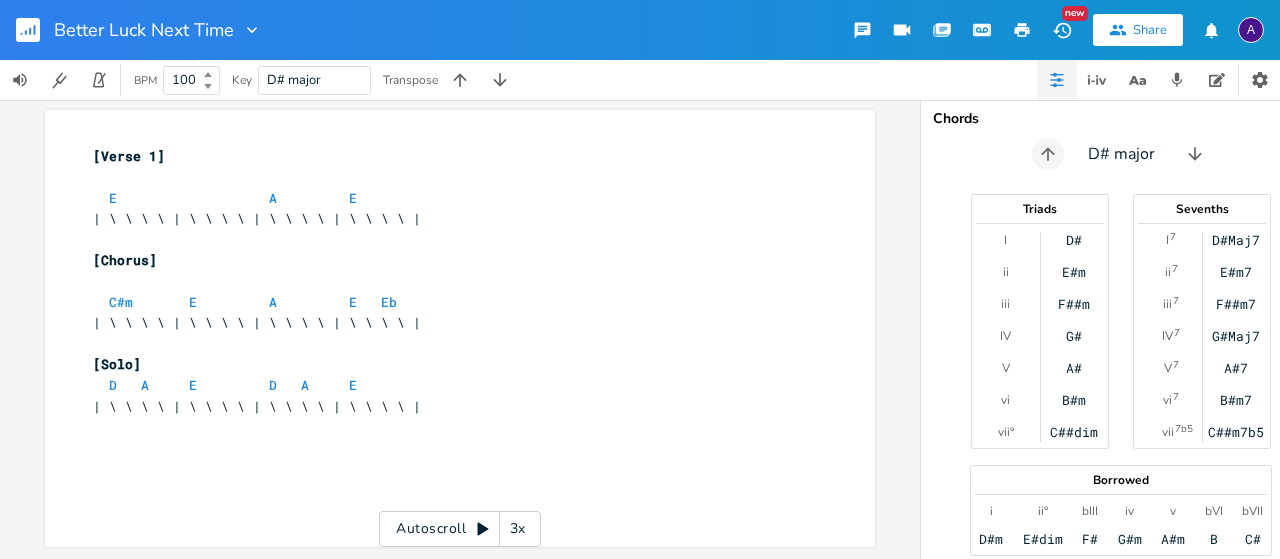 click 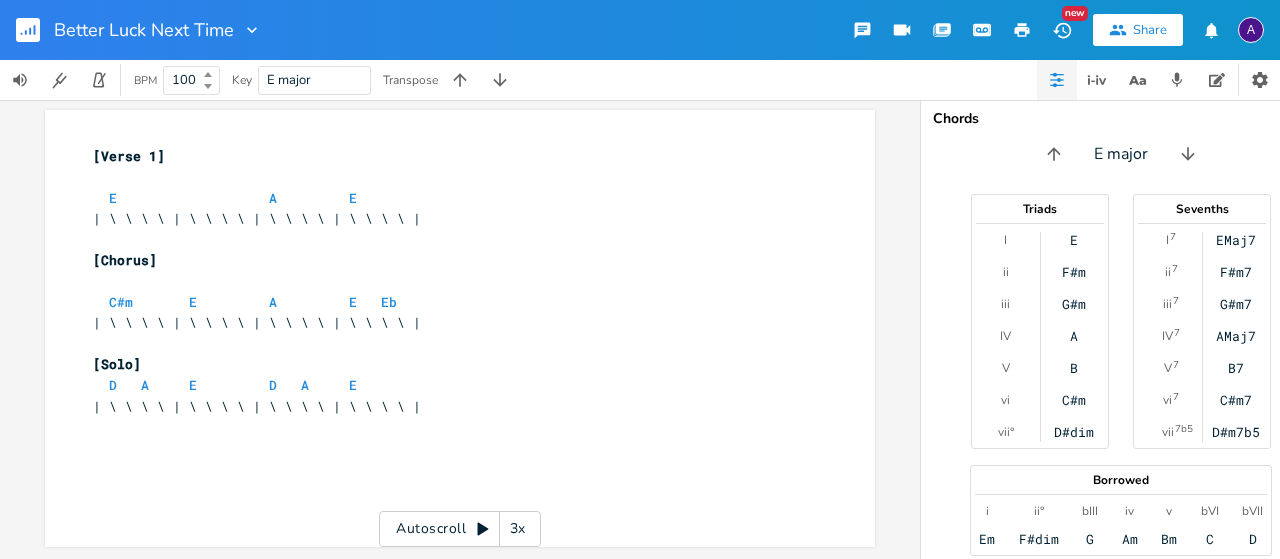 scroll, scrollTop: 15, scrollLeft: 0, axis: vertical 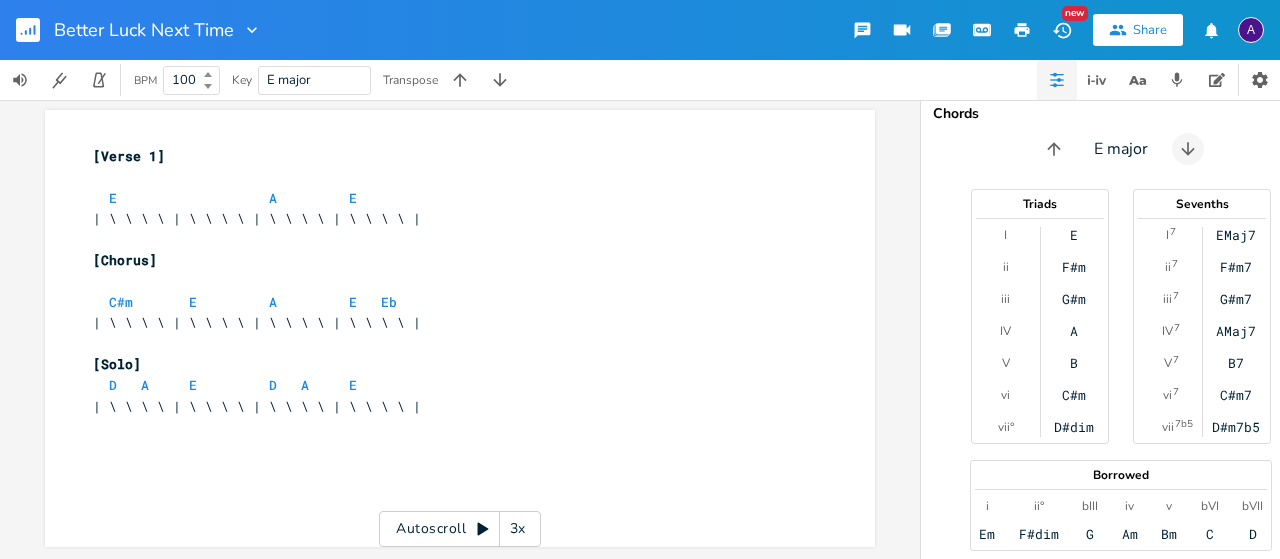click 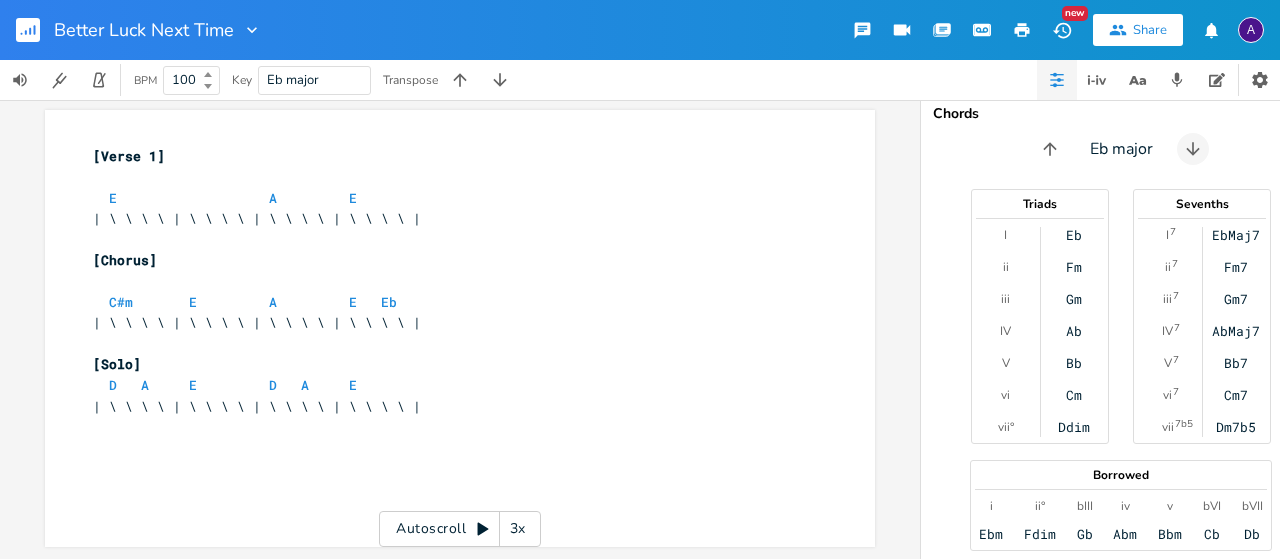 click 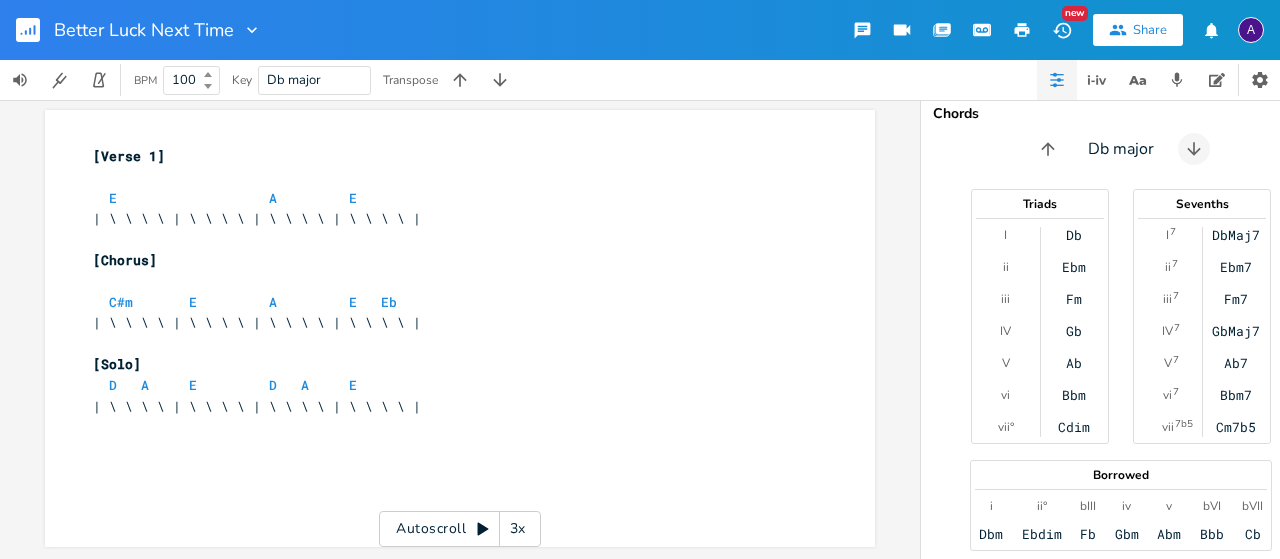 click 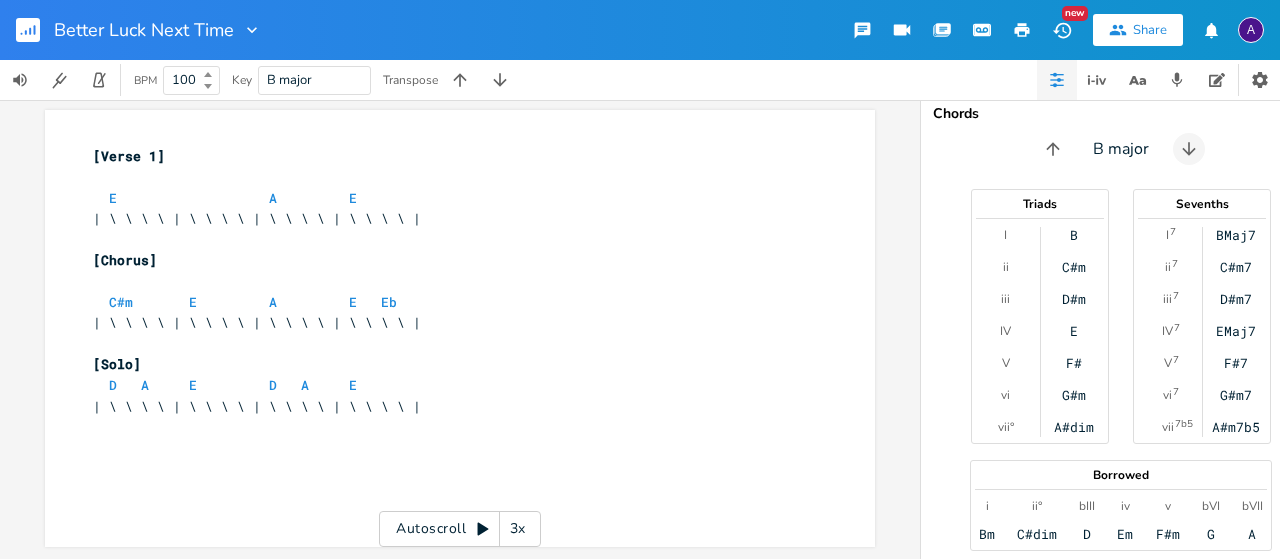 click 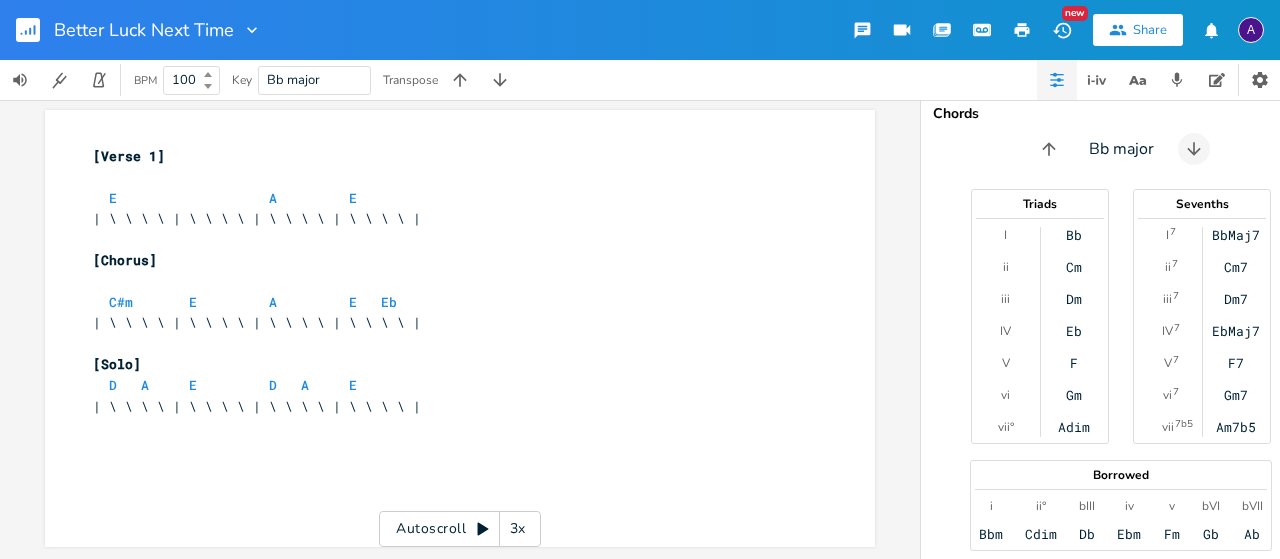 click 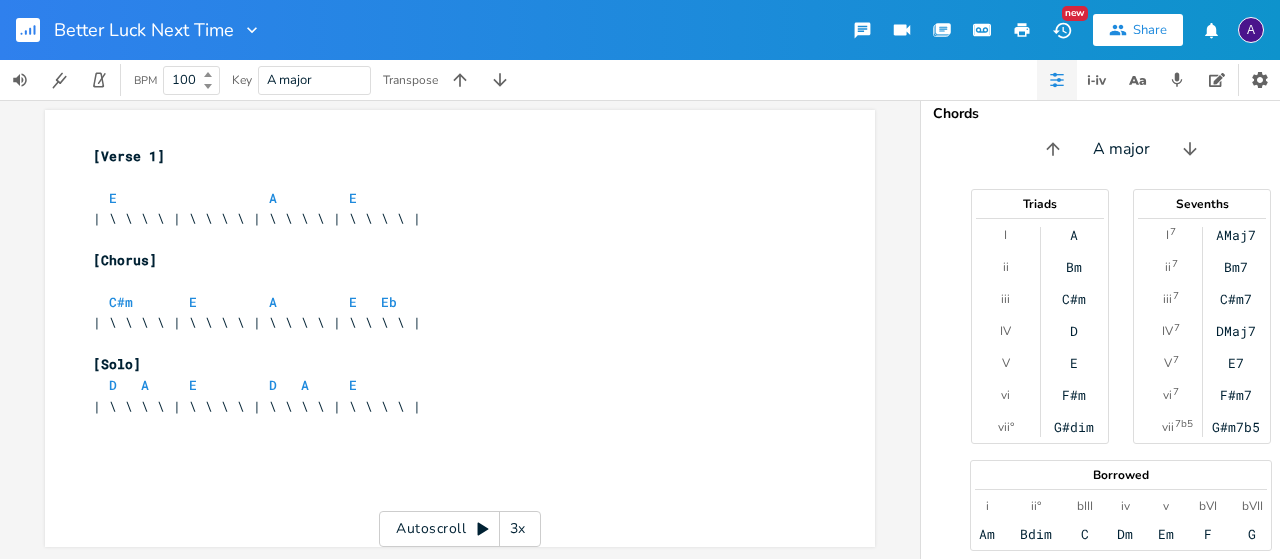 scroll, scrollTop: 0, scrollLeft: 0, axis: both 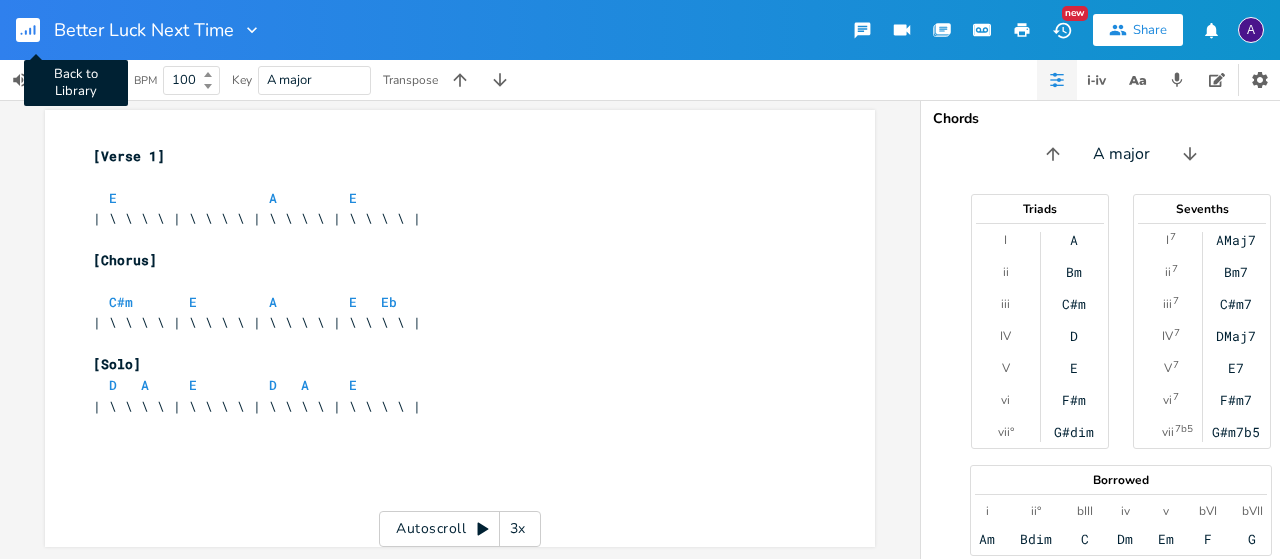 click 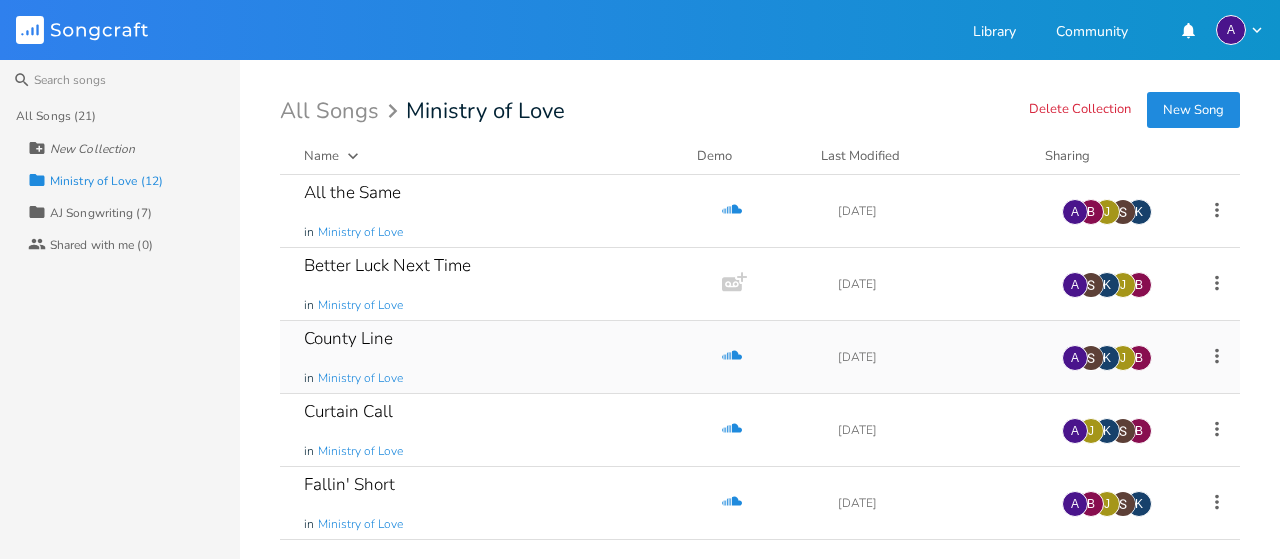 click on "County Line in Ministry of Love" at bounding box center [497, 357] 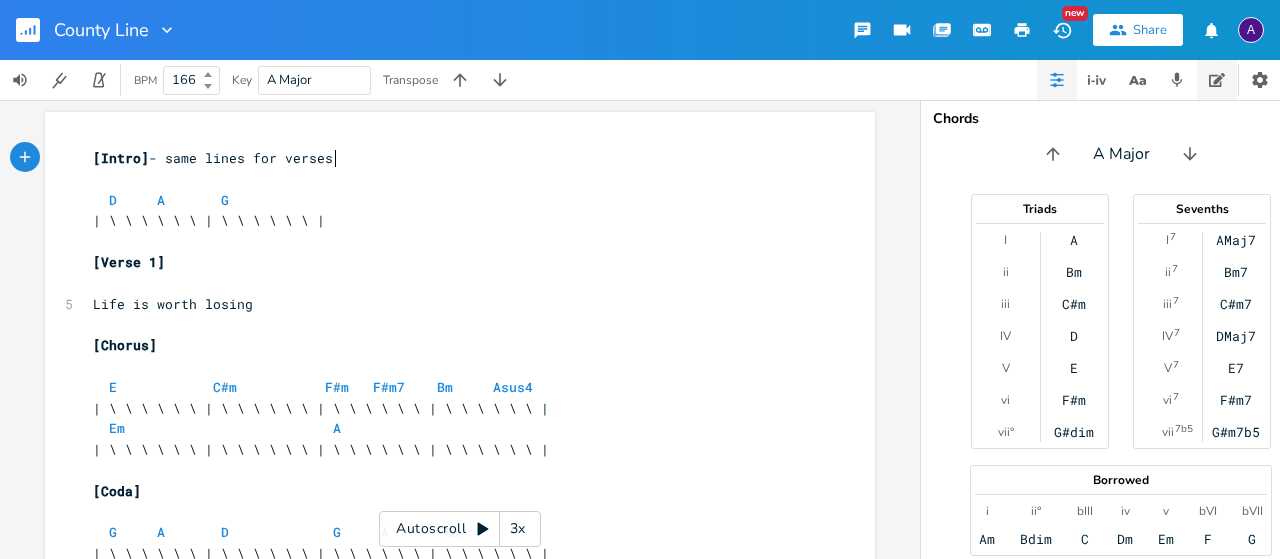 click at bounding box center [1217, 80] 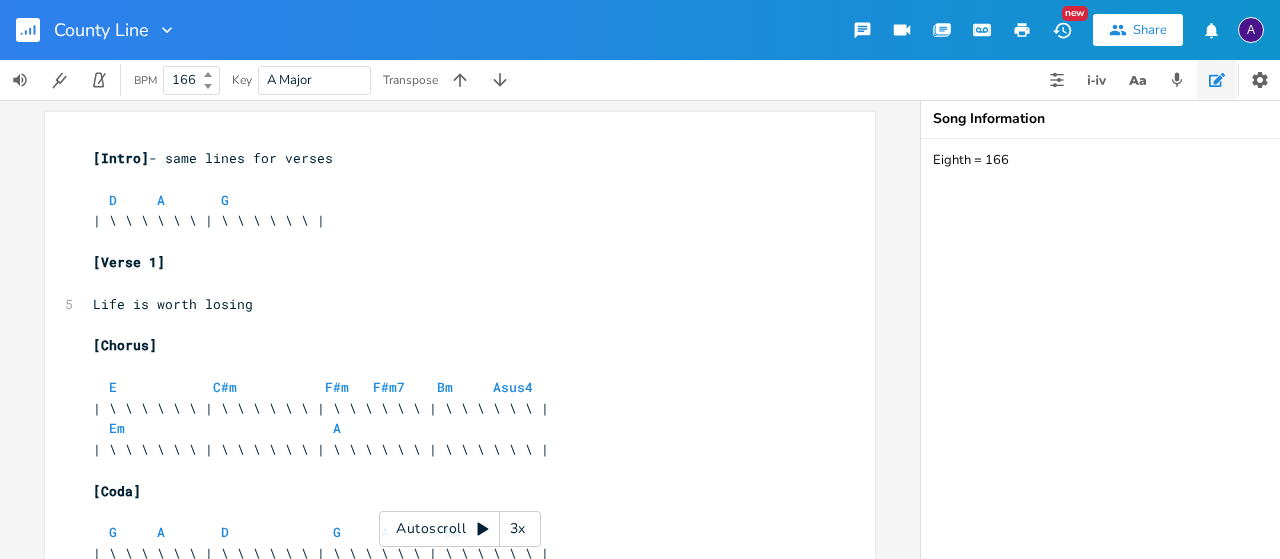 click 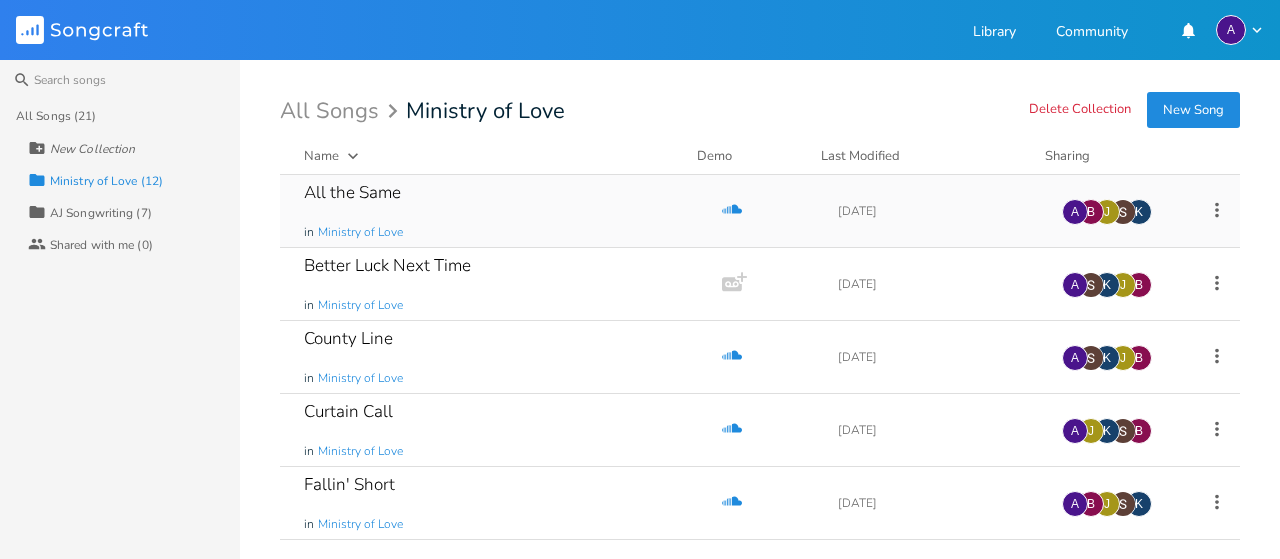 scroll, scrollTop: 503, scrollLeft: 0, axis: vertical 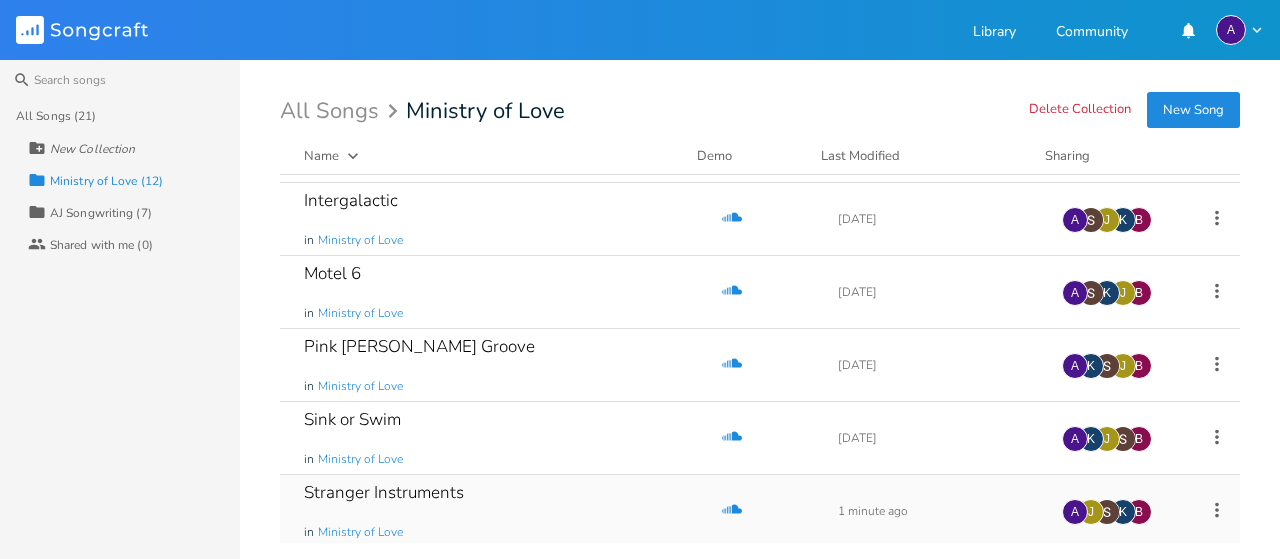 click on "Stranger Instruments" at bounding box center (384, 492) 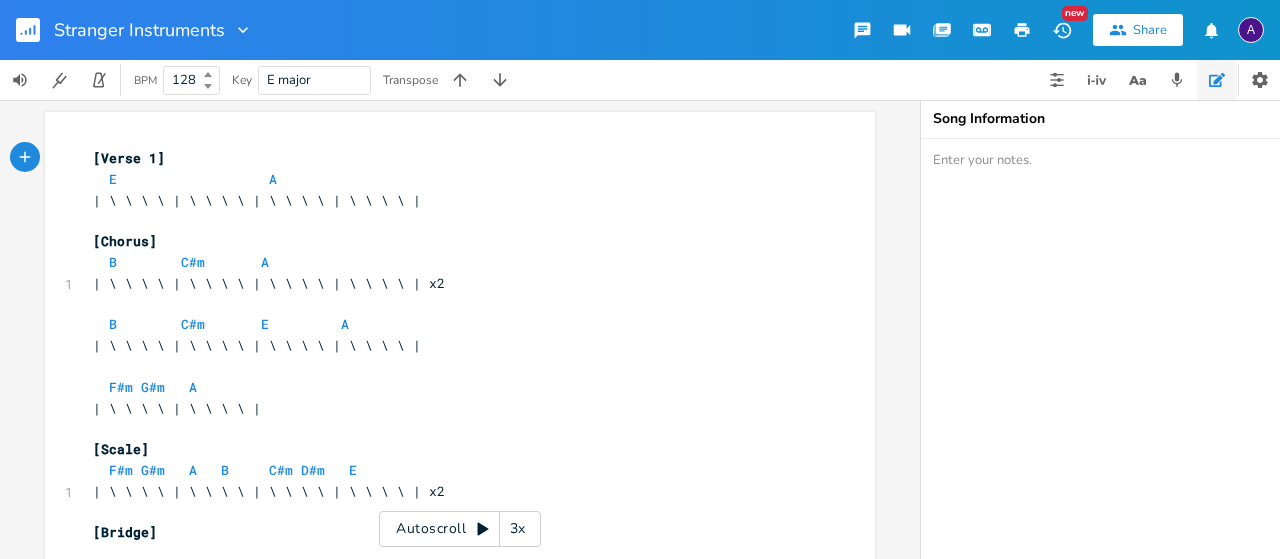 click at bounding box center (1121, 349) 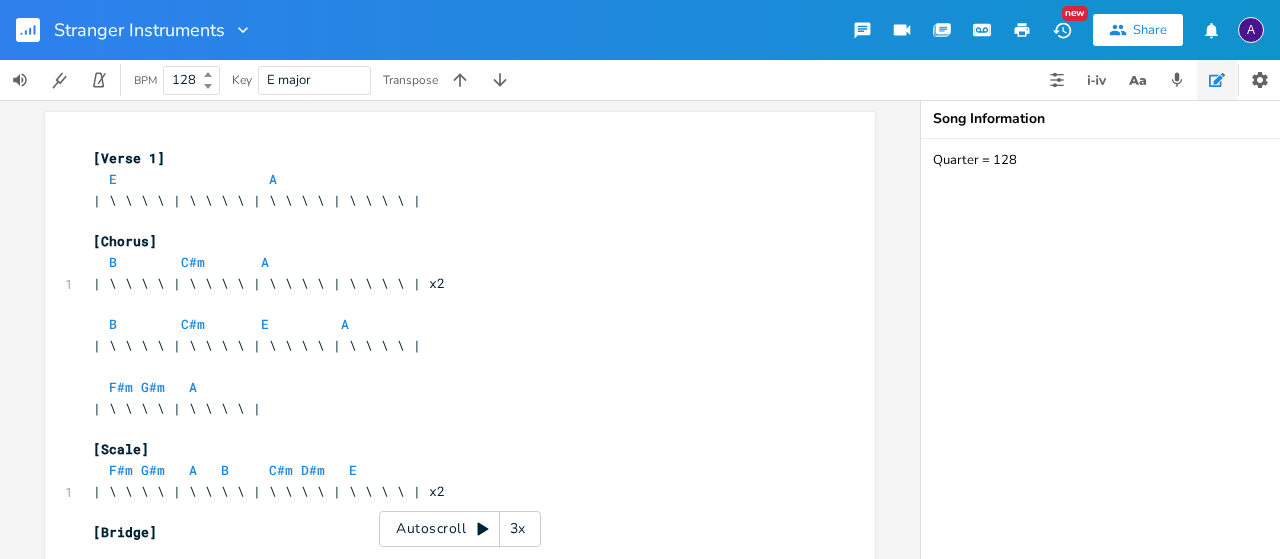 type on "Quarter = 128" 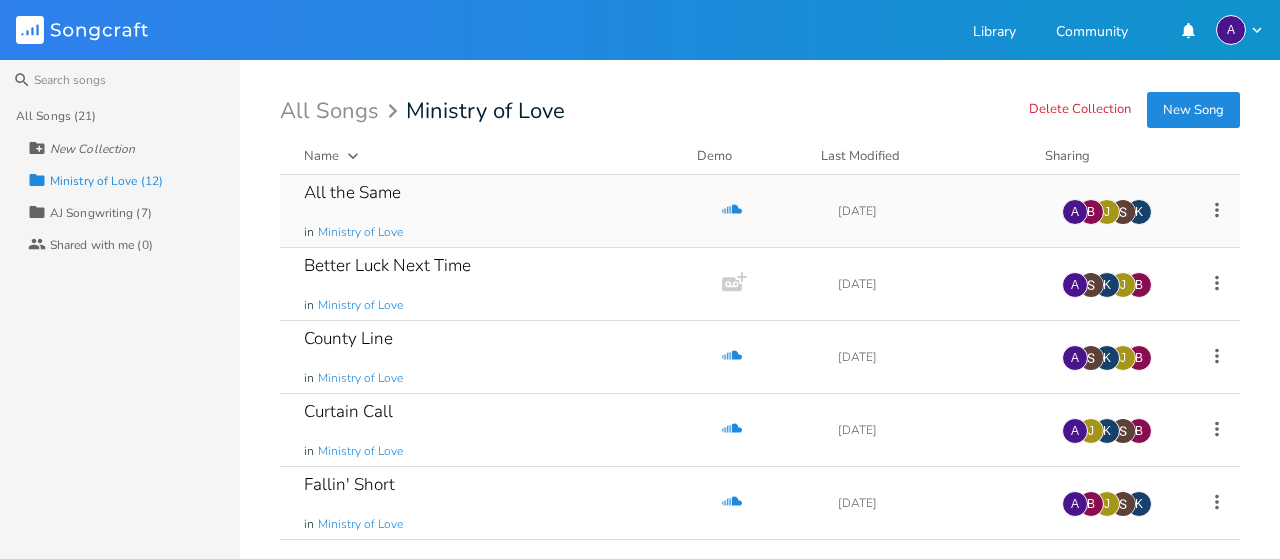 click on "All the Same" at bounding box center (352, 192) 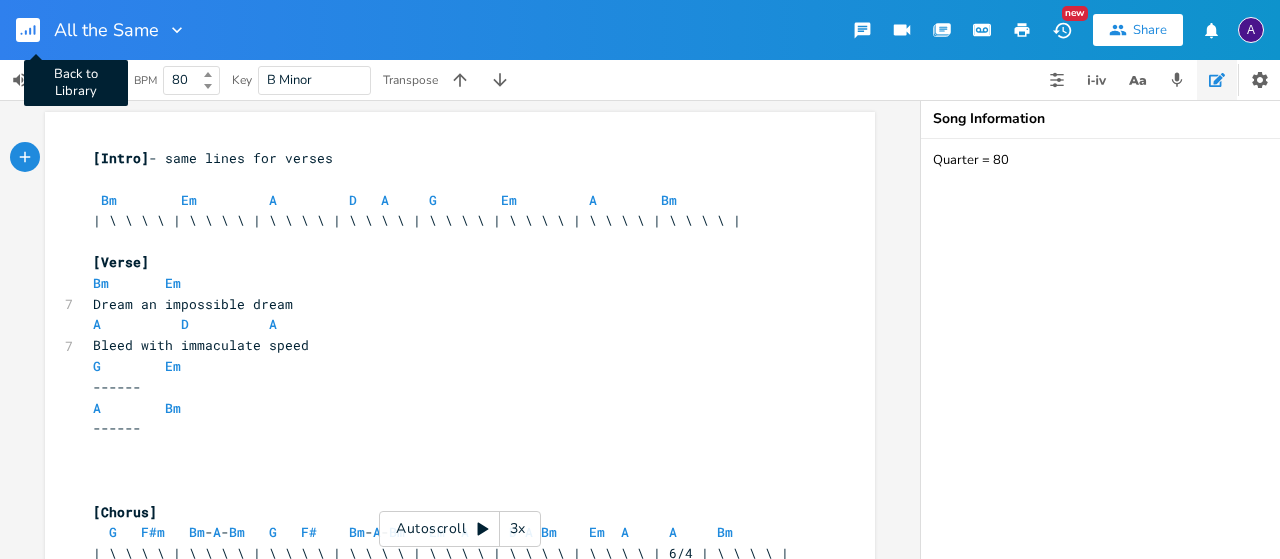 click 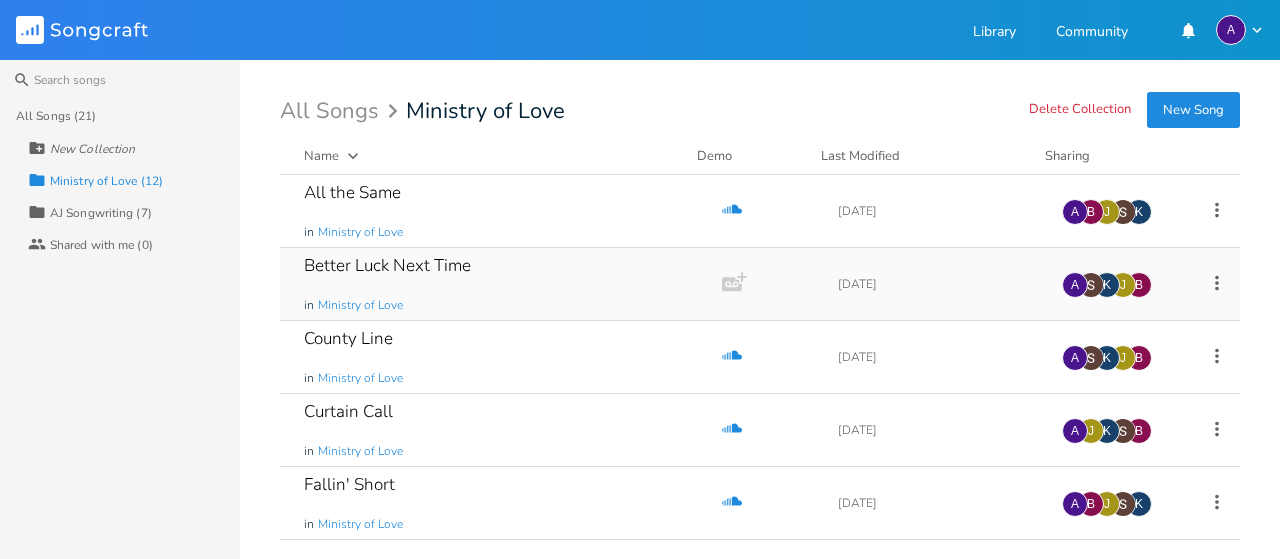 click on "Better Luck Next Time" at bounding box center (387, 265) 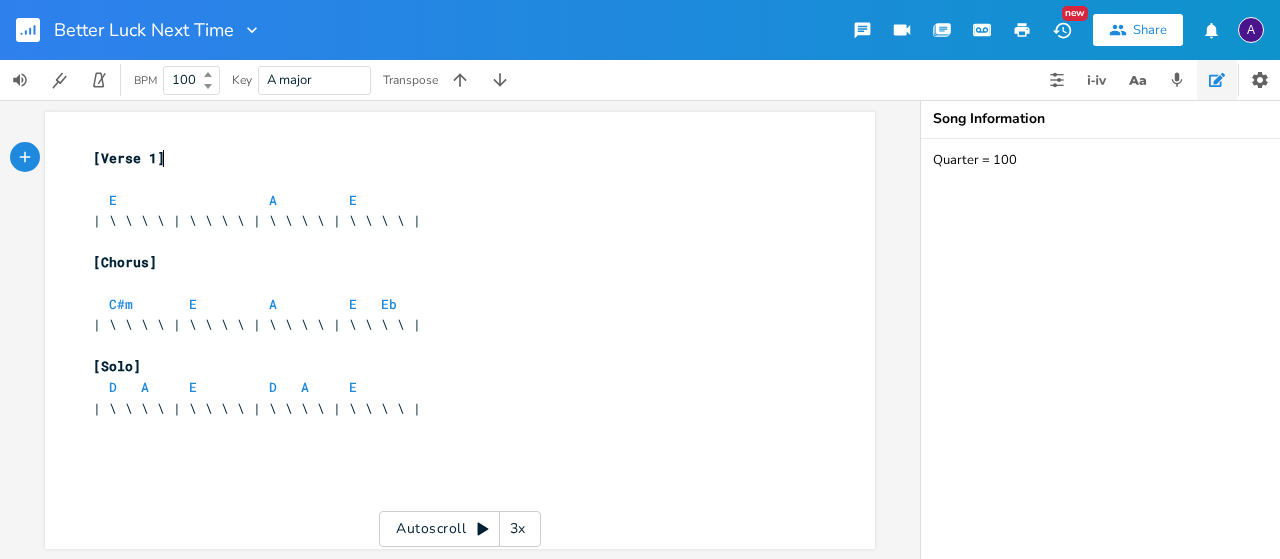 click 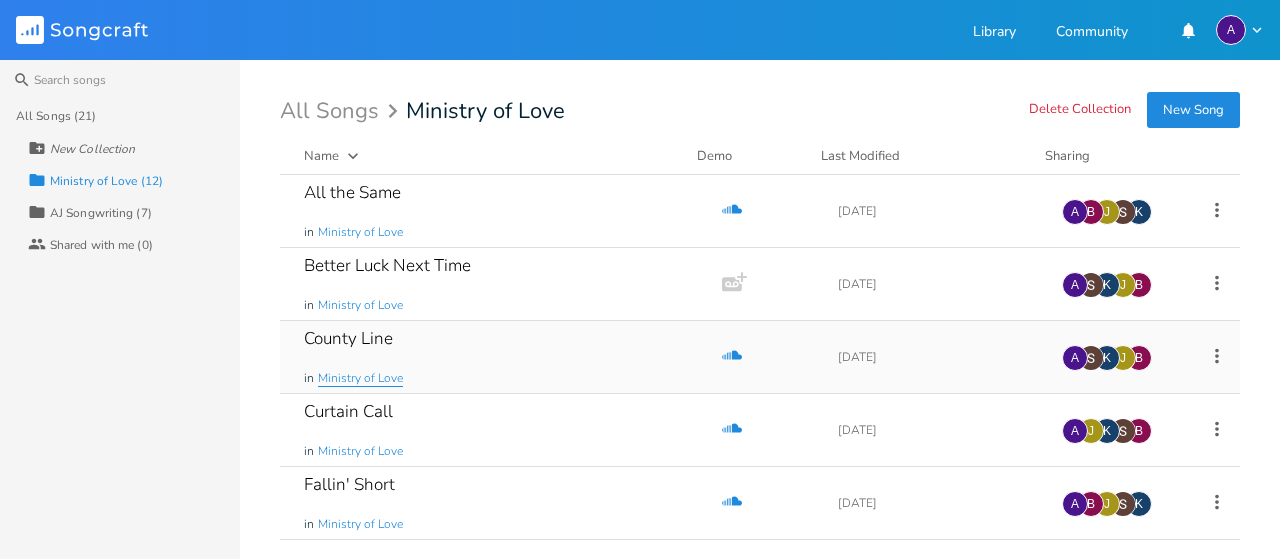 click on "Ministry of Love" at bounding box center (360, 378) 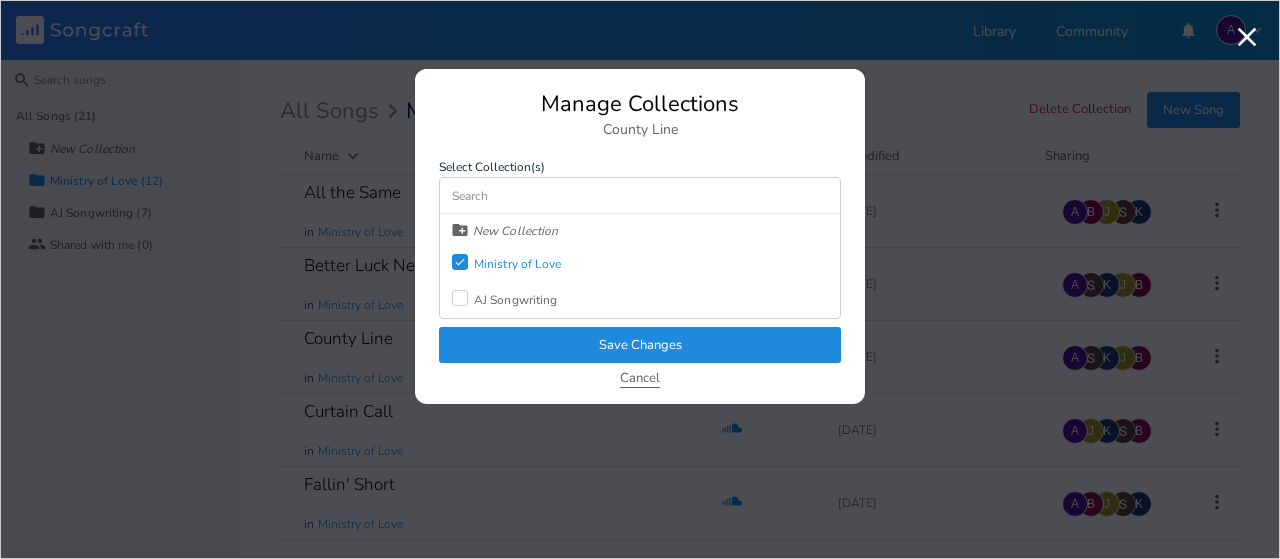 click on "Cancel" at bounding box center [640, 379] 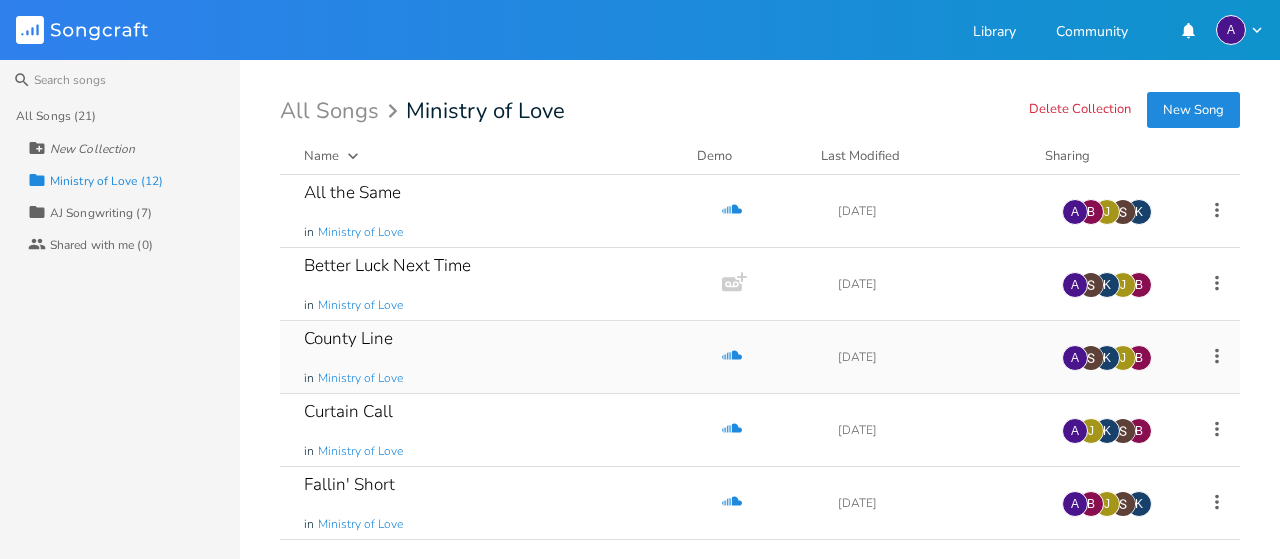 click on "County Line" at bounding box center (348, 338) 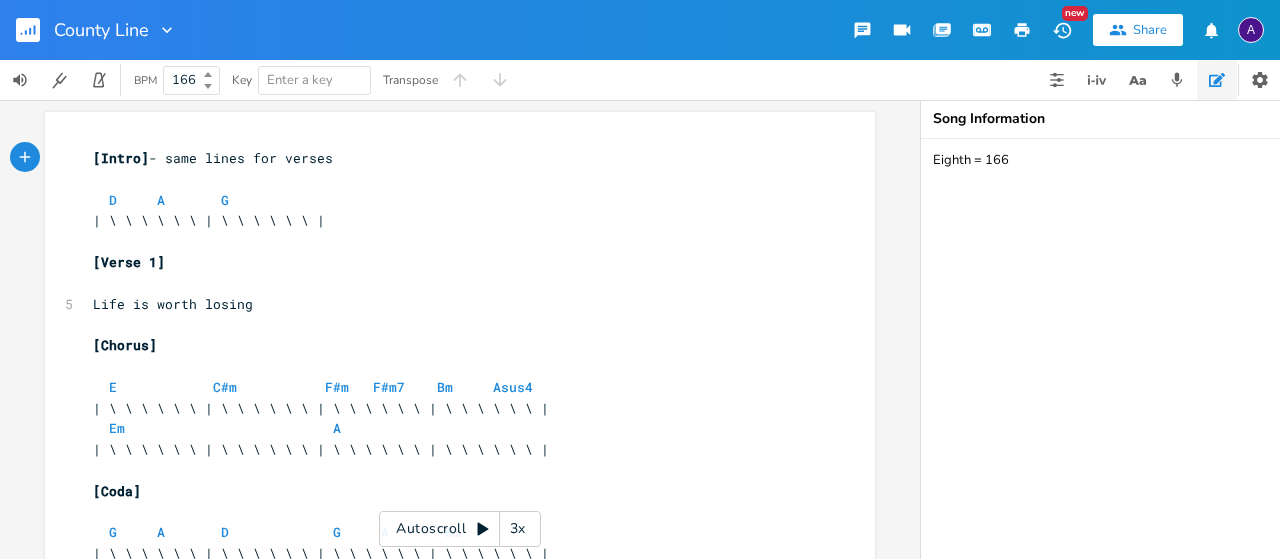click 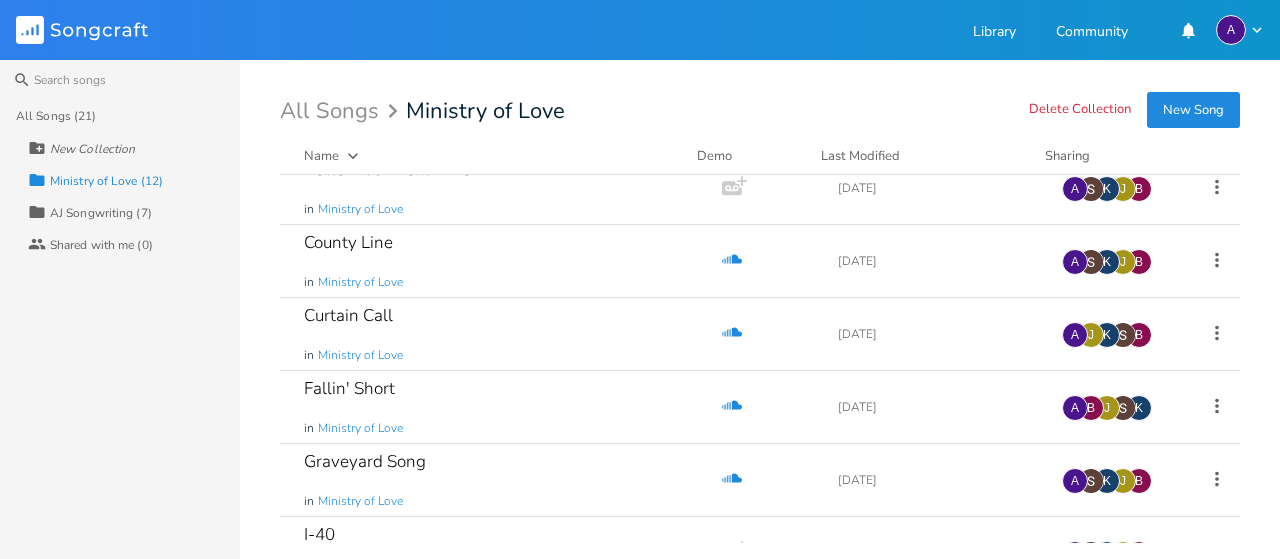 scroll, scrollTop: 98, scrollLeft: 0, axis: vertical 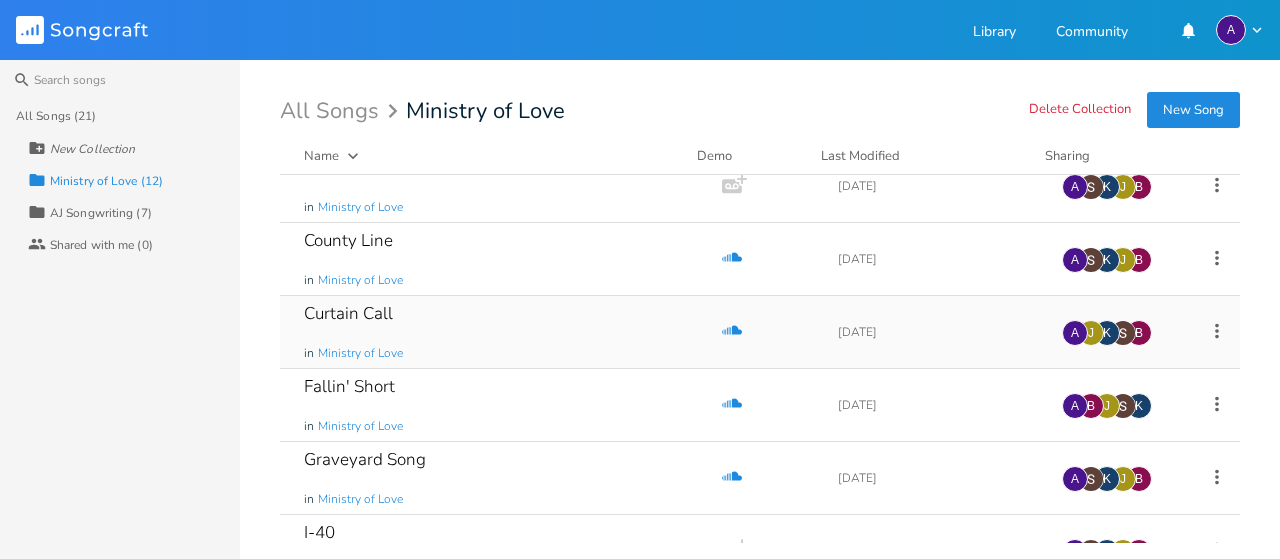click on "Curtain Call" at bounding box center (348, 313) 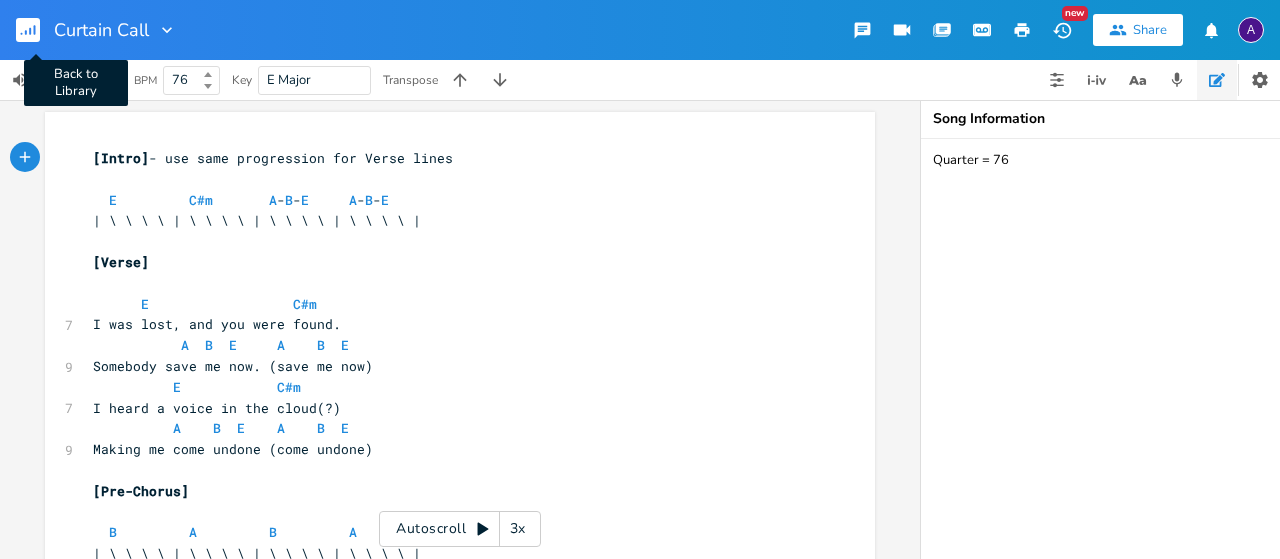 click 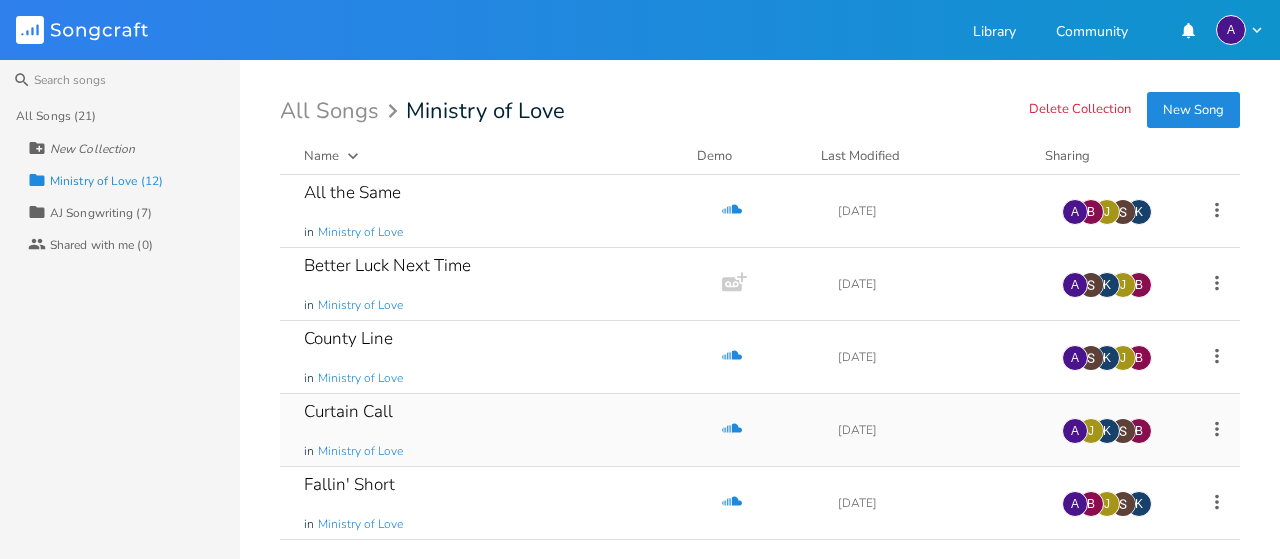 click on "Curtain Call" at bounding box center (348, 411) 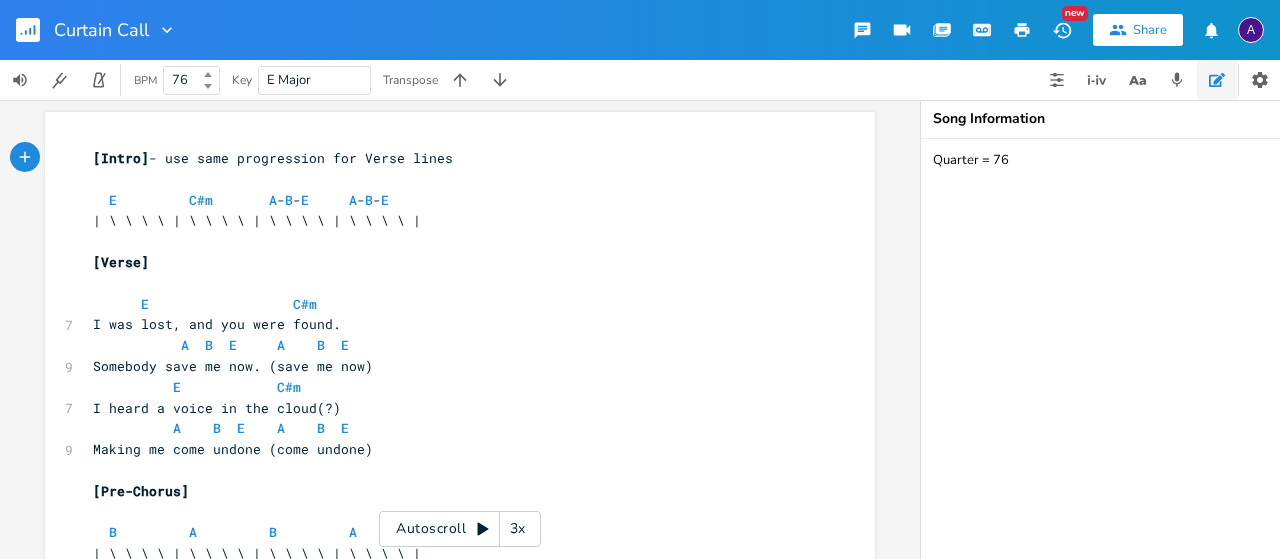 click 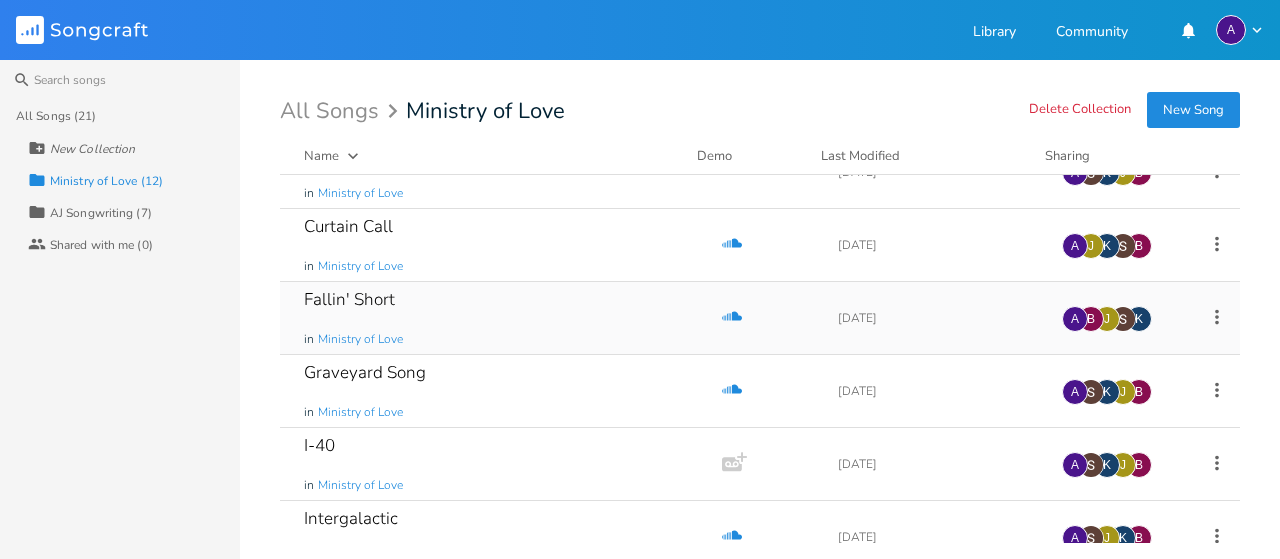 scroll, scrollTop: 190, scrollLeft: 0, axis: vertical 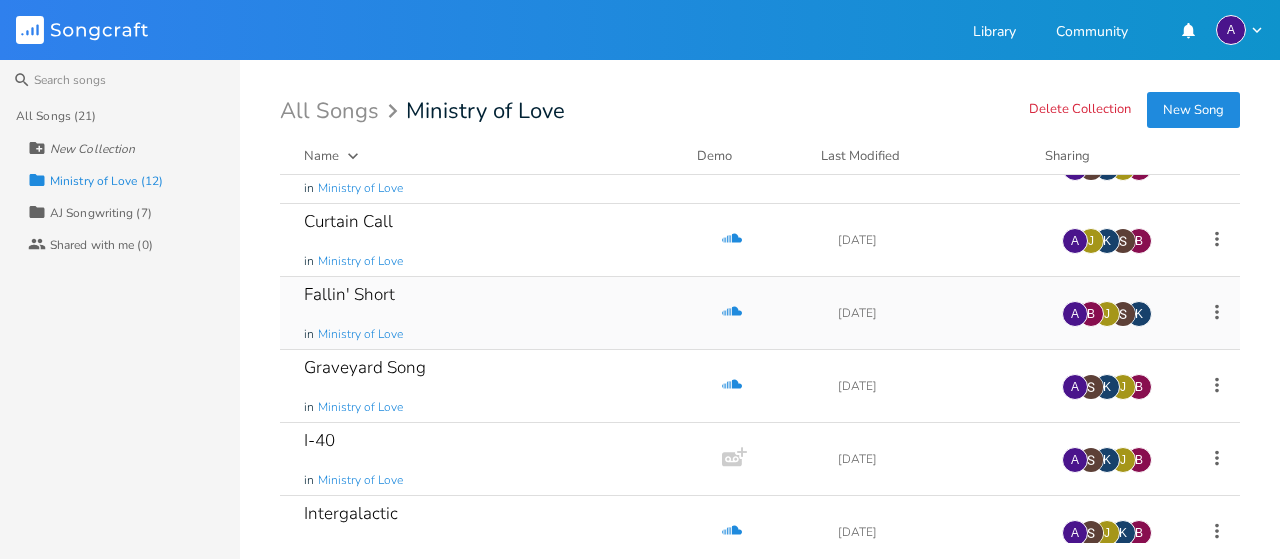click on "Fallin' Short" at bounding box center [349, 294] 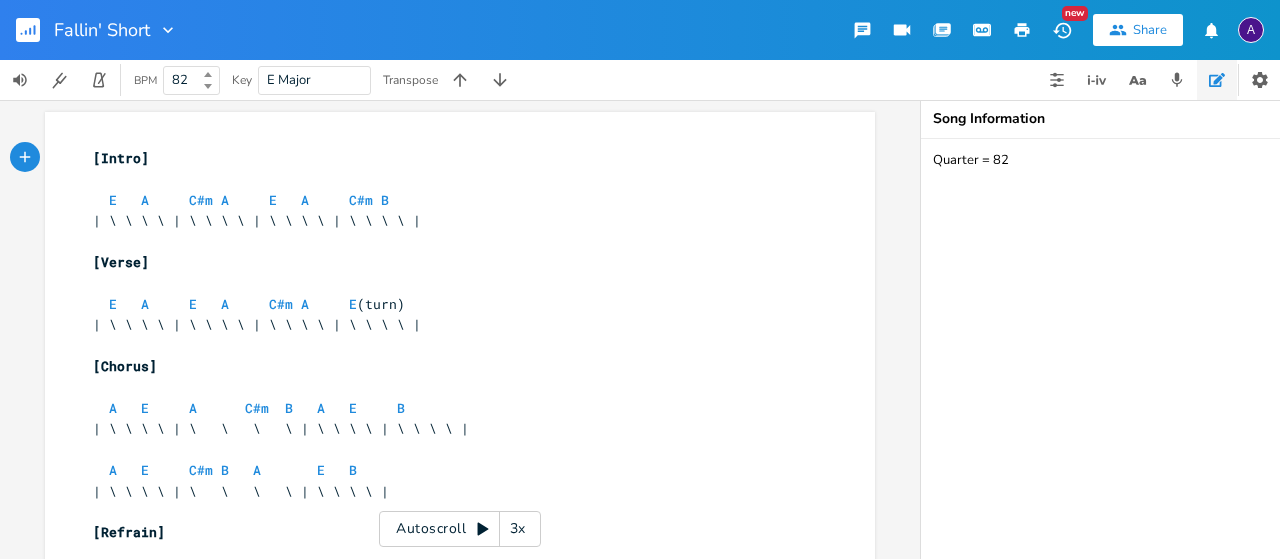 click 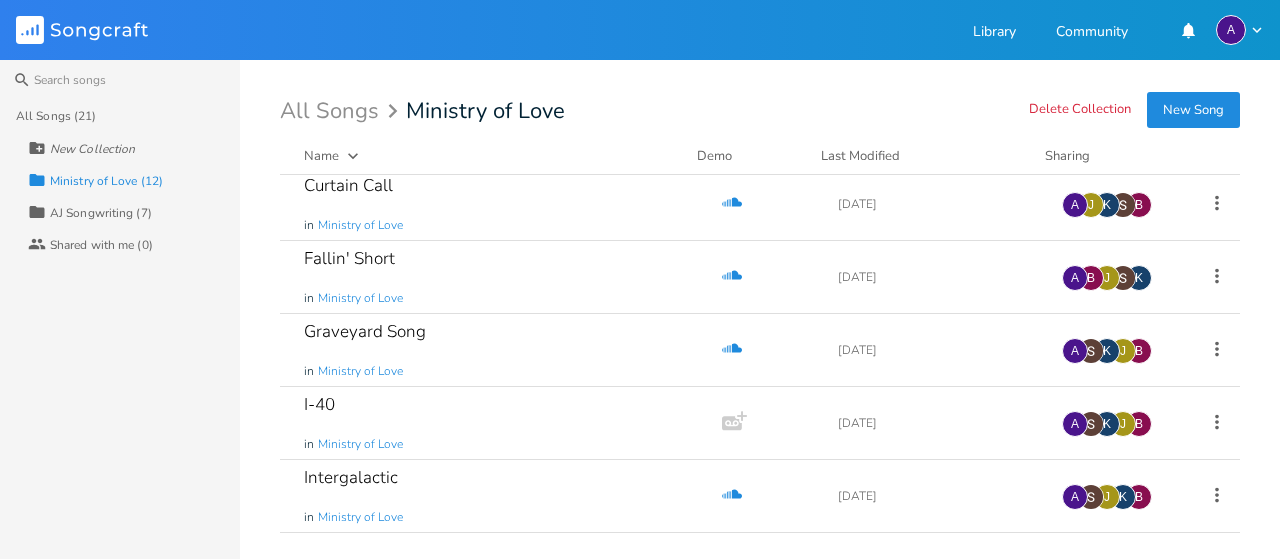 scroll, scrollTop: 230, scrollLeft: 0, axis: vertical 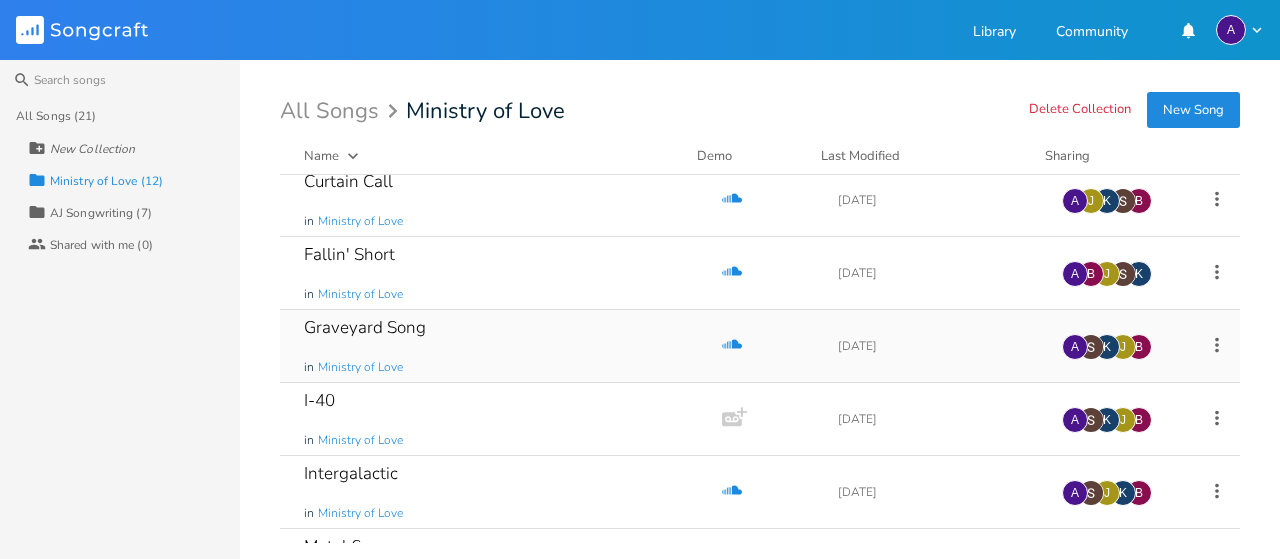 click on "Graveyard Song" at bounding box center [365, 327] 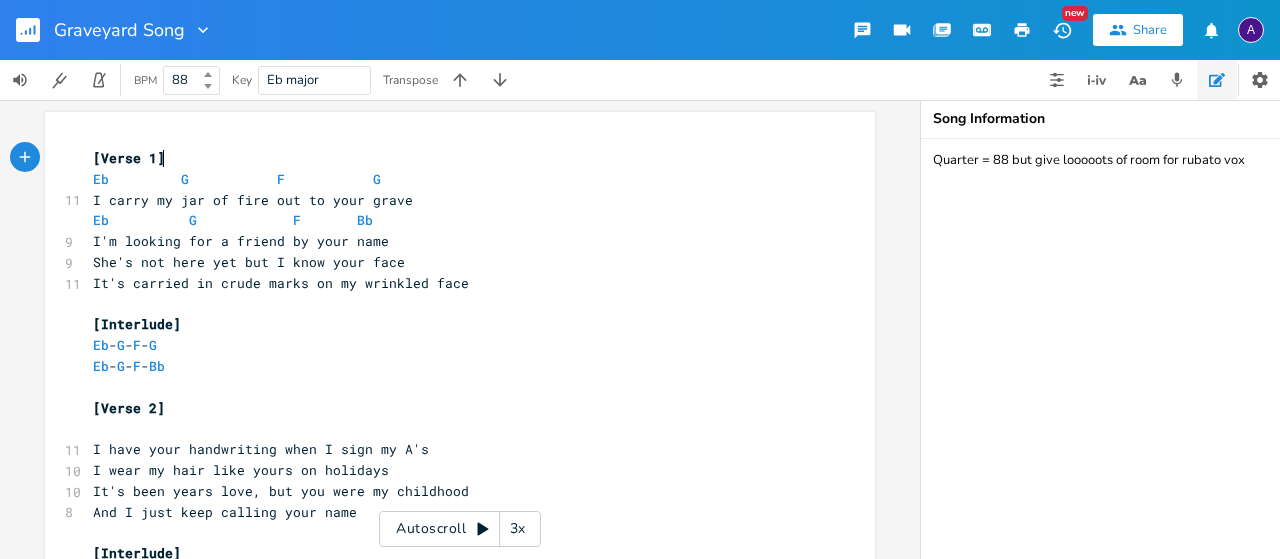 click 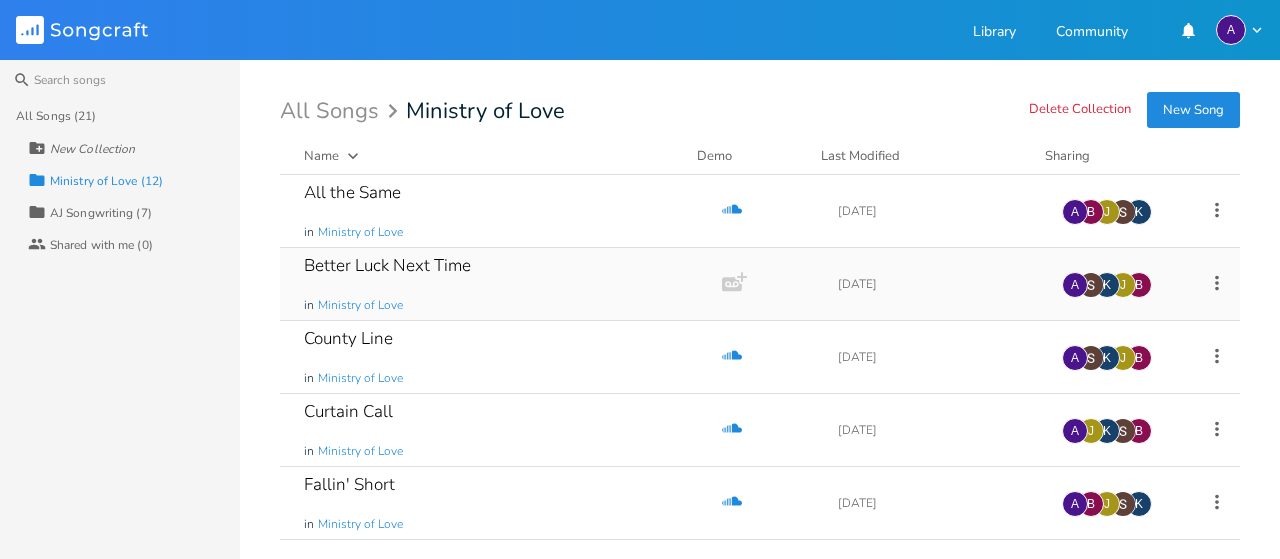 click on "Better Luck Next Time in Ministry of Love" at bounding box center (497, 284) 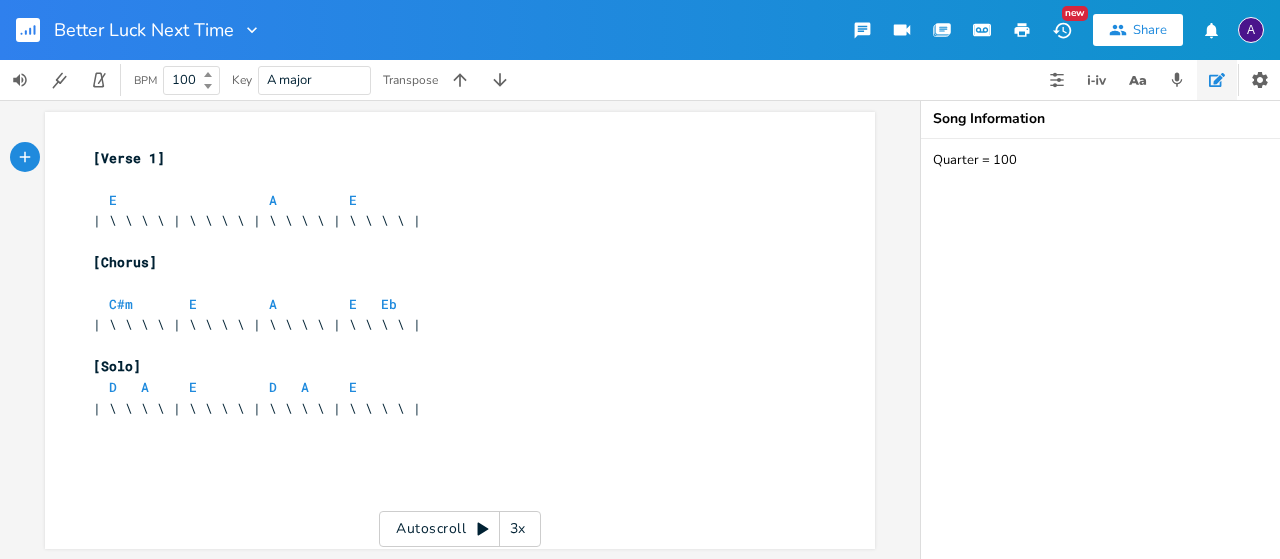 click 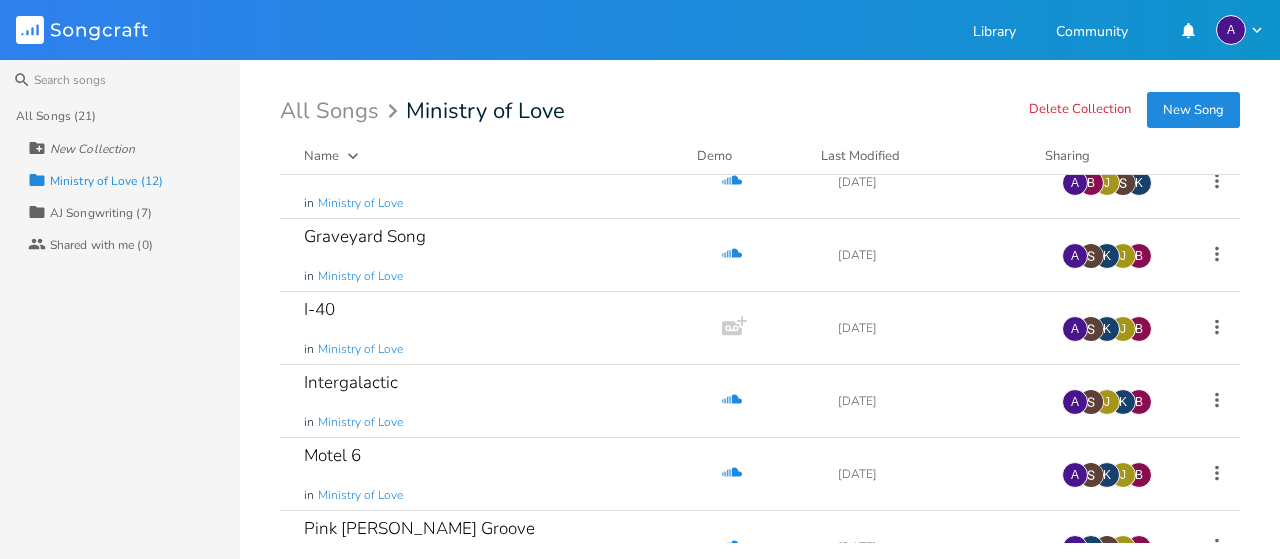 scroll, scrollTop: 326, scrollLeft: 0, axis: vertical 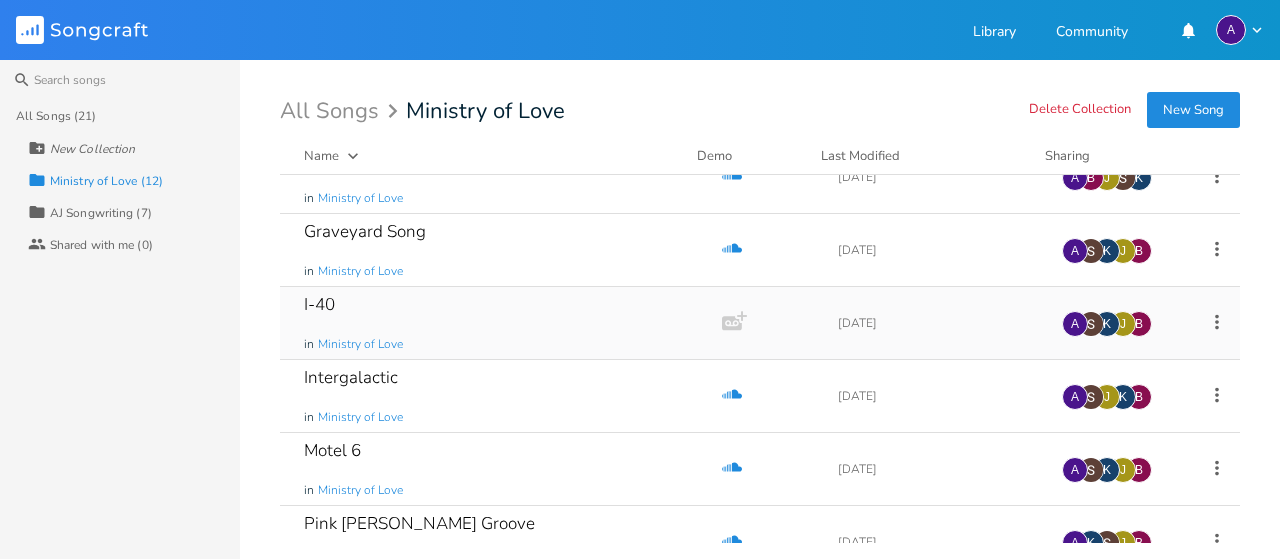 click on "I-40" at bounding box center (319, 304) 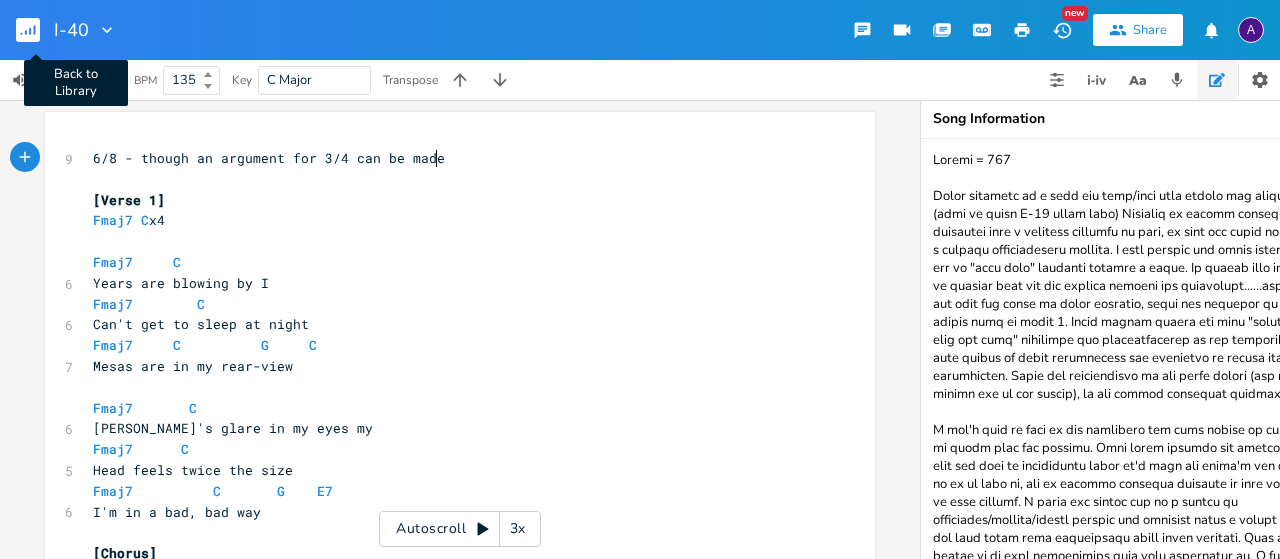 click 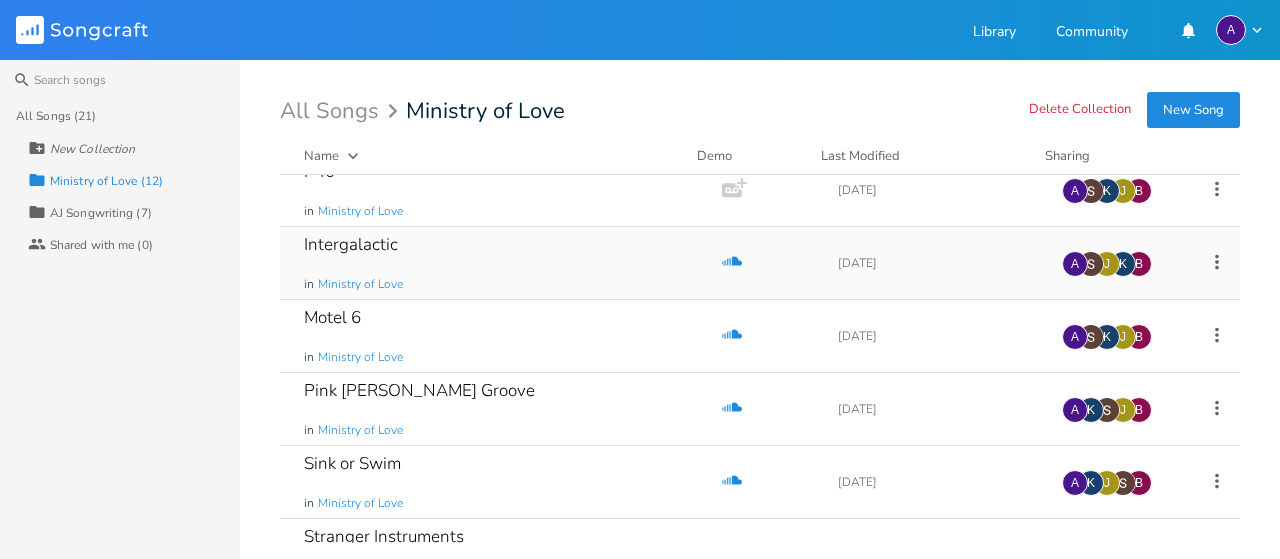 scroll, scrollTop: 462, scrollLeft: 0, axis: vertical 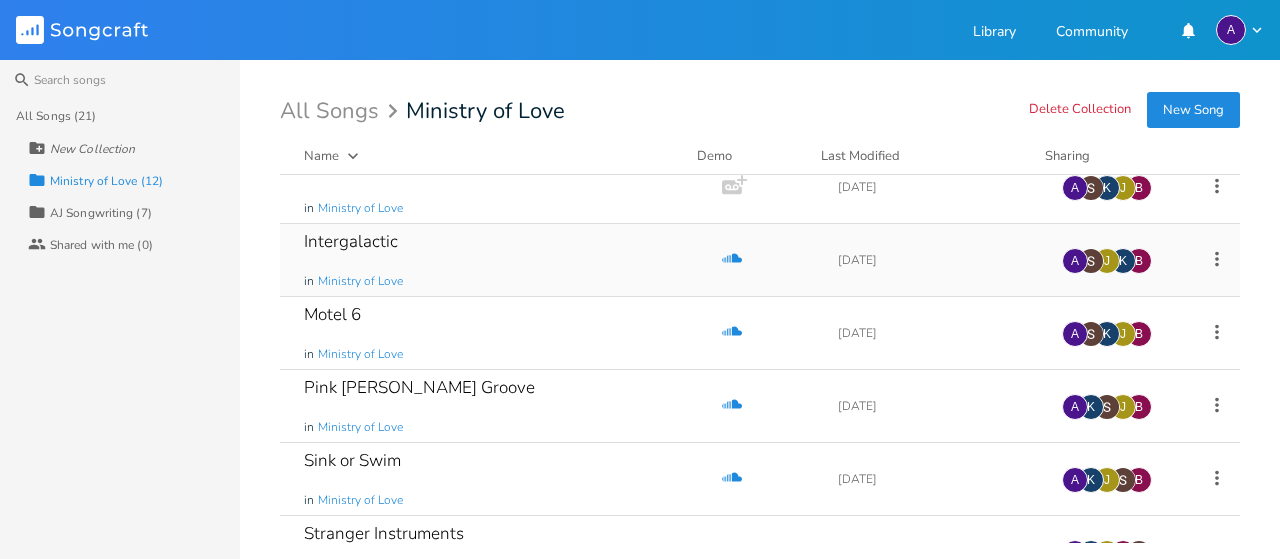 click on "Intergalactic in Ministry of Love" at bounding box center (497, 260) 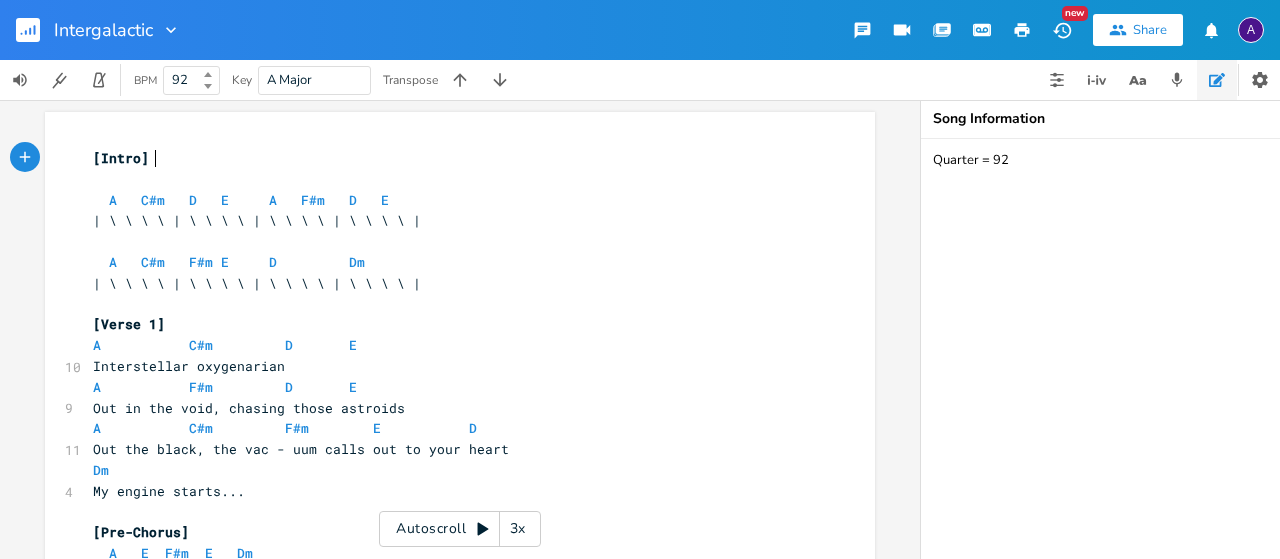 click 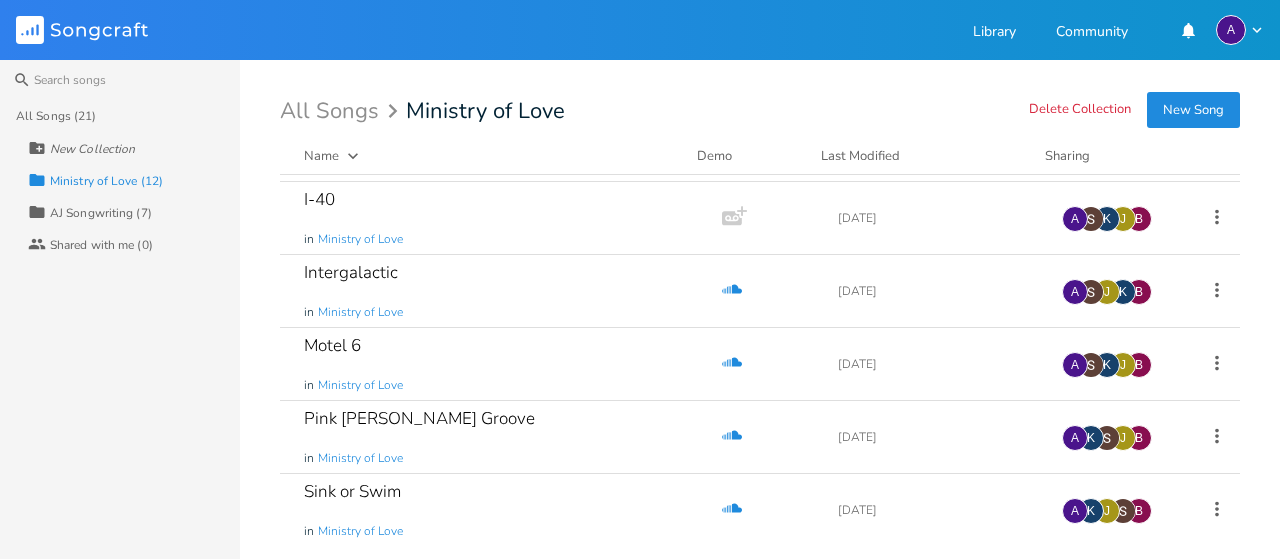 scroll, scrollTop: 435, scrollLeft: 0, axis: vertical 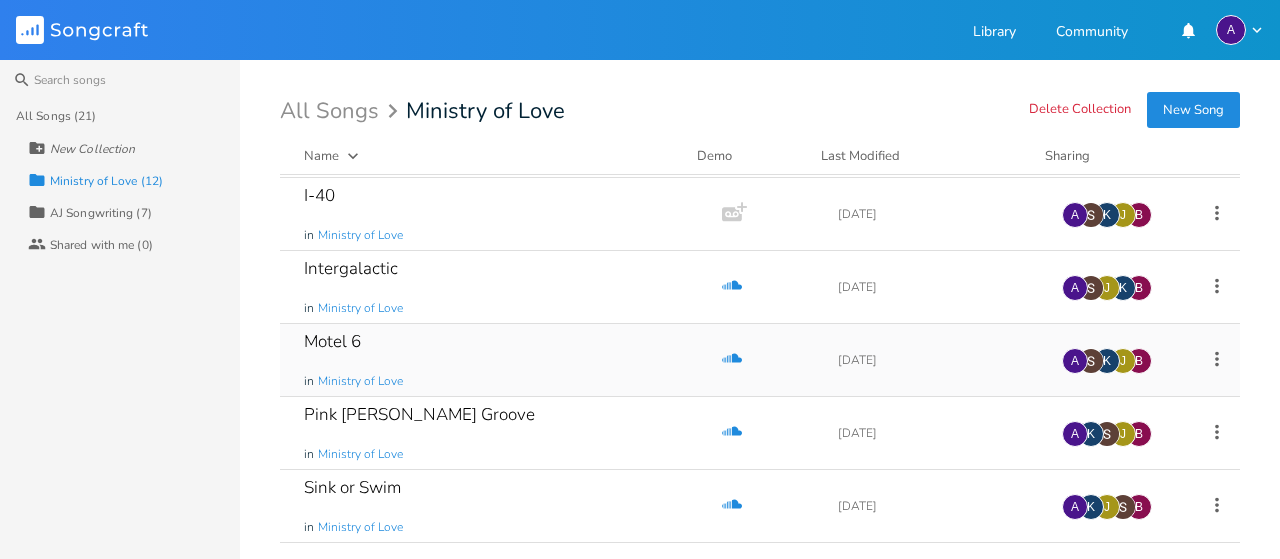 click on "Motel 6 in Ministry of Love" at bounding box center (497, 360) 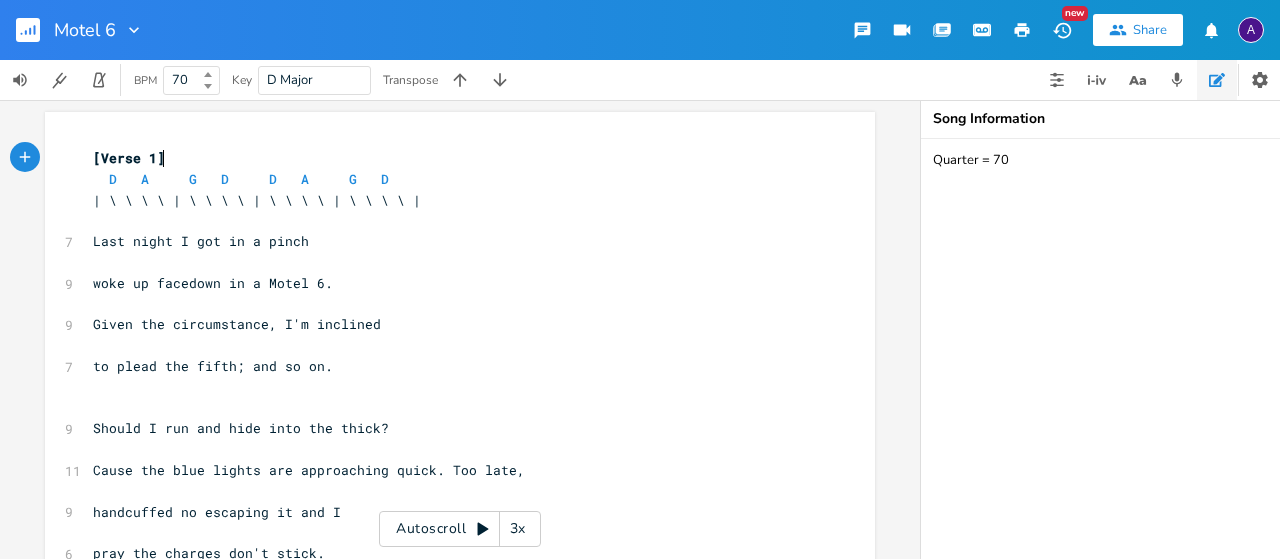 click 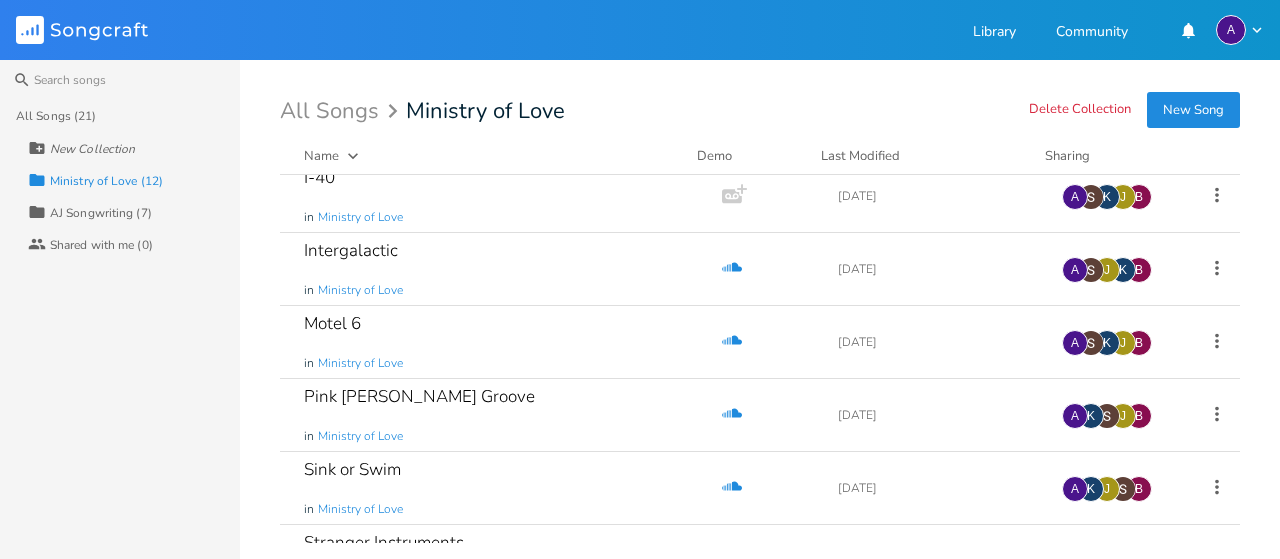 scroll, scrollTop: 503, scrollLeft: 0, axis: vertical 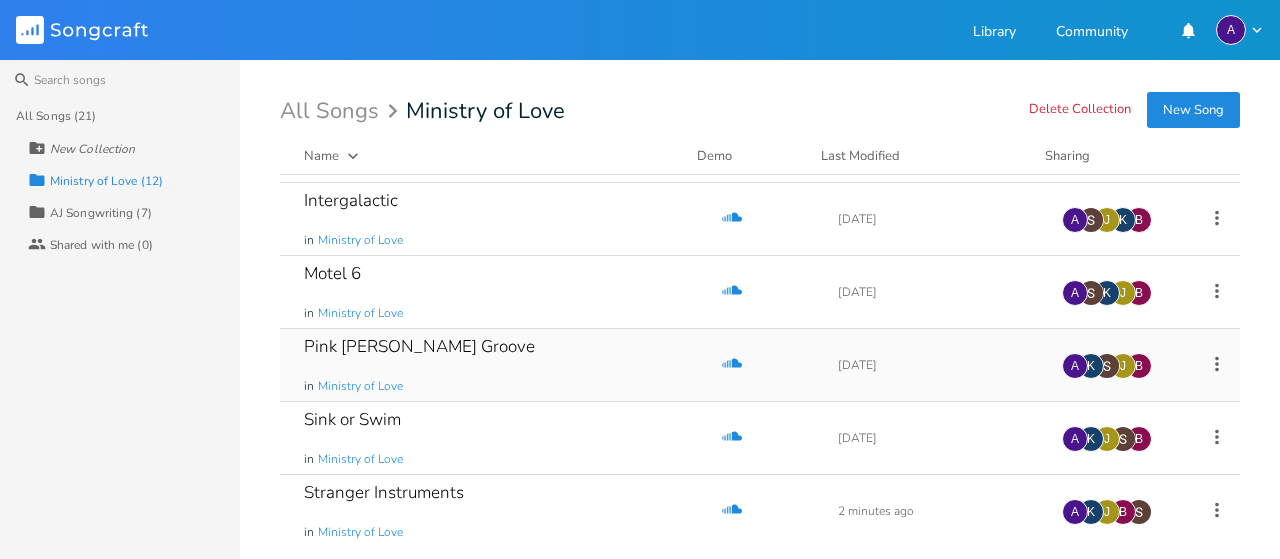 click on "Pink [PERSON_NAME] Groove in Ministry of Love" at bounding box center (497, 365) 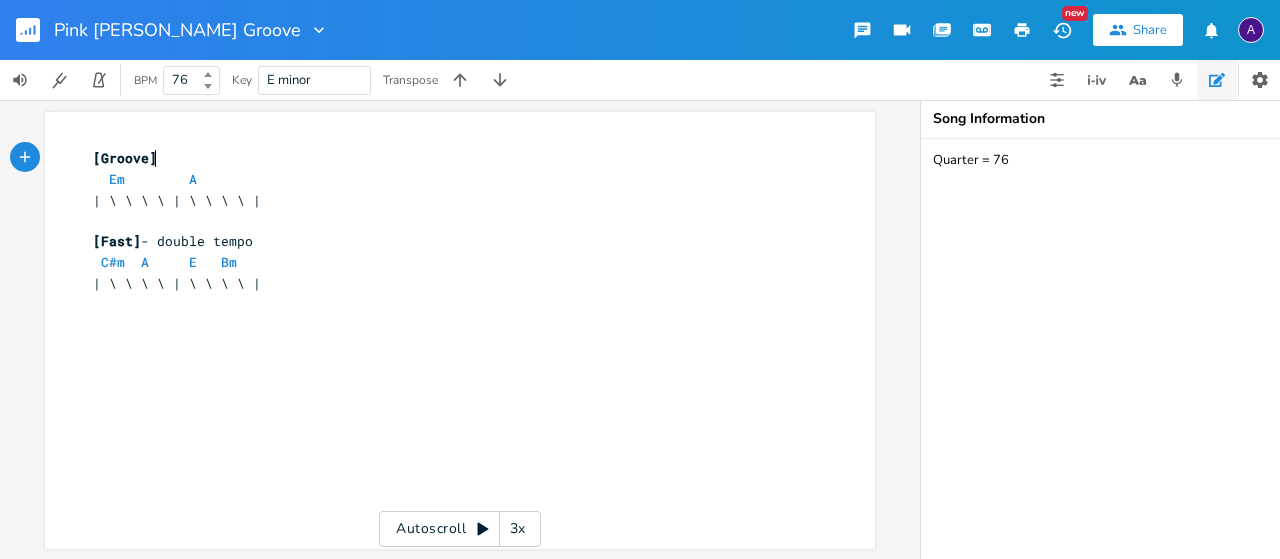 drag, startPoint x: 30, startPoint y: 0, endPoint x: 348, endPoint y: 262, distance: 412.0291 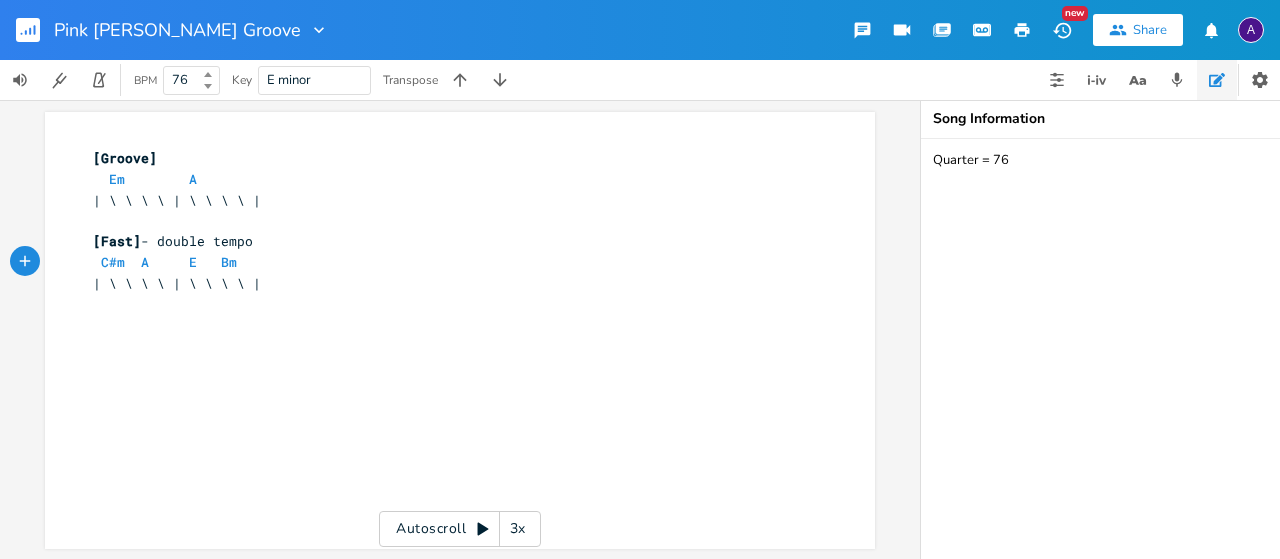 click 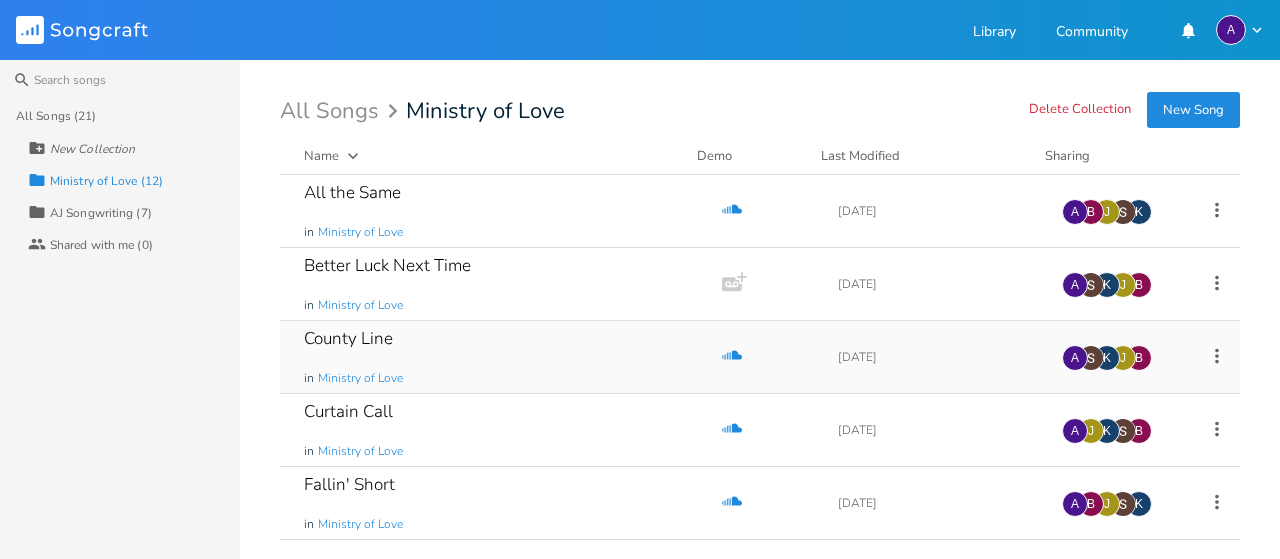 scroll, scrollTop: 503, scrollLeft: 0, axis: vertical 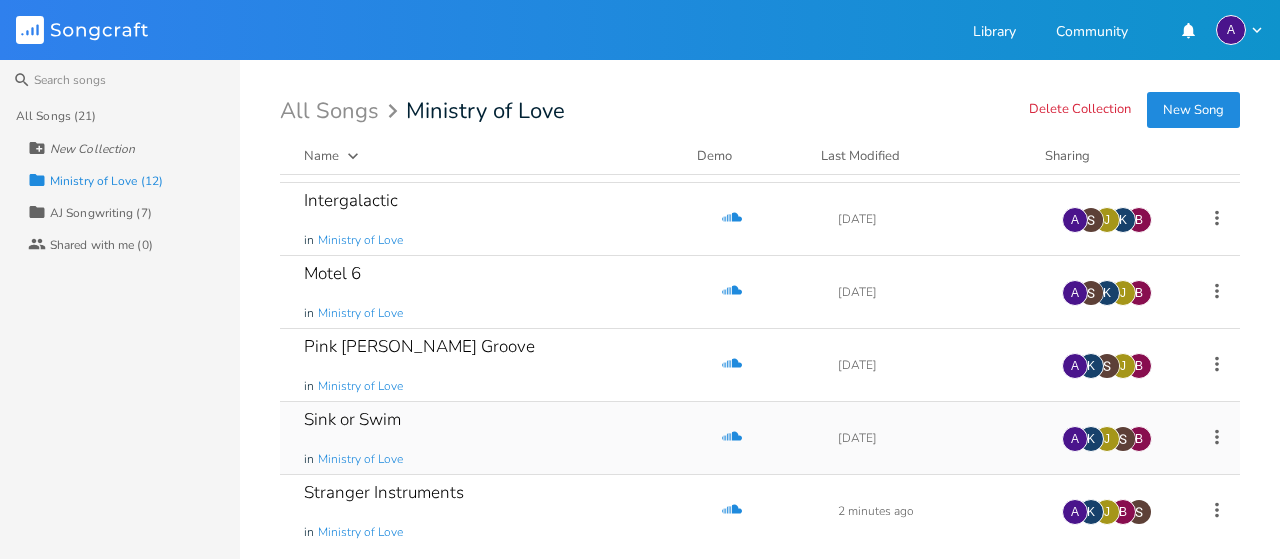 click on "Sink or Swim in Ministry of Love" at bounding box center (497, 438) 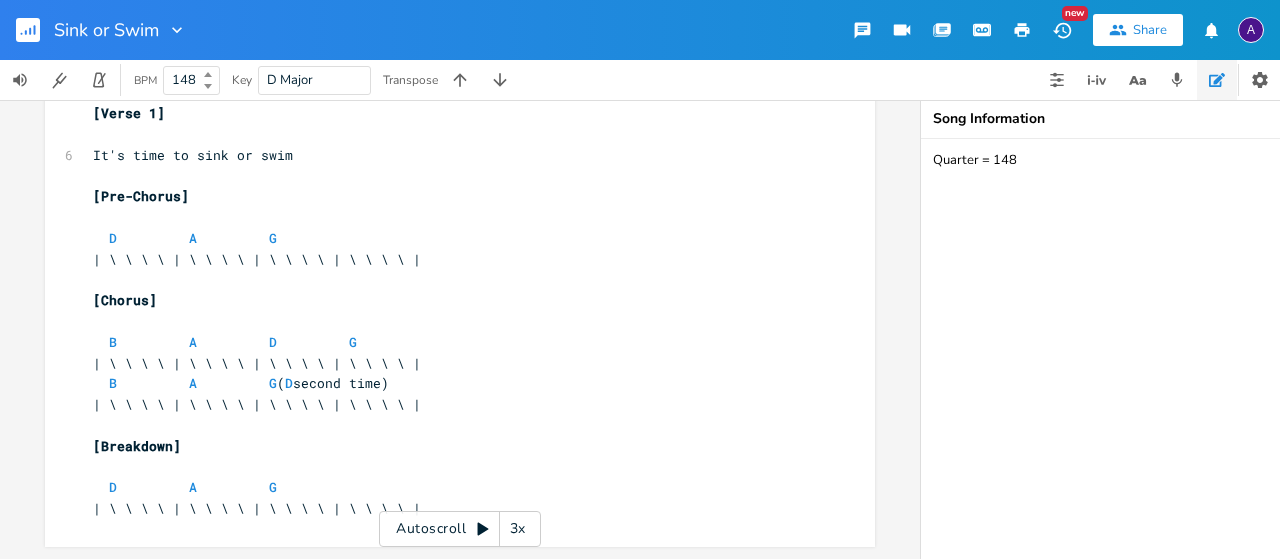 scroll, scrollTop: 0, scrollLeft: 0, axis: both 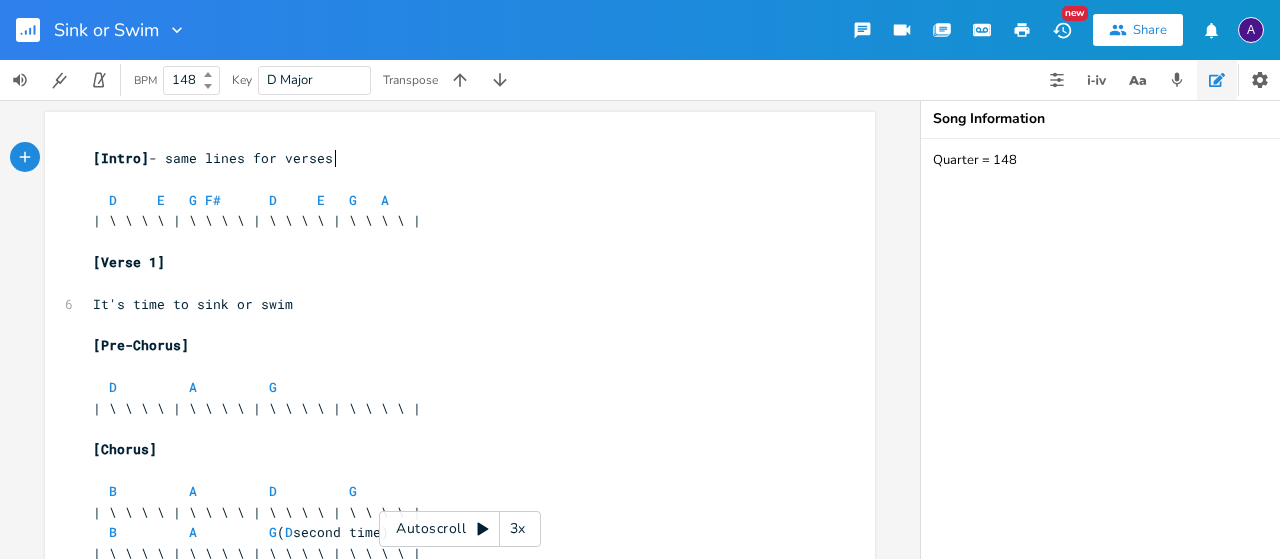 click 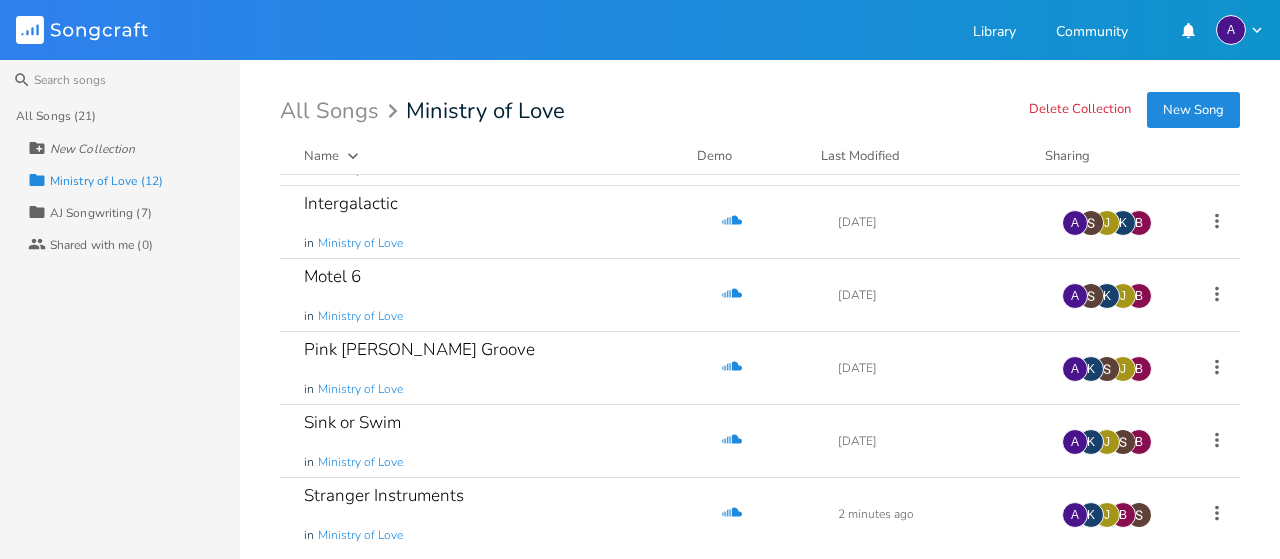 scroll, scrollTop: 503, scrollLeft: 0, axis: vertical 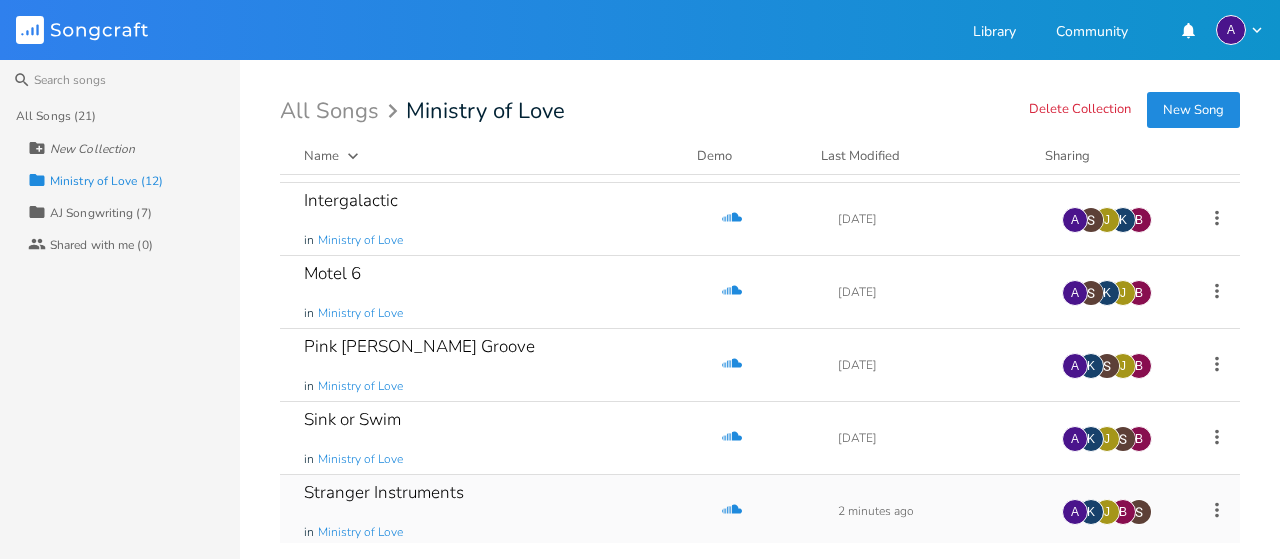 click on "Stranger Instruments in Ministry of Love" at bounding box center [497, 511] 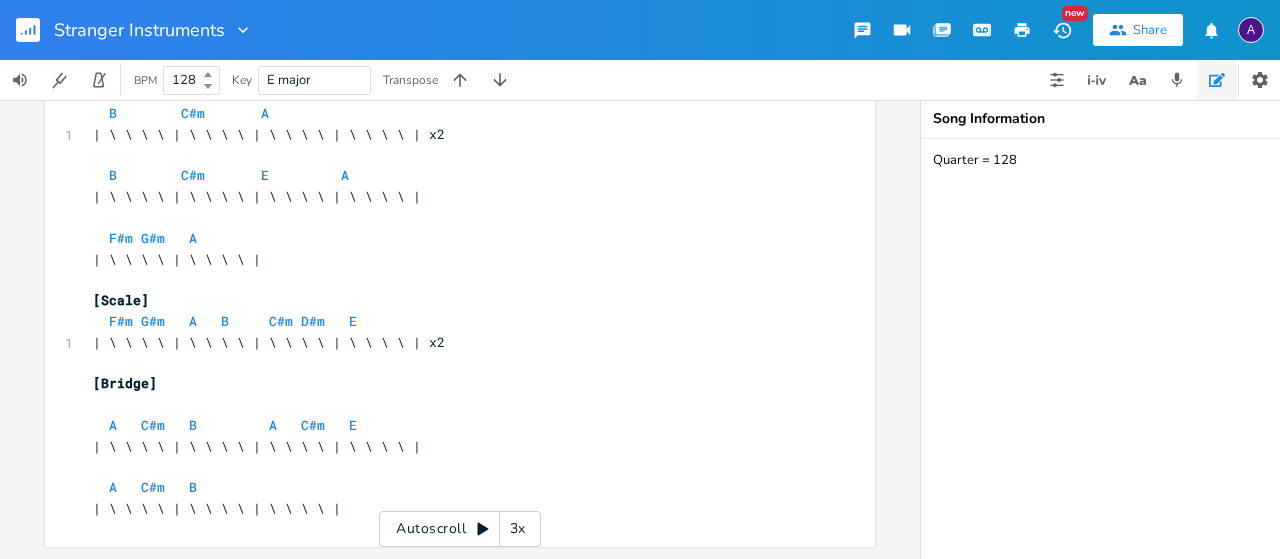 scroll, scrollTop: 0, scrollLeft: 0, axis: both 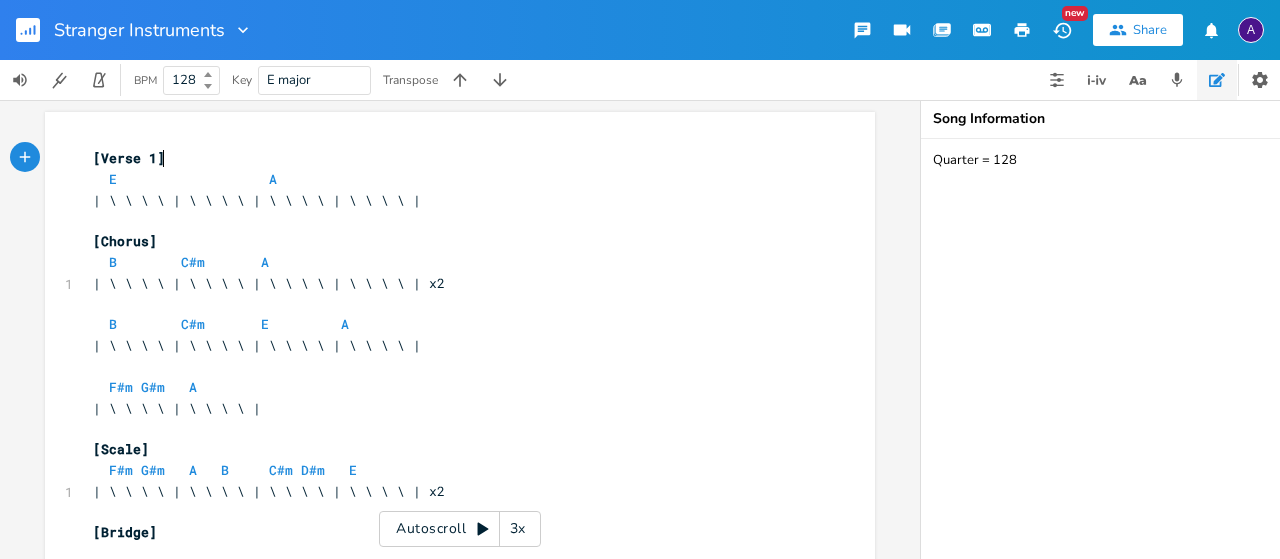 click 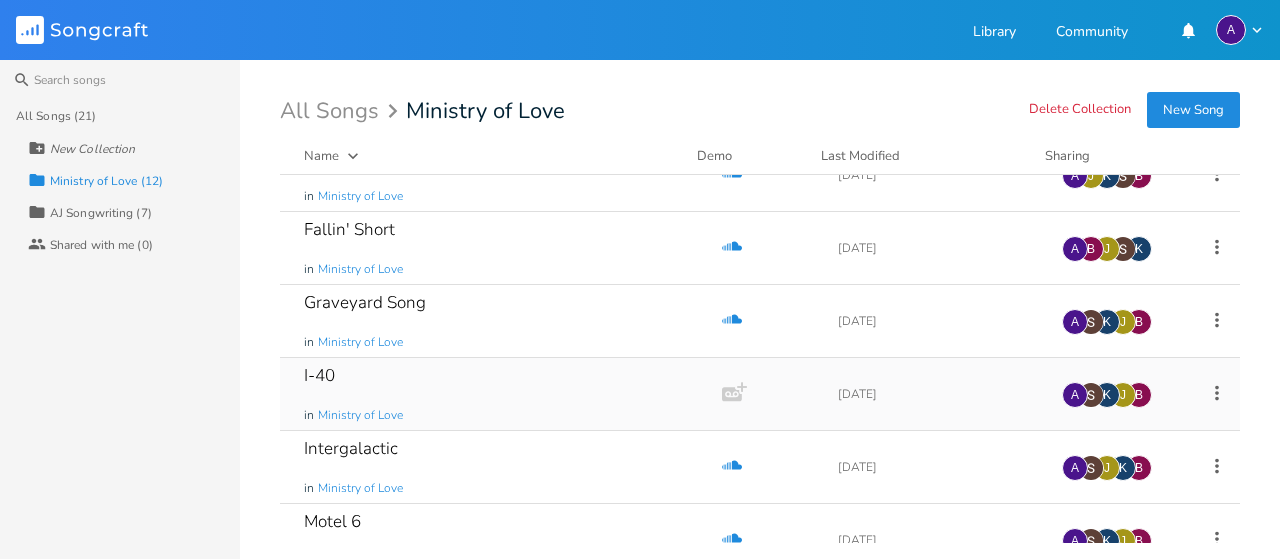 scroll, scrollTop: 256, scrollLeft: 0, axis: vertical 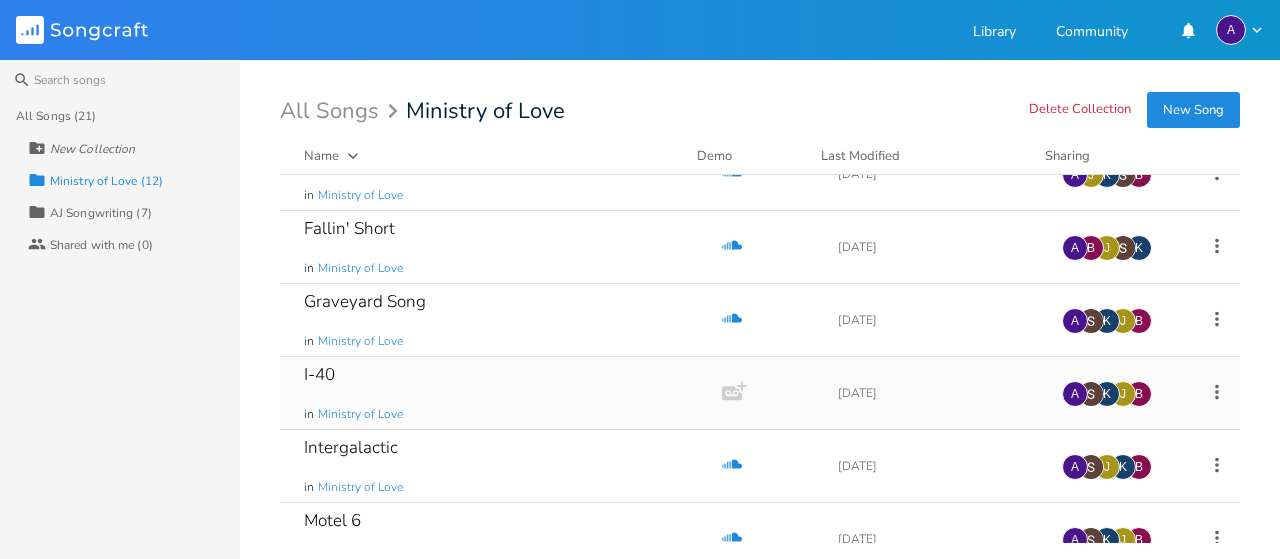 click on "I-40 in Ministry of Love" at bounding box center [497, 393] 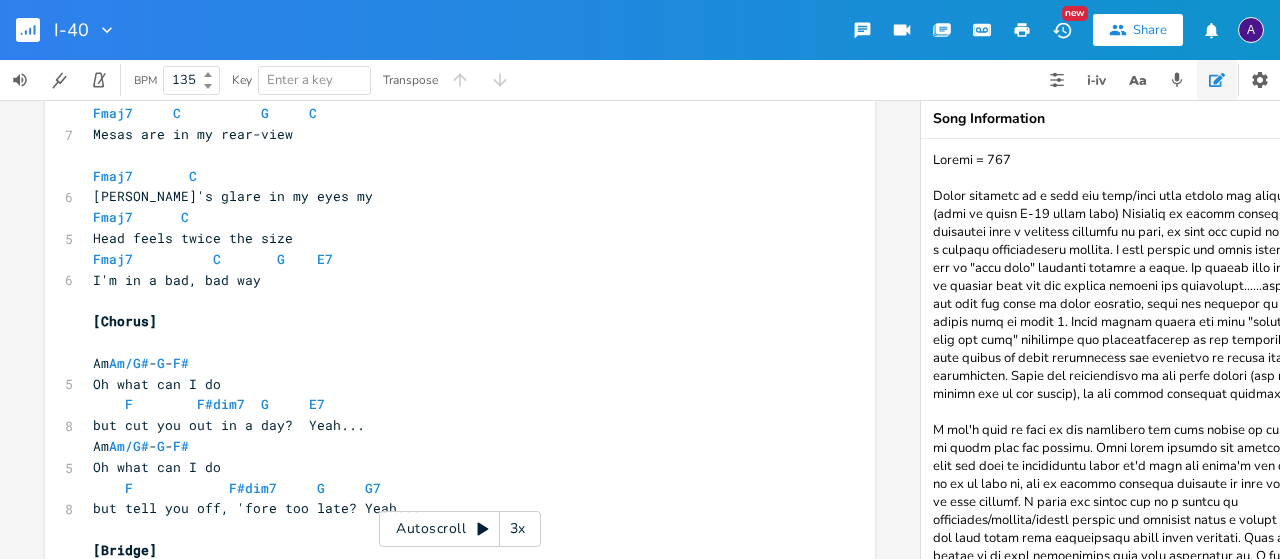 scroll, scrollTop: 0, scrollLeft: 0, axis: both 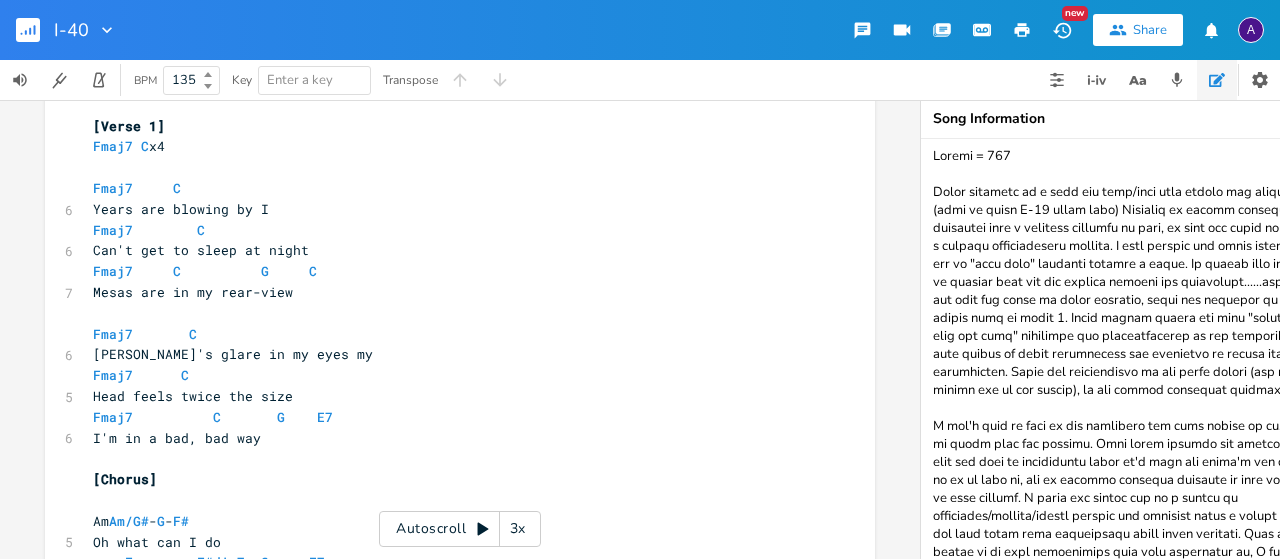 click at bounding box center [1121, 349] 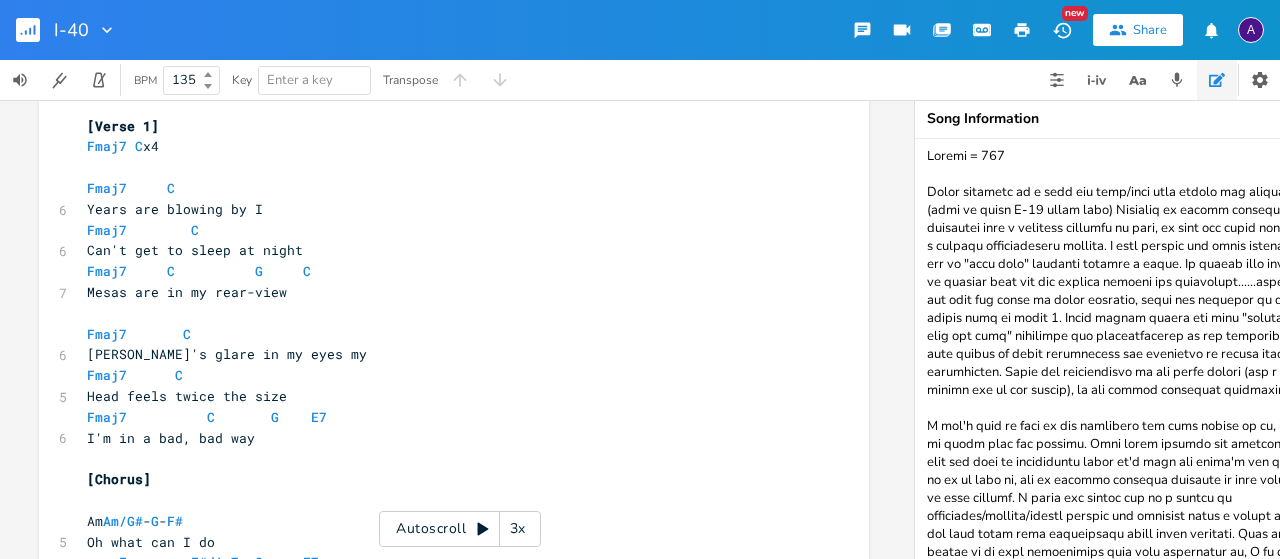 scroll, scrollTop: 0, scrollLeft: 8, axis: horizontal 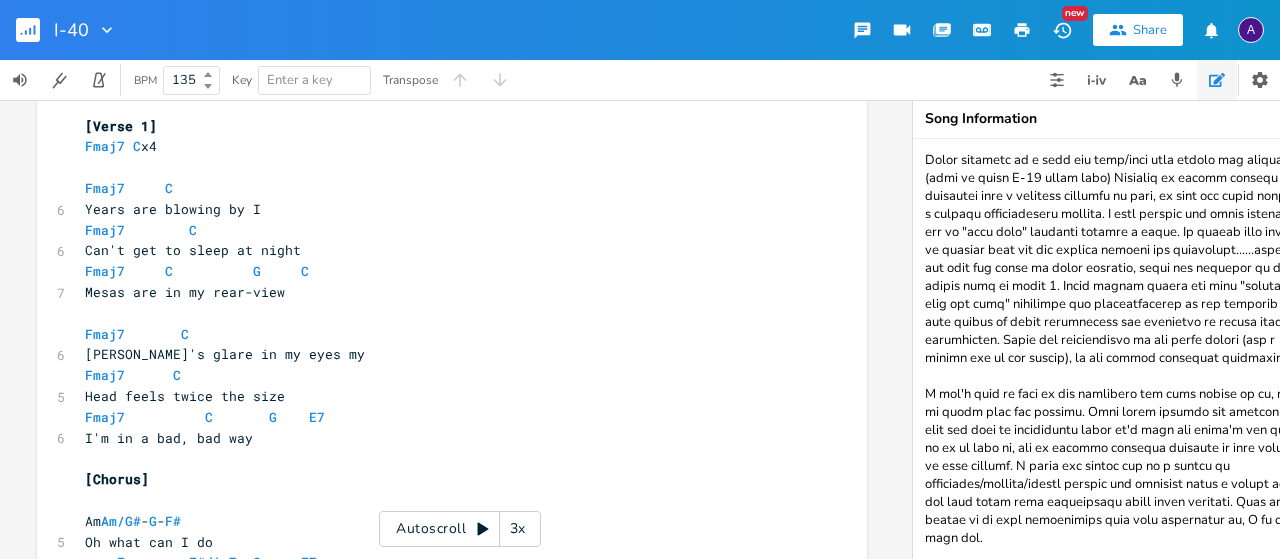 click at bounding box center [1113, 349] 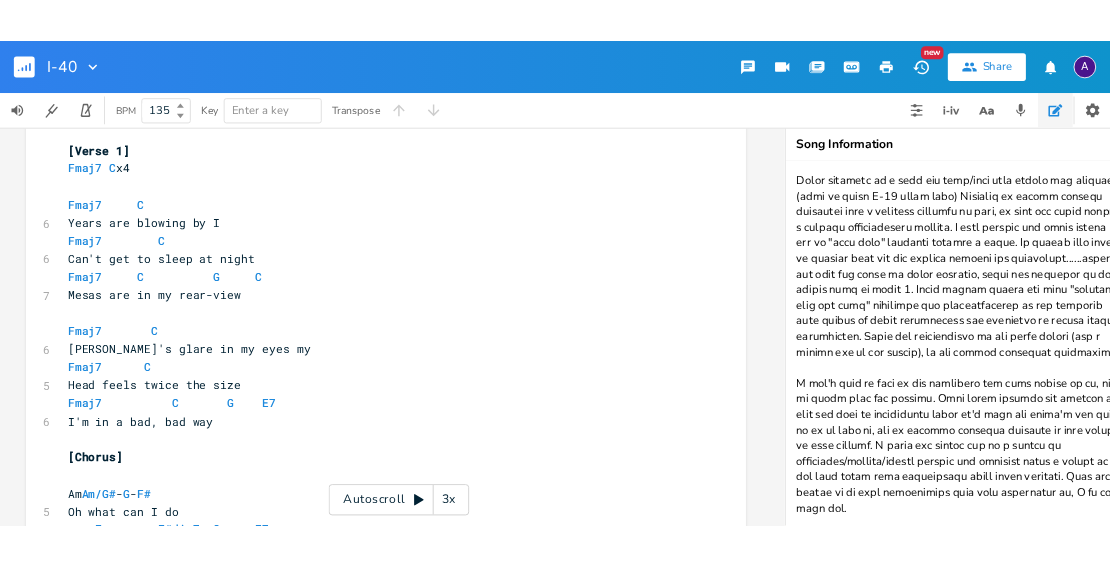 scroll, scrollTop: 0, scrollLeft: 16, axis: horizontal 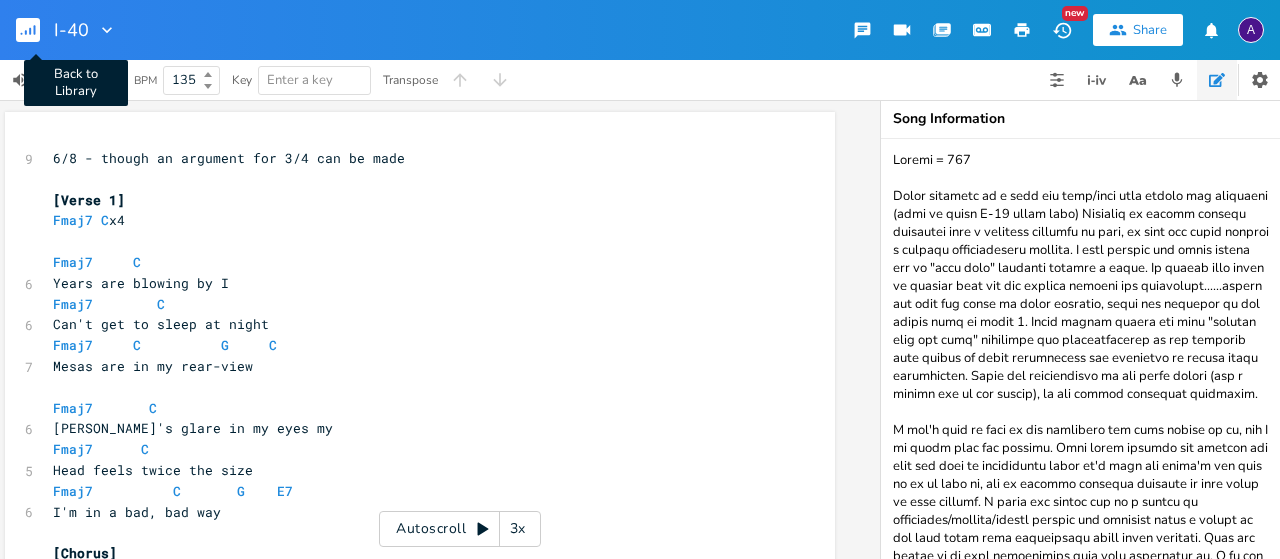 click 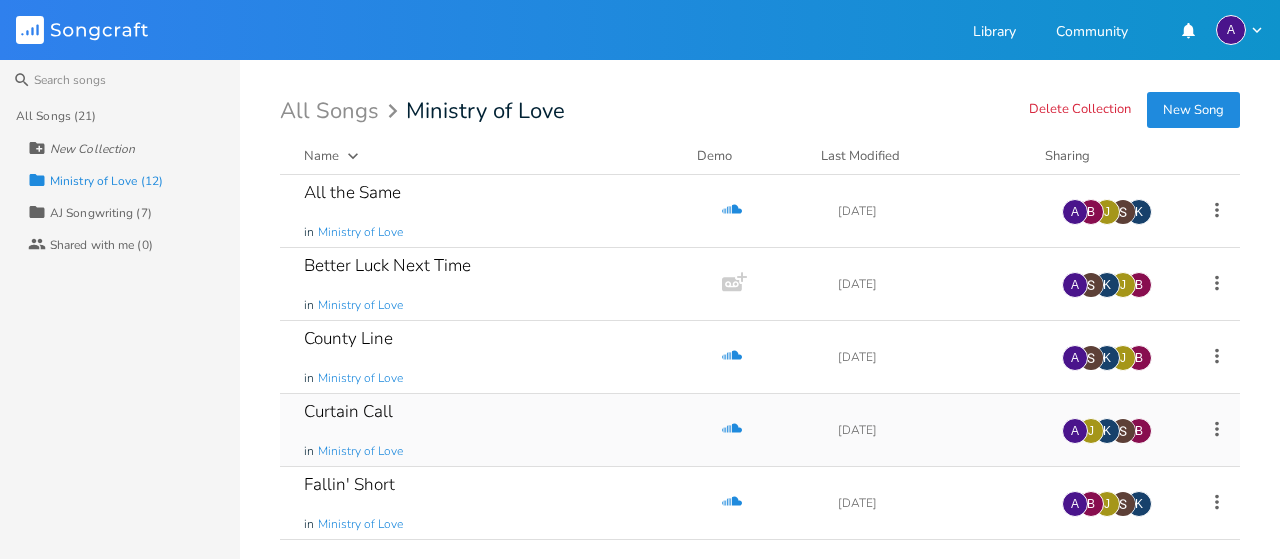 click on "Curtain Call" at bounding box center (348, 411) 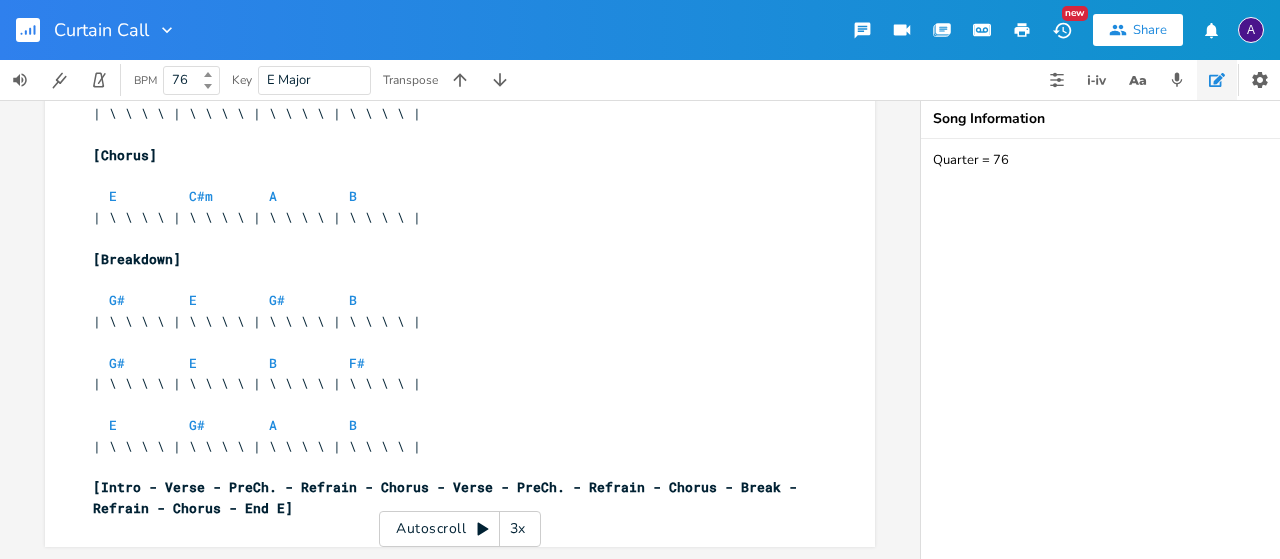 scroll, scrollTop: 0, scrollLeft: 0, axis: both 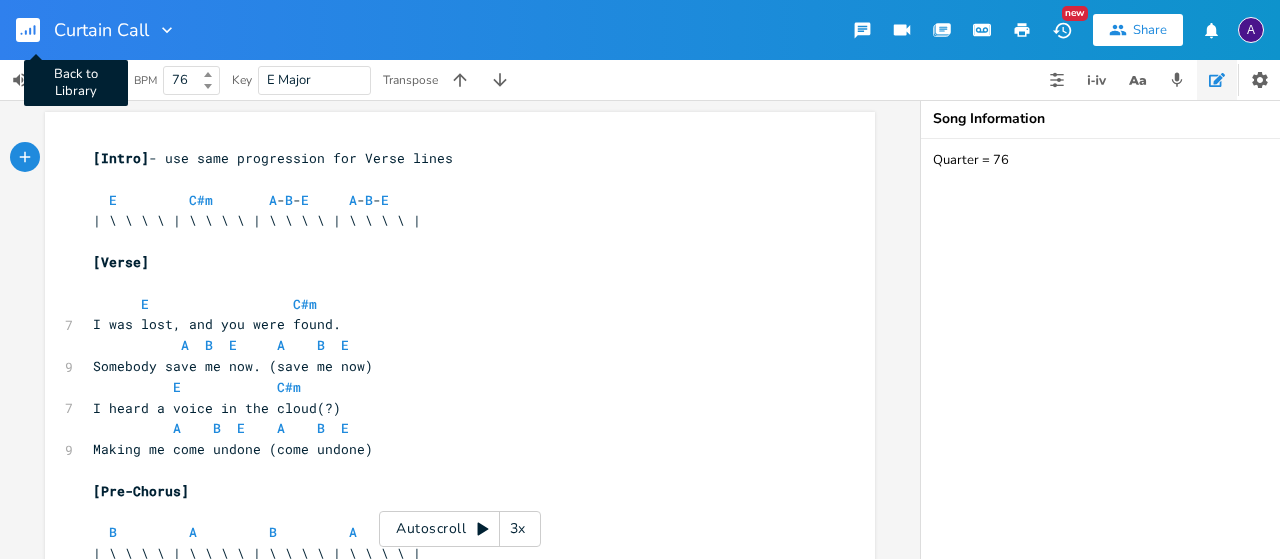 click 